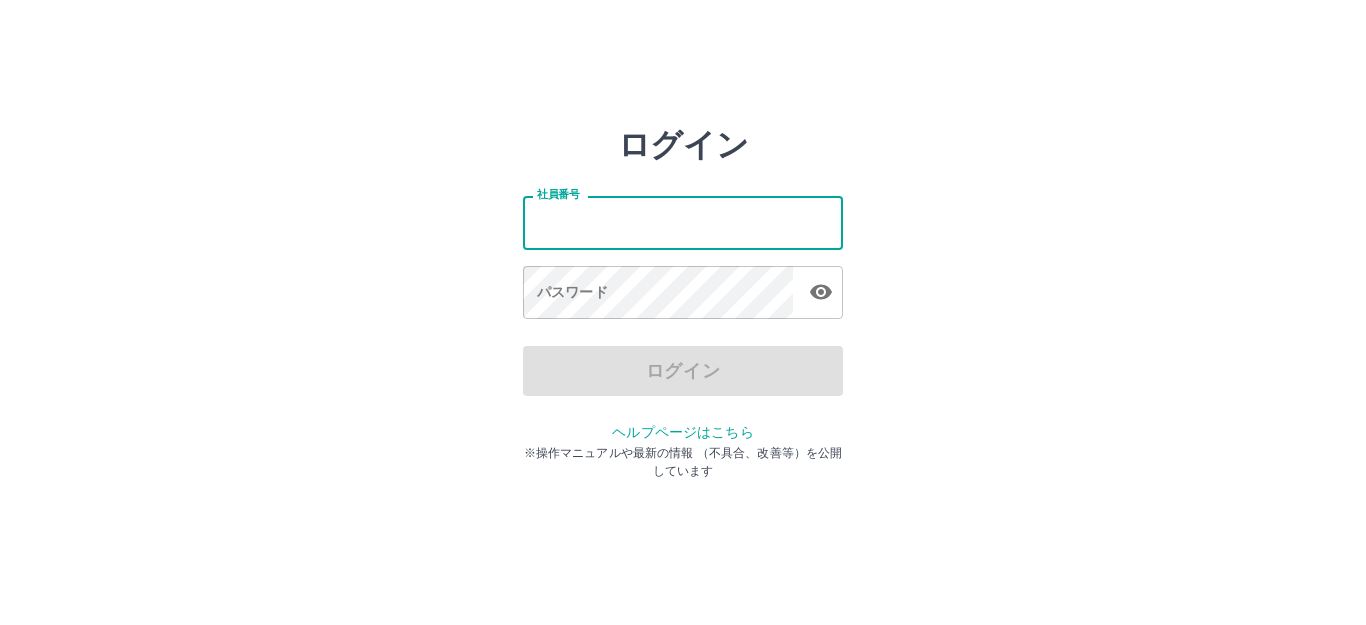 scroll, scrollTop: 0, scrollLeft: 0, axis: both 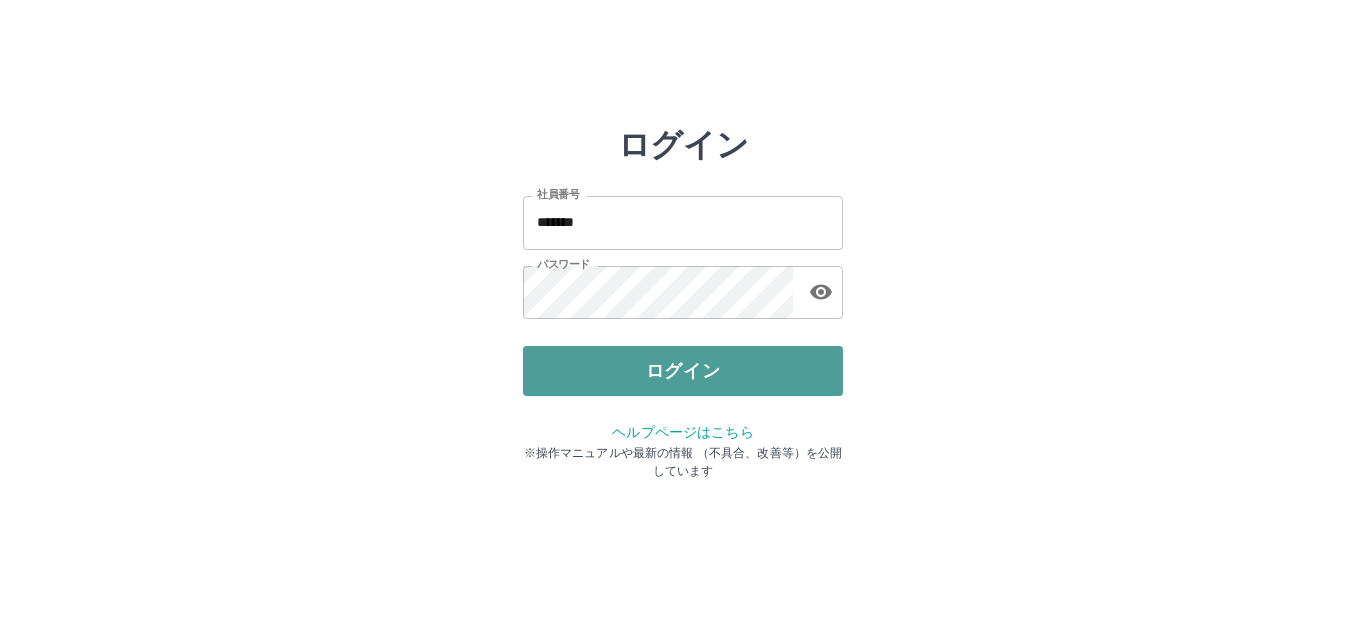 click on "ログイン" at bounding box center (683, 371) 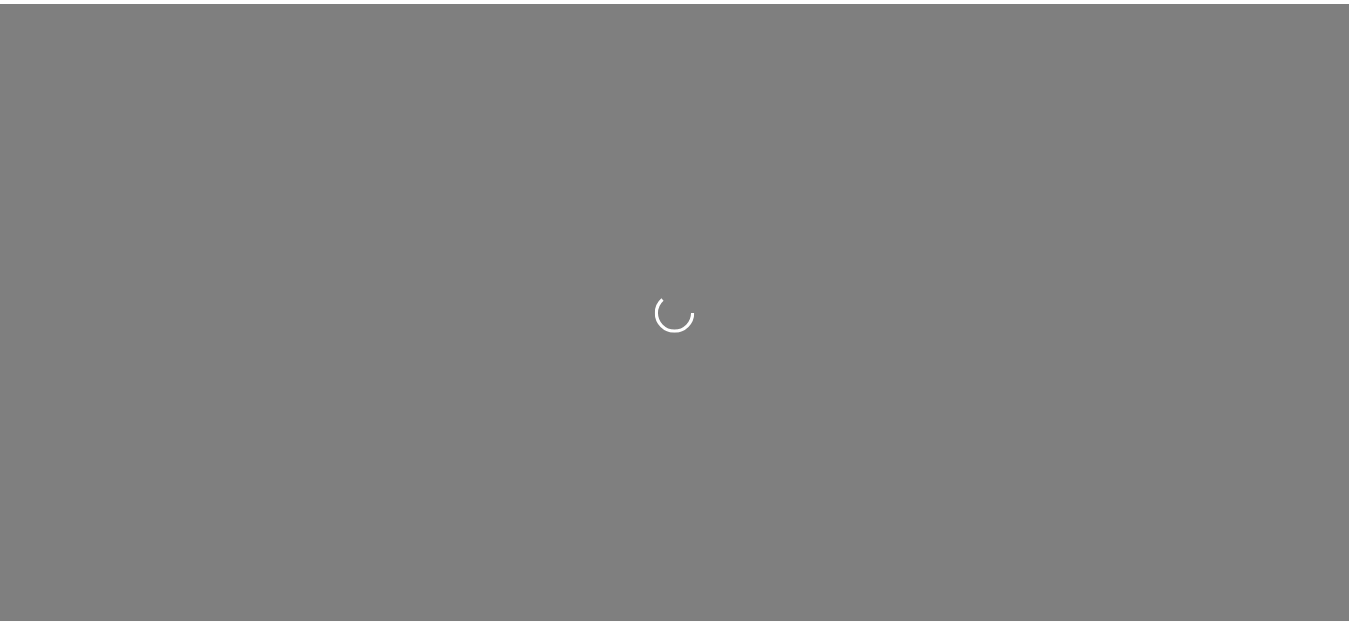 scroll, scrollTop: 0, scrollLeft: 0, axis: both 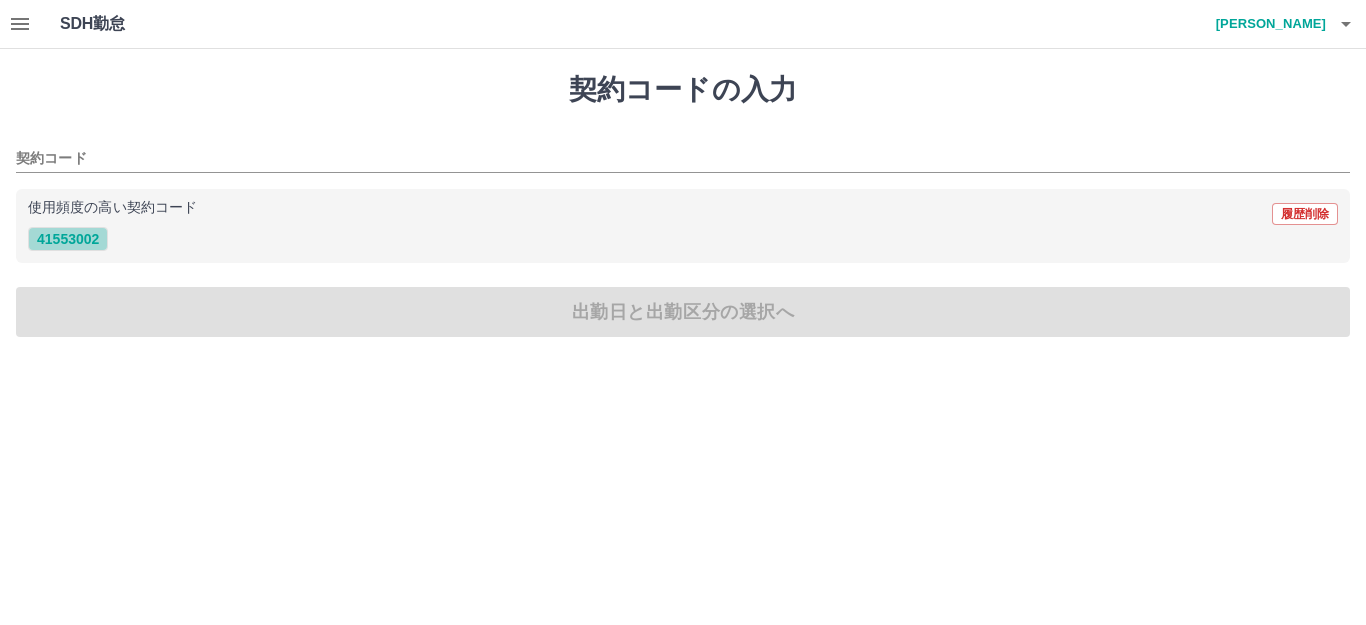 click on "41553002" at bounding box center (68, 239) 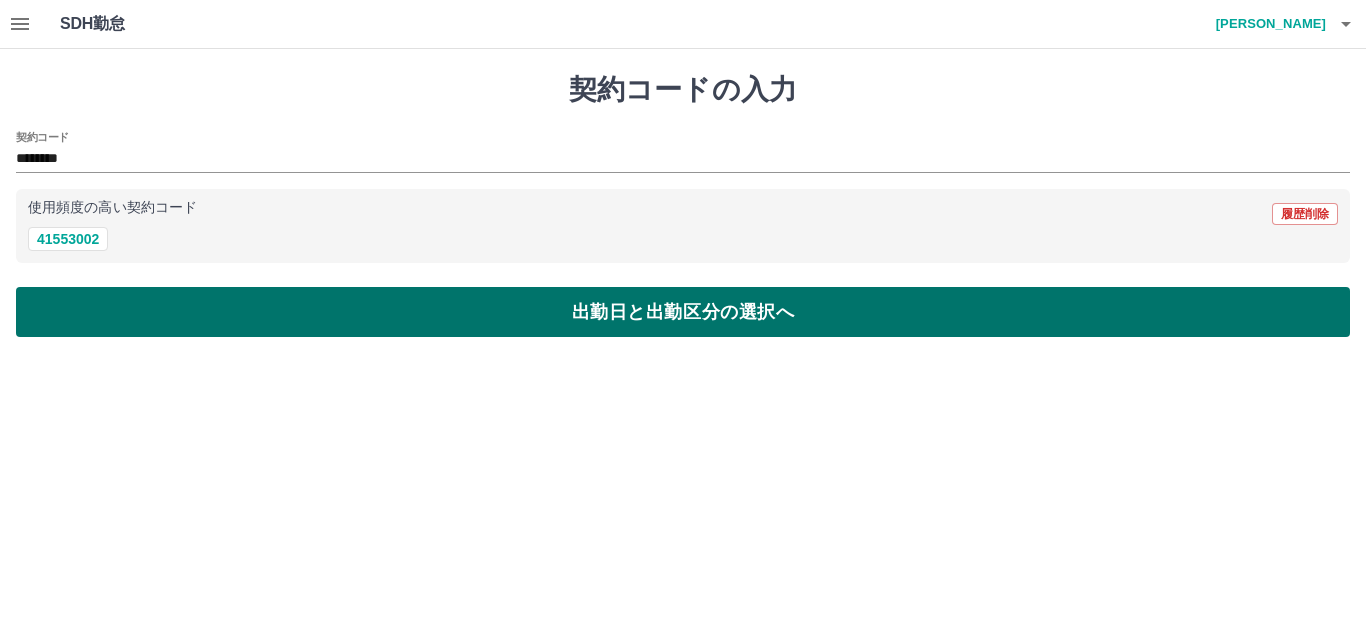 click on "出勤日と出勤区分の選択へ" at bounding box center [683, 312] 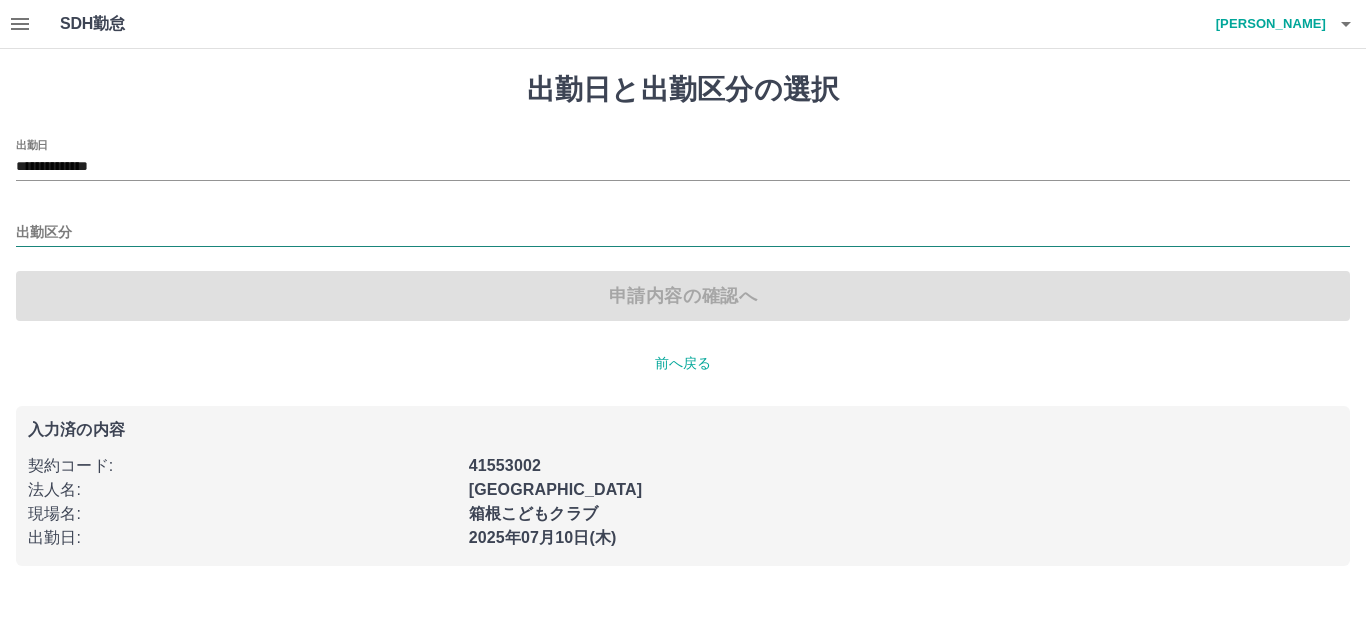 click on "出勤区分" at bounding box center [683, 233] 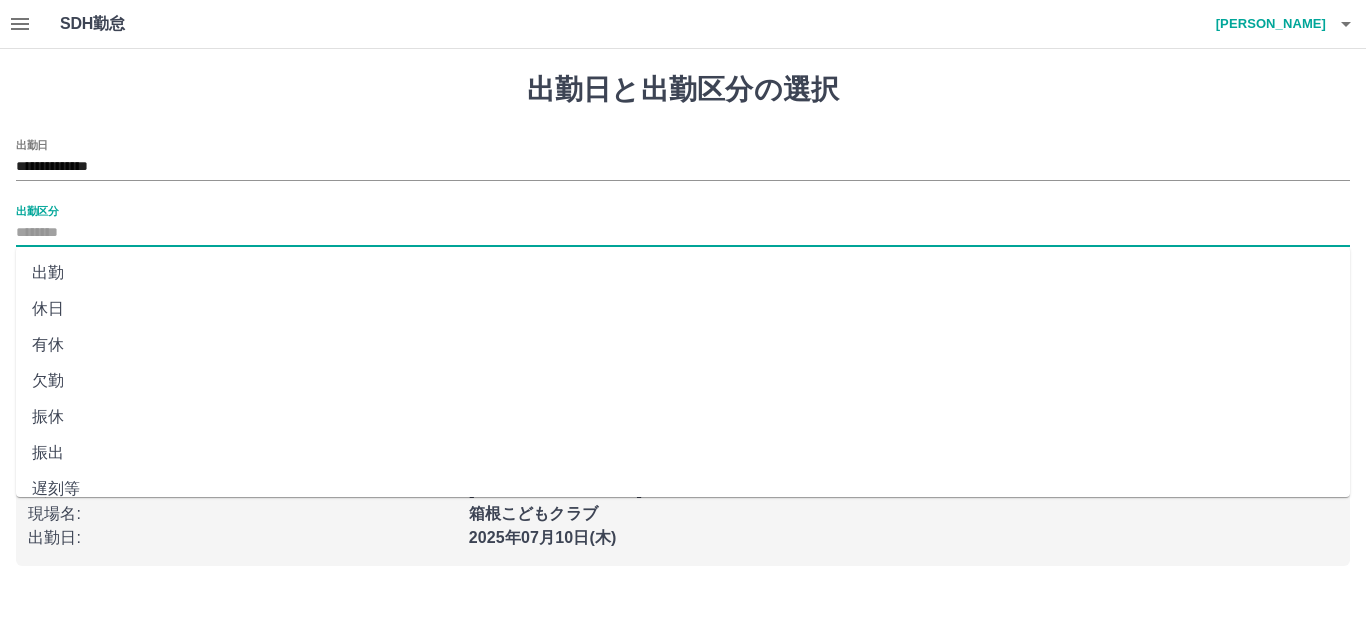 click on "出勤" at bounding box center (683, 273) 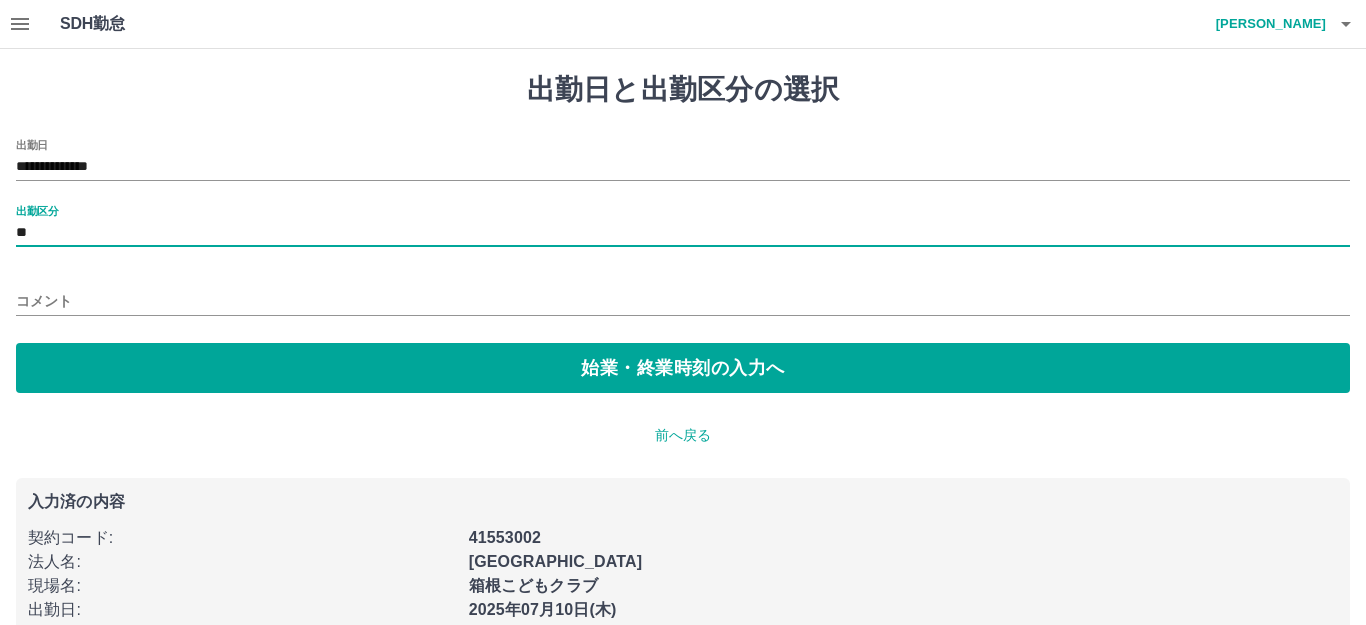 type on "**" 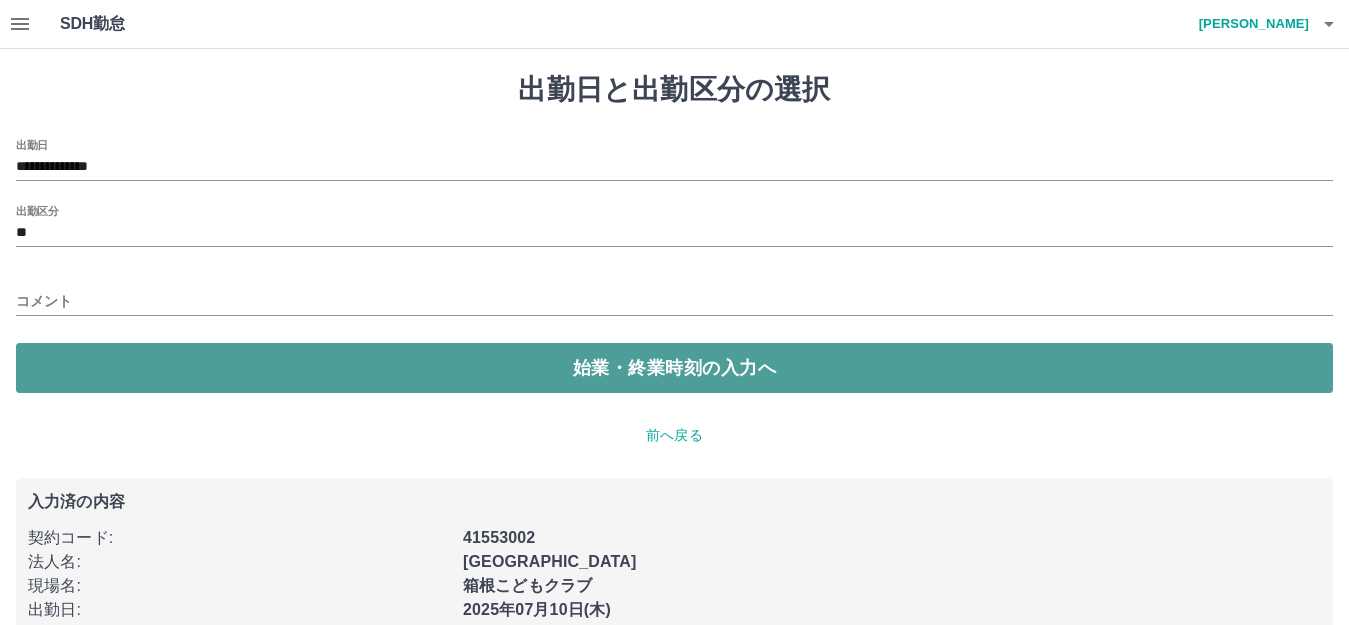 click on "始業・終業時刻の入力へ" at bounding box center [674, 368] 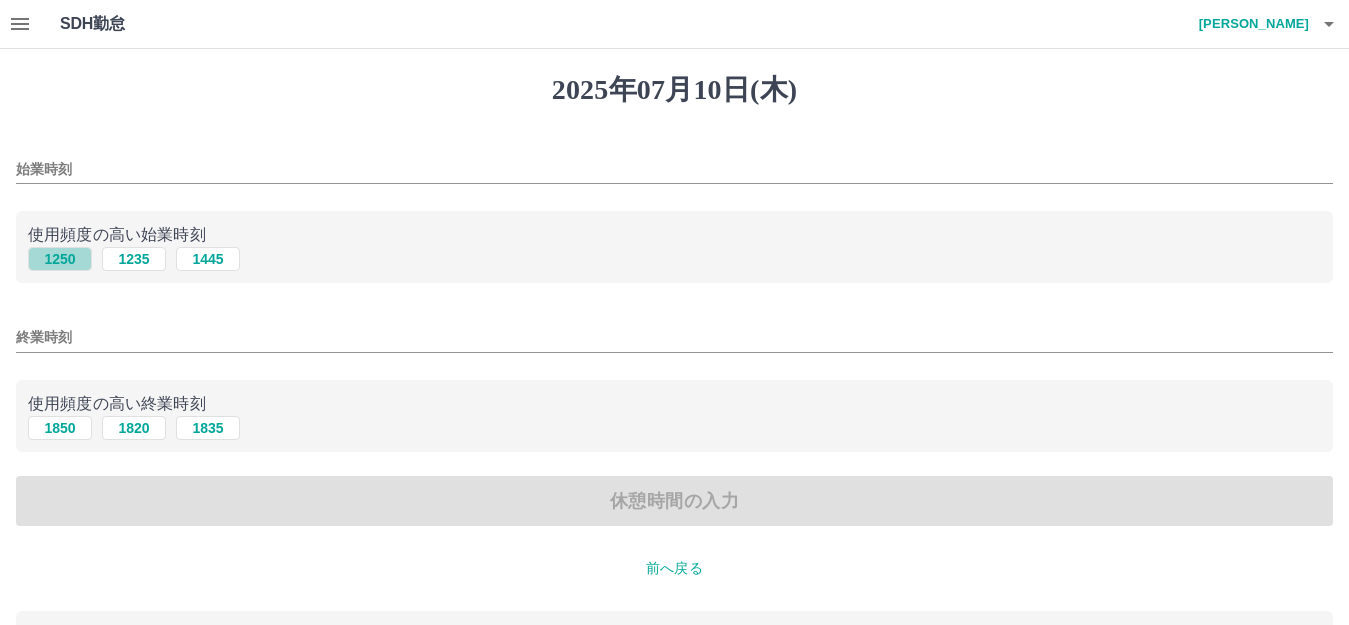 click on "1250" at bounding box center [60, 259] 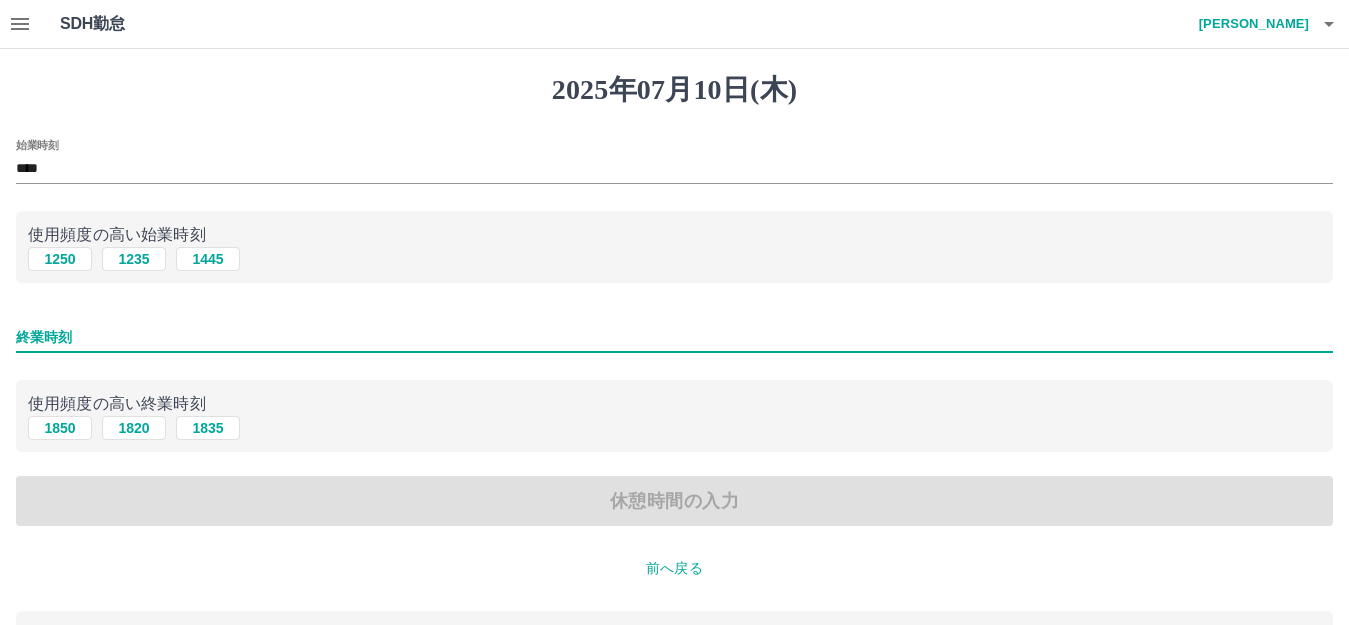 click on "終業時刻" at bounding box center [674, 337] 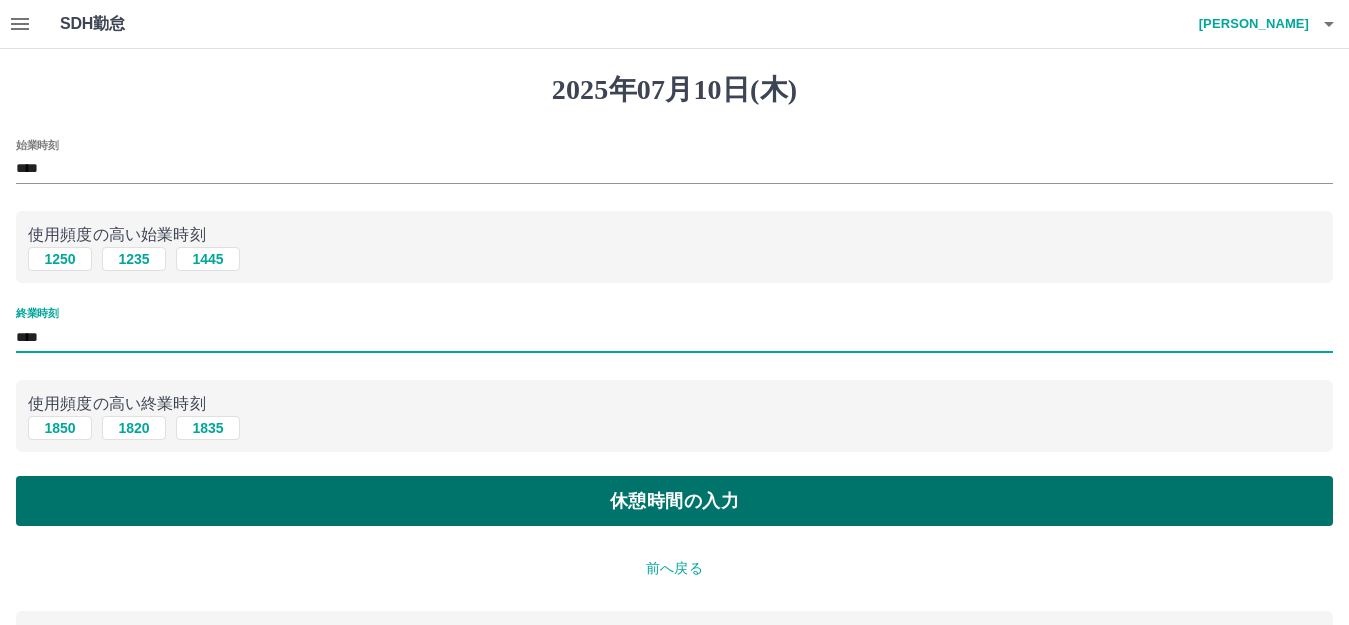 type on "****" 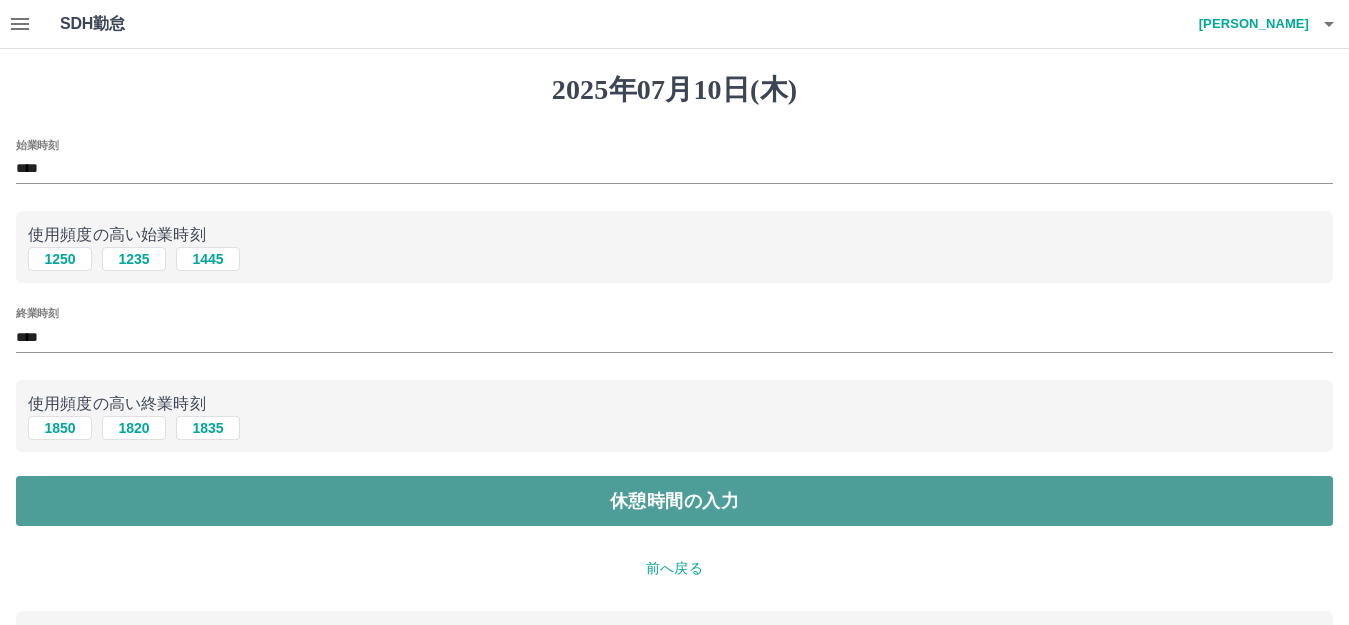 click on "休憩時間の入力" at bounding box center [674, 501] 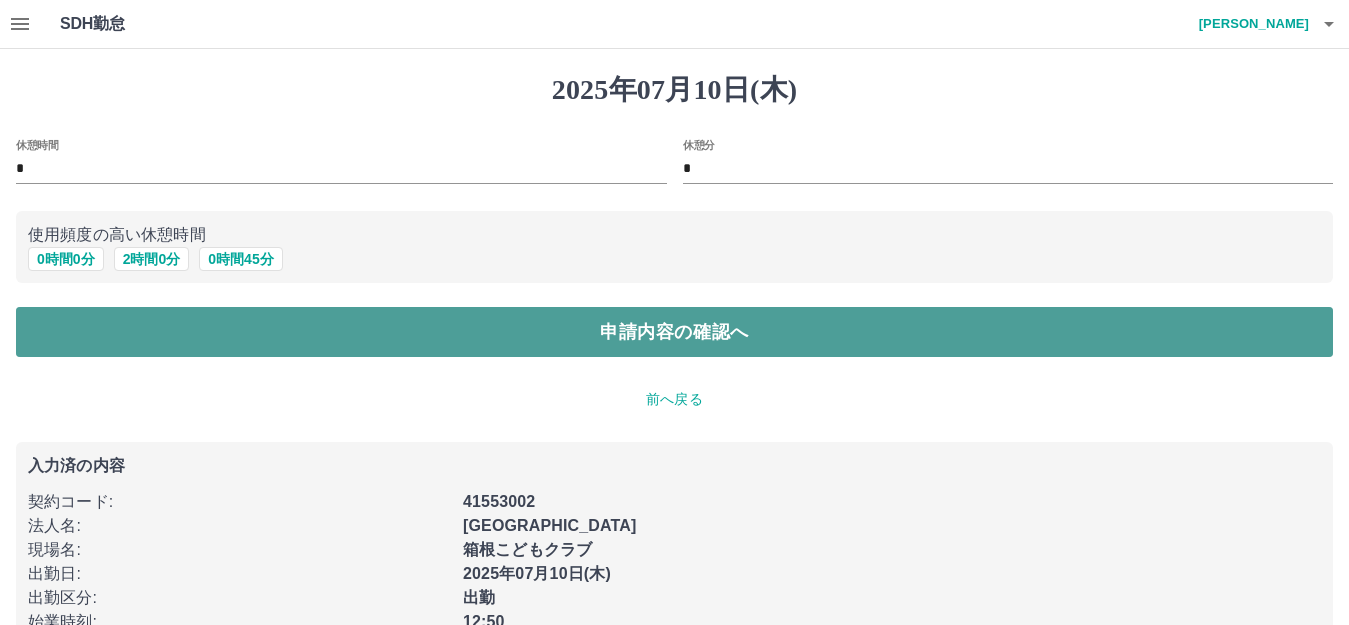 drag, startPoint x: 727, startPoint y: 319, endPoint x: 727, endPoint y: 340, distance: 21 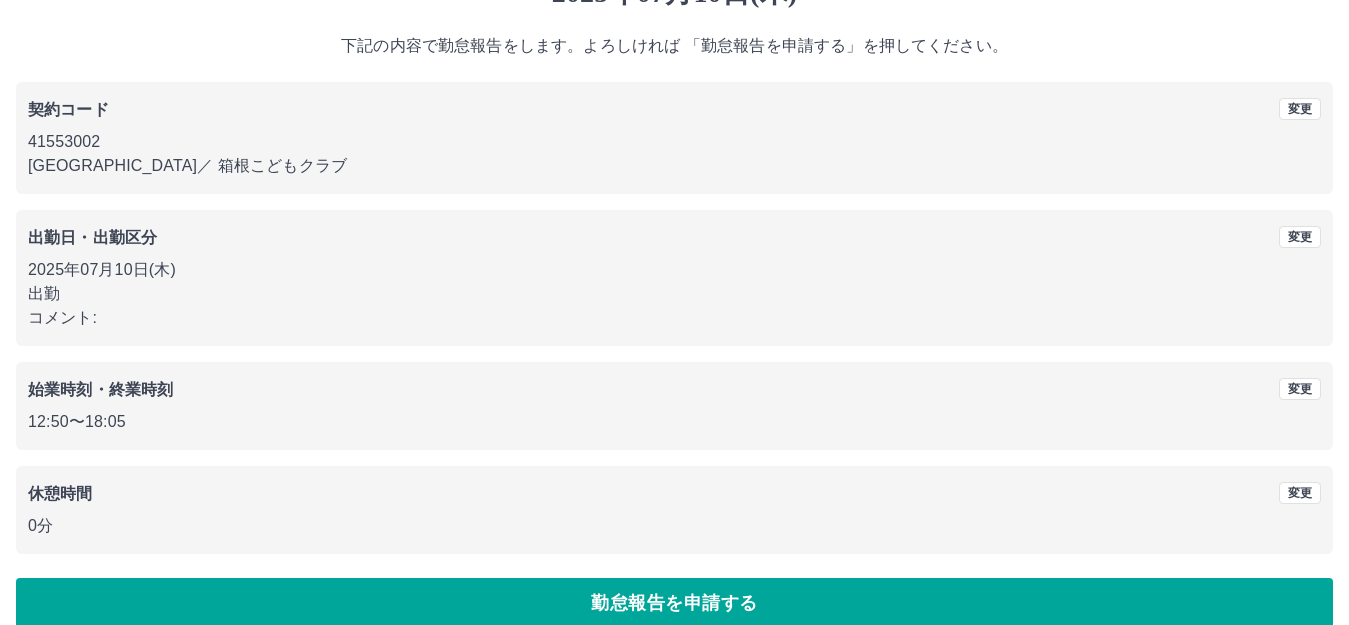 scroll, scrollTop: 124, scrollLeft: 0, axis: vertical 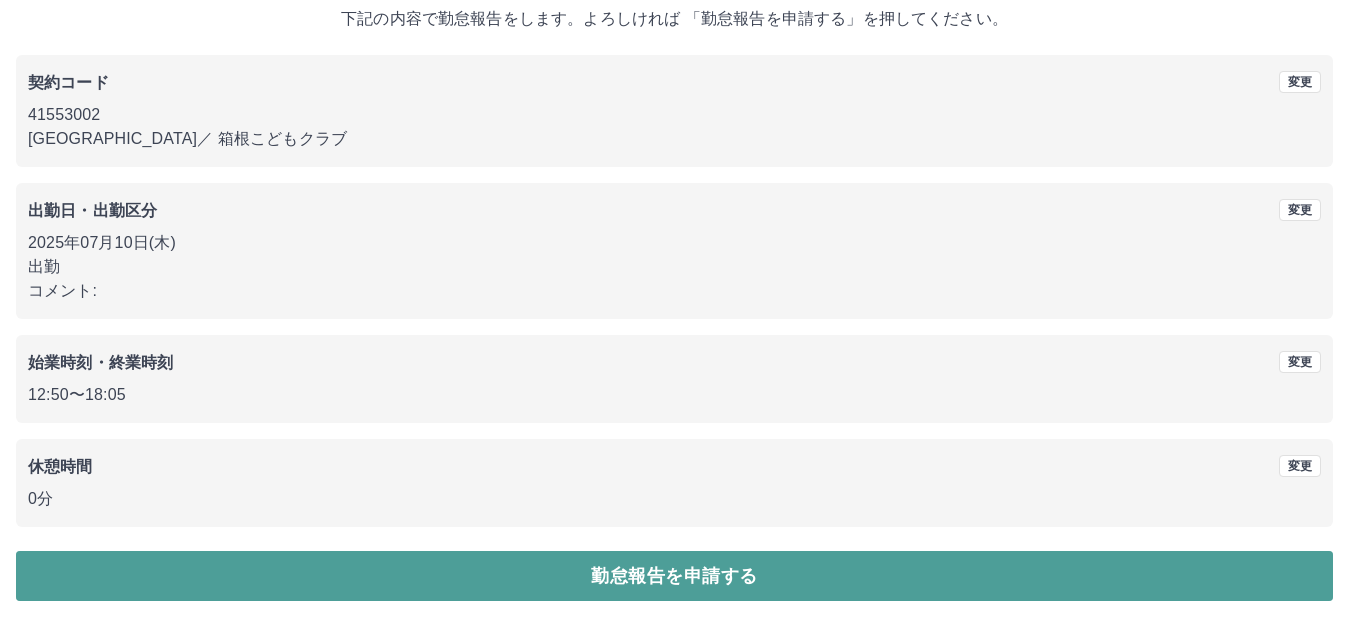 click on "勤怠報告を申請する" at bounding box center [674, 576] 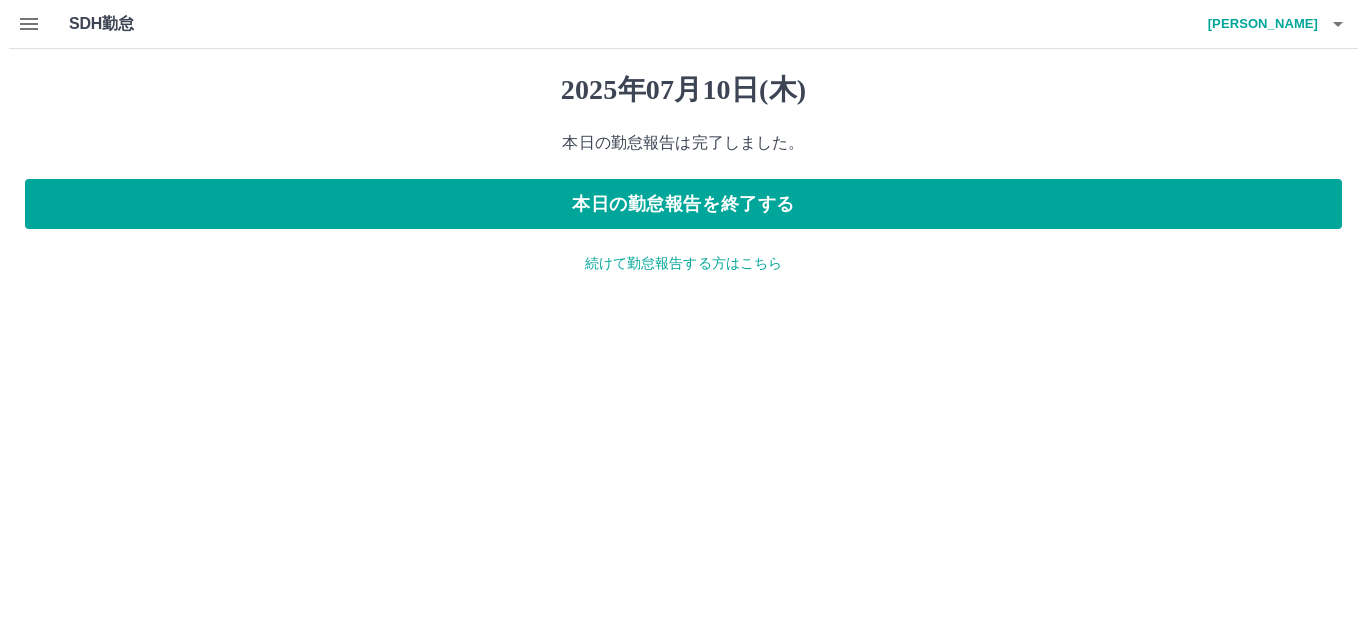 scroll, scrollTop: 0, scrollLeft: 0, axis: both 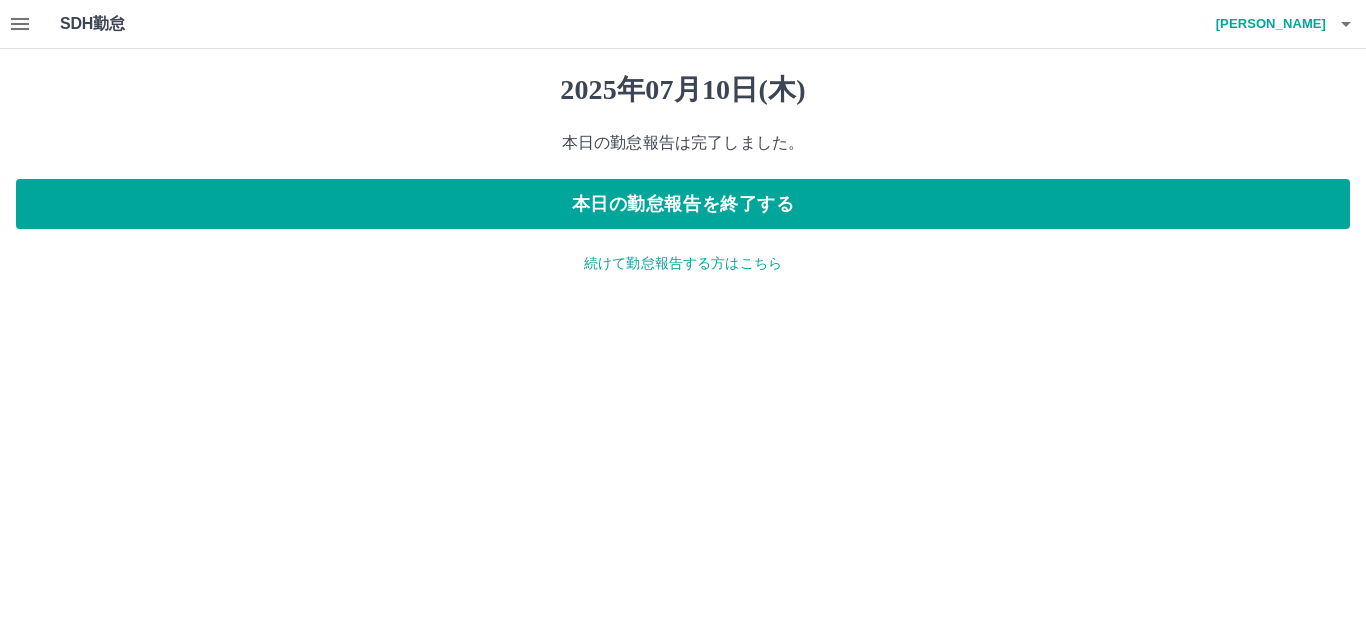 click 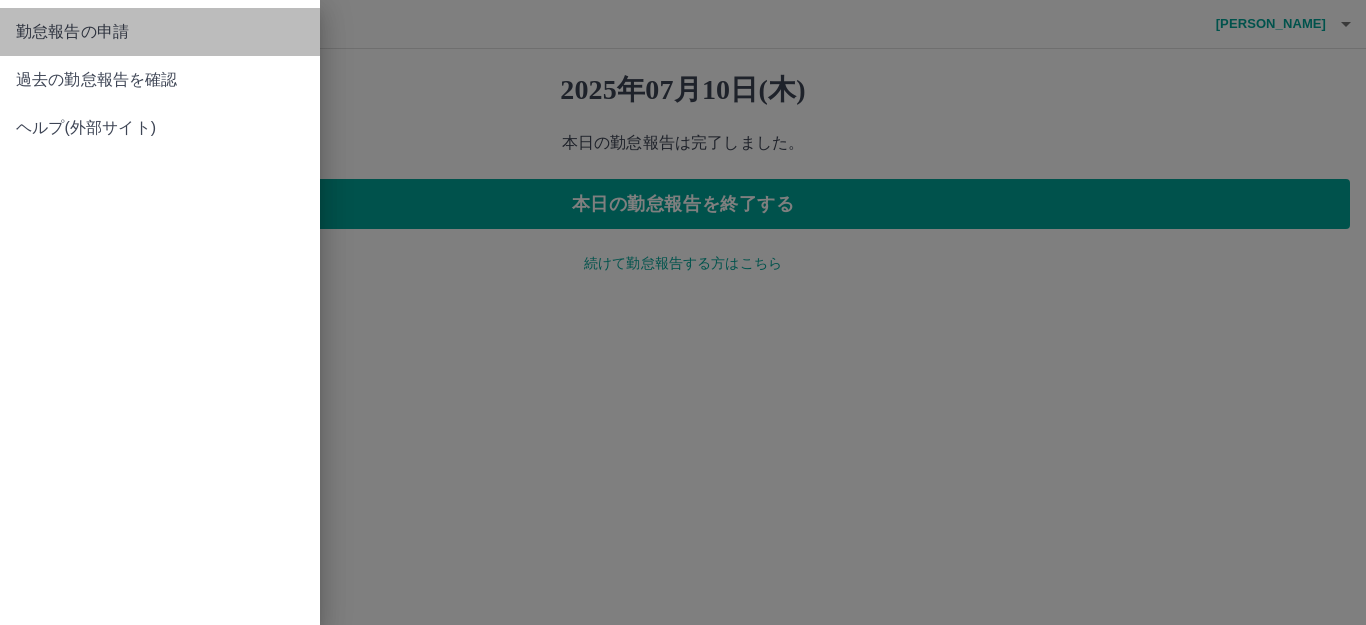 click on "勤怠報告の申請" at bounding box center (160, 32) 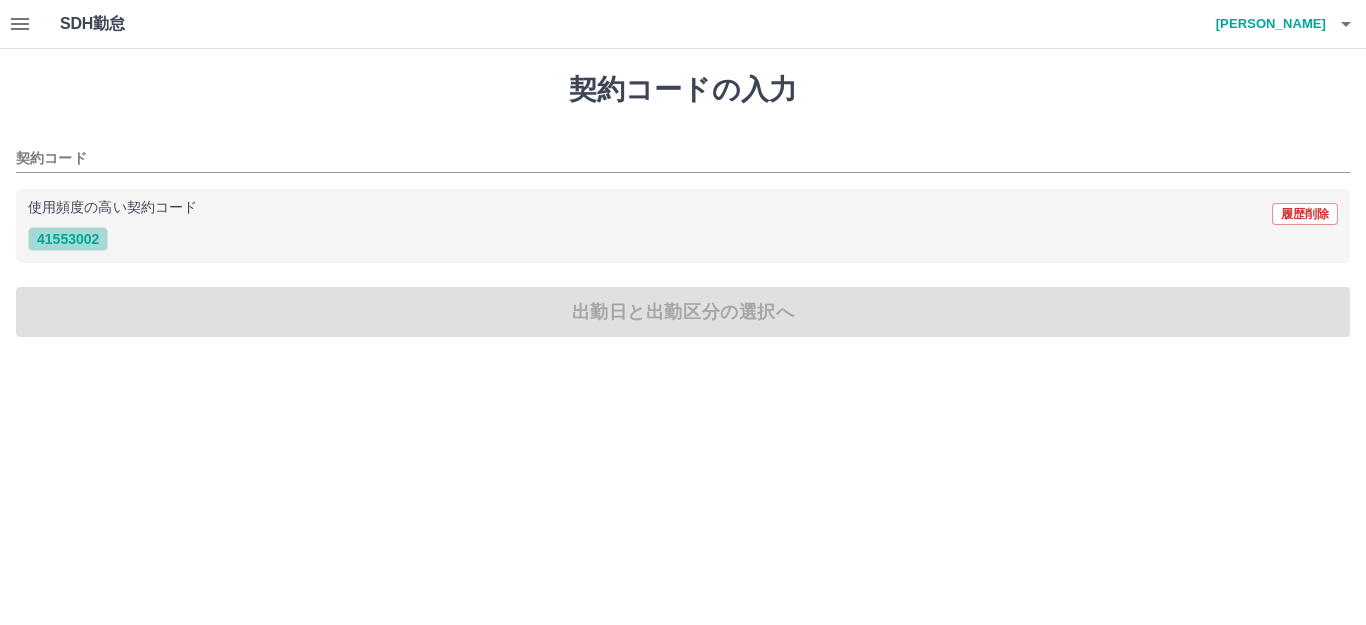 click on "41553002" at bounding box center (68, 239) 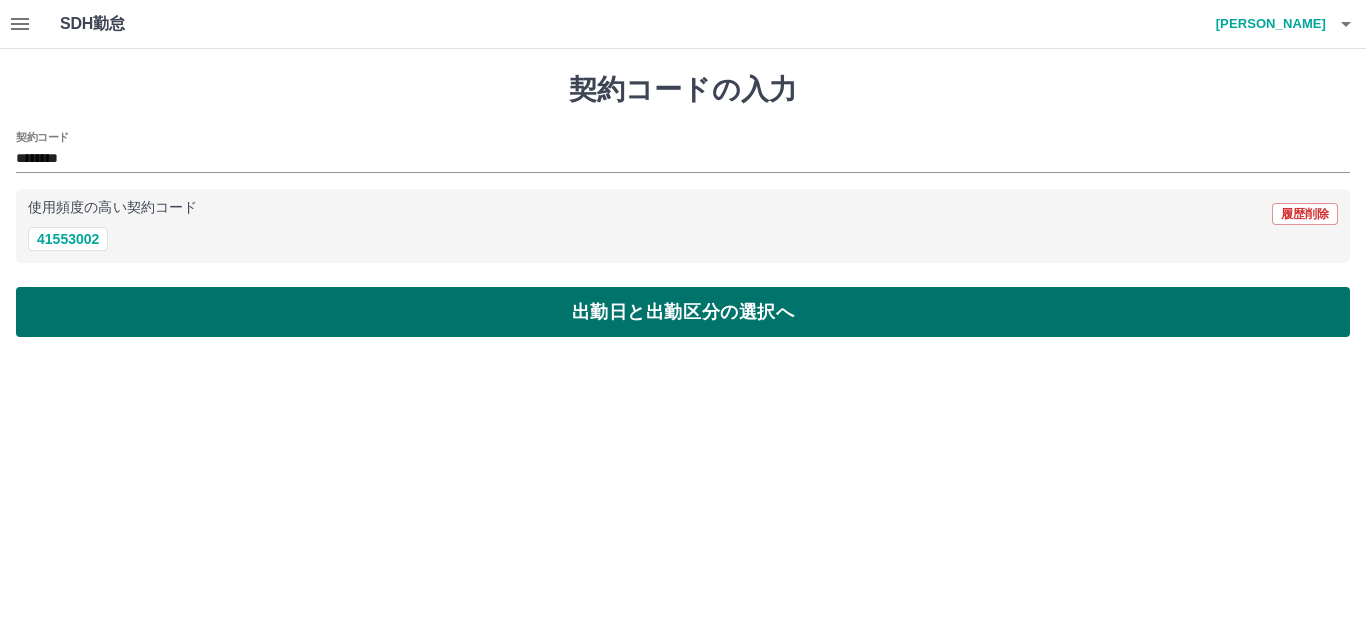 click on "出勤日と出勤区分の選択へ" at bounding box center (683, 312) 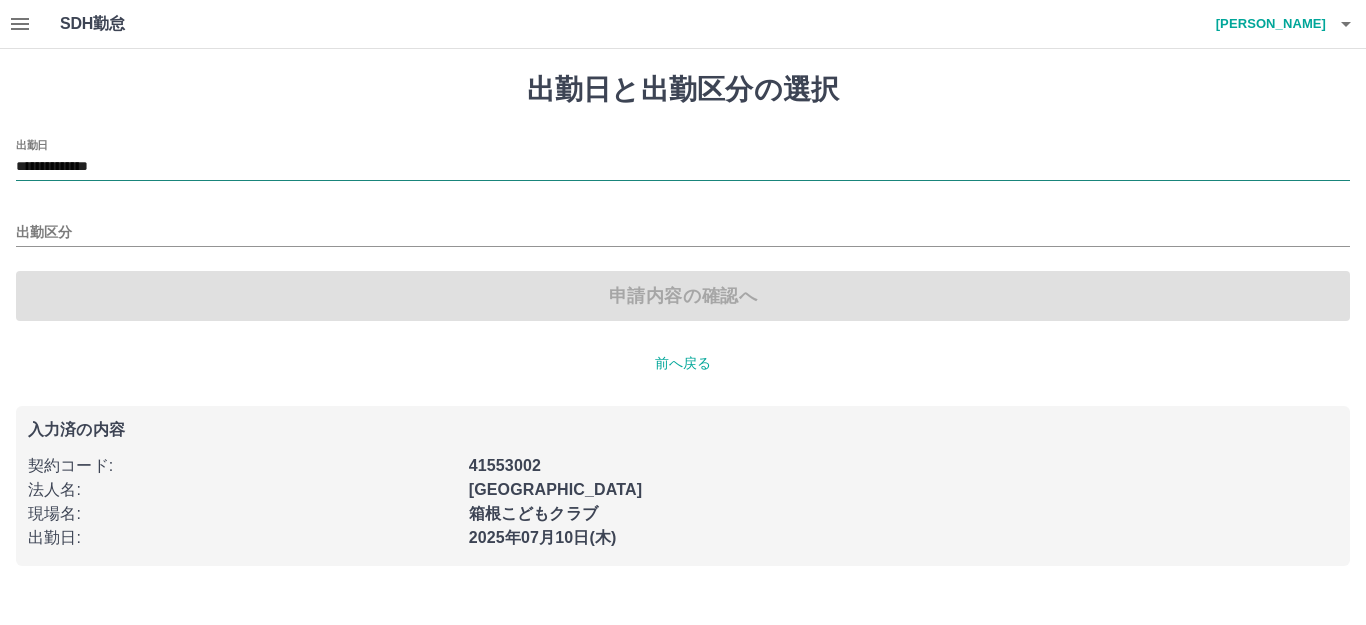 click on "**********" at bounding box center [683, 167] 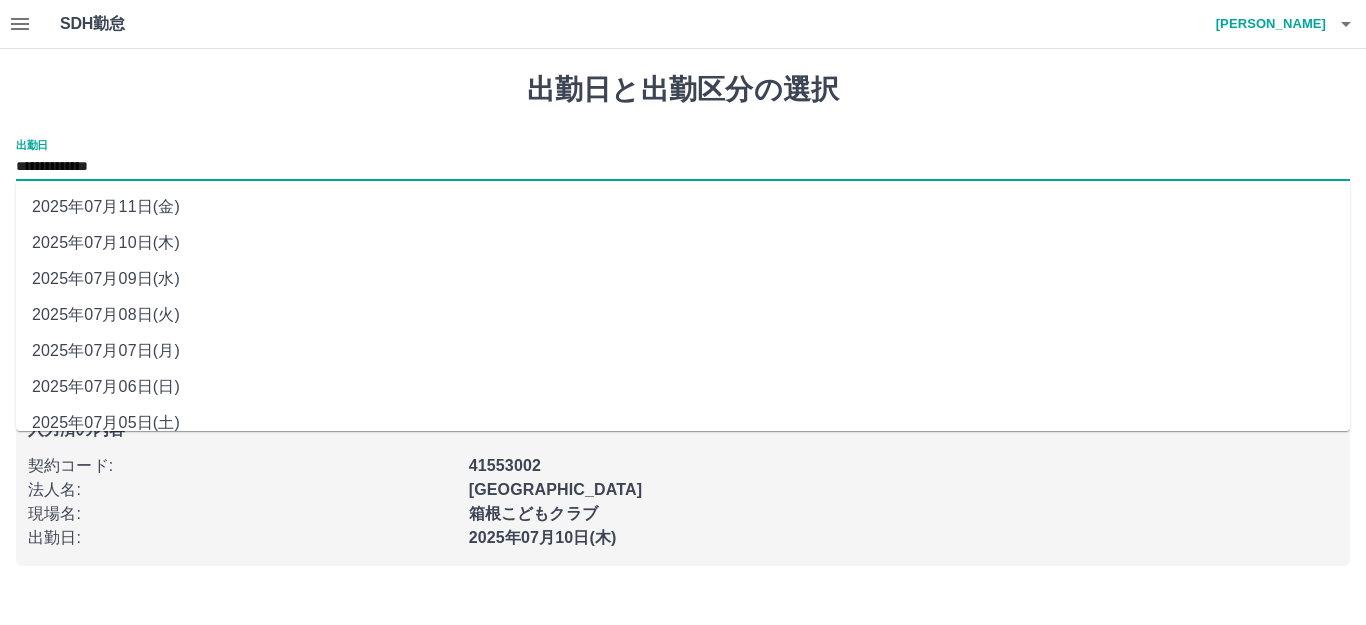 click on "2025年07月11日(金)" at bounding box center [683, 207] 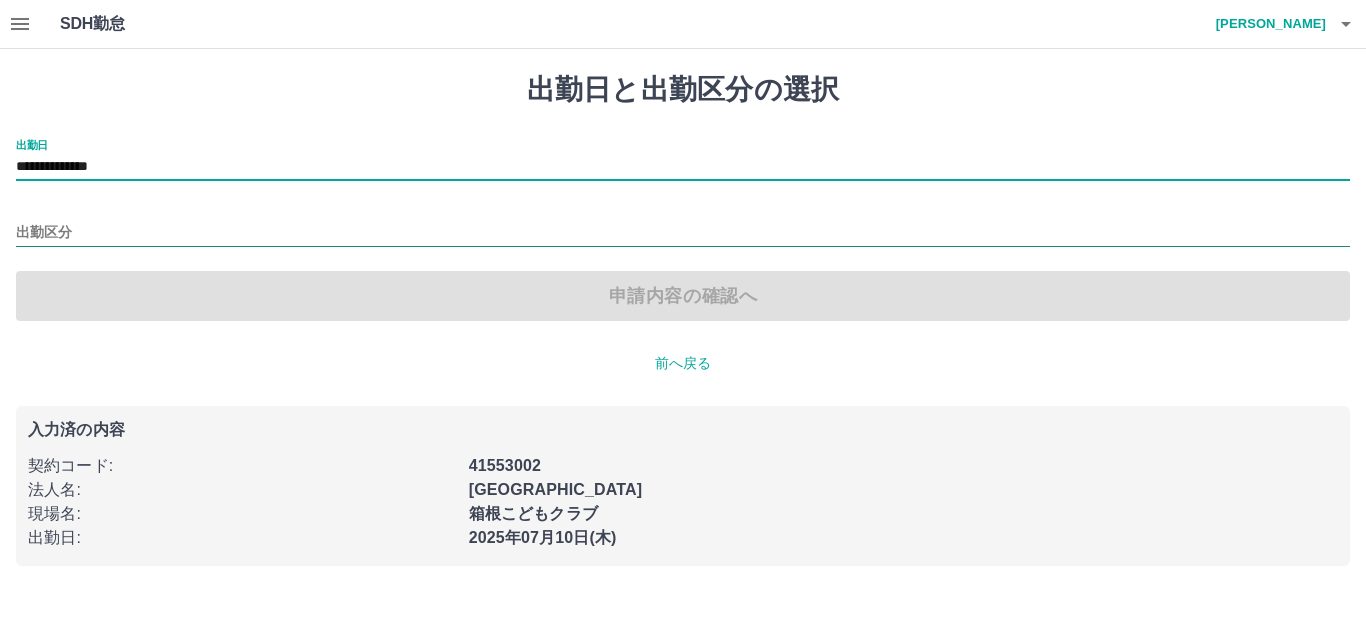 click on "出勤区分" at bounding box center [683, 233] 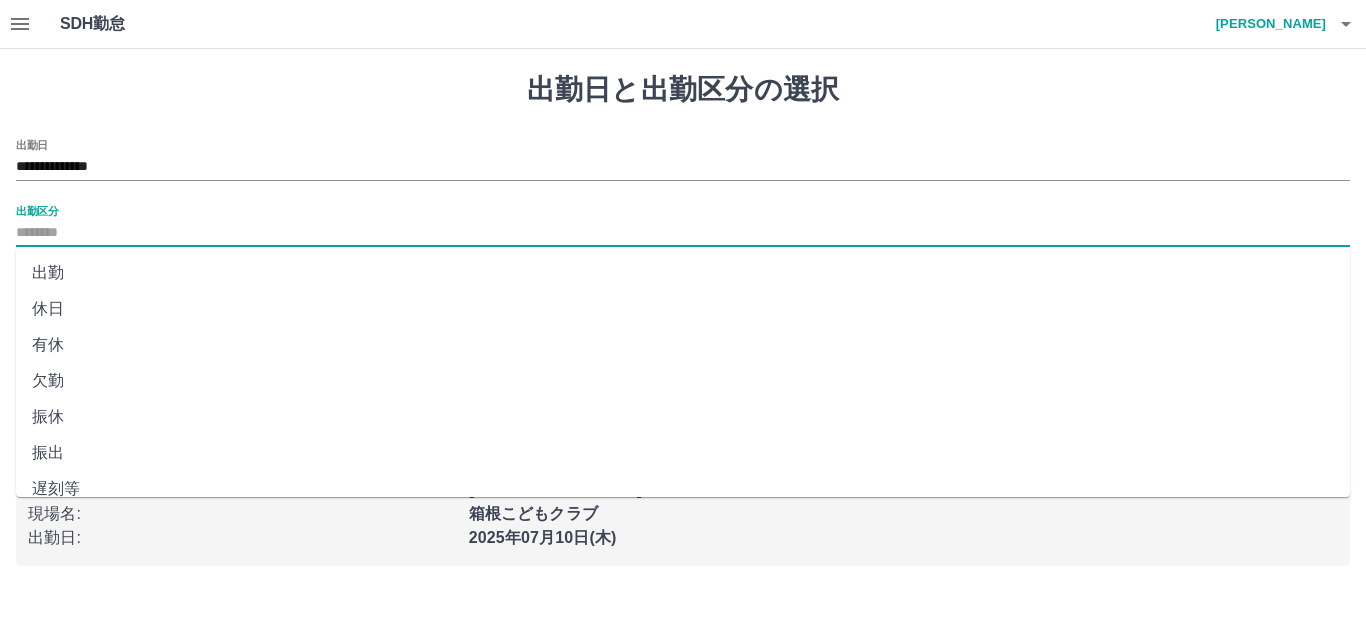 click on "休日" at bounding box center (683, 309) 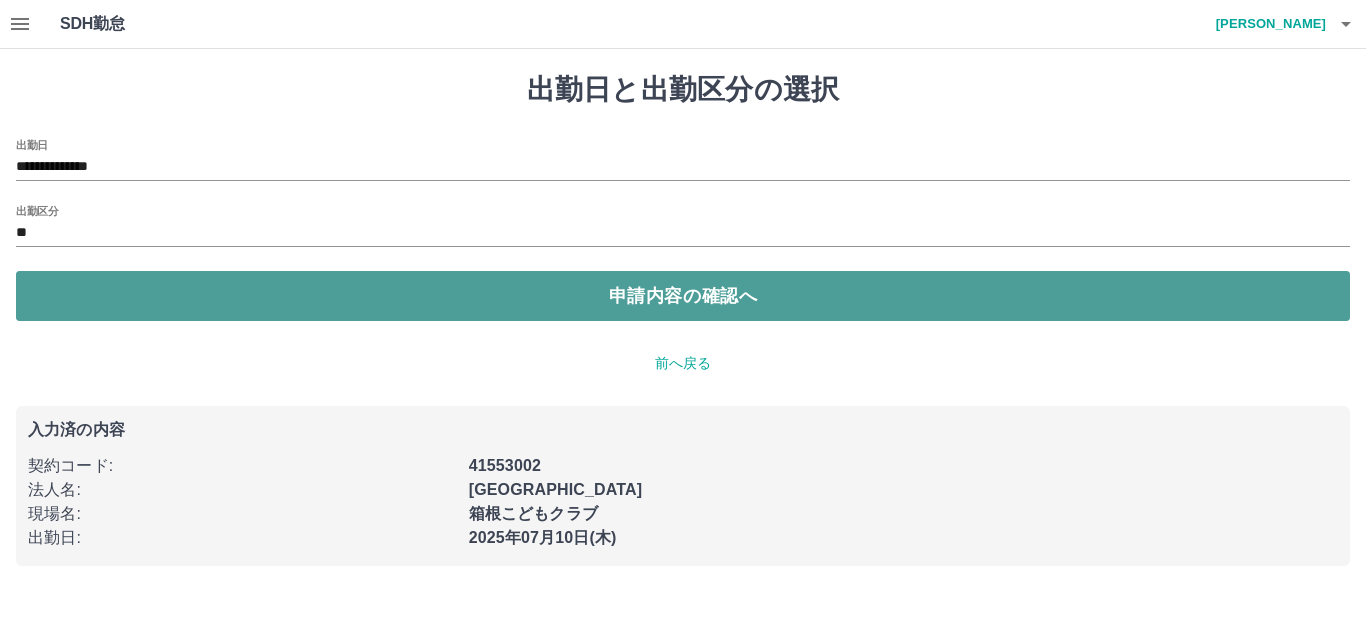 click on "申請内容の確認へ" at bounding box center (683, 296) 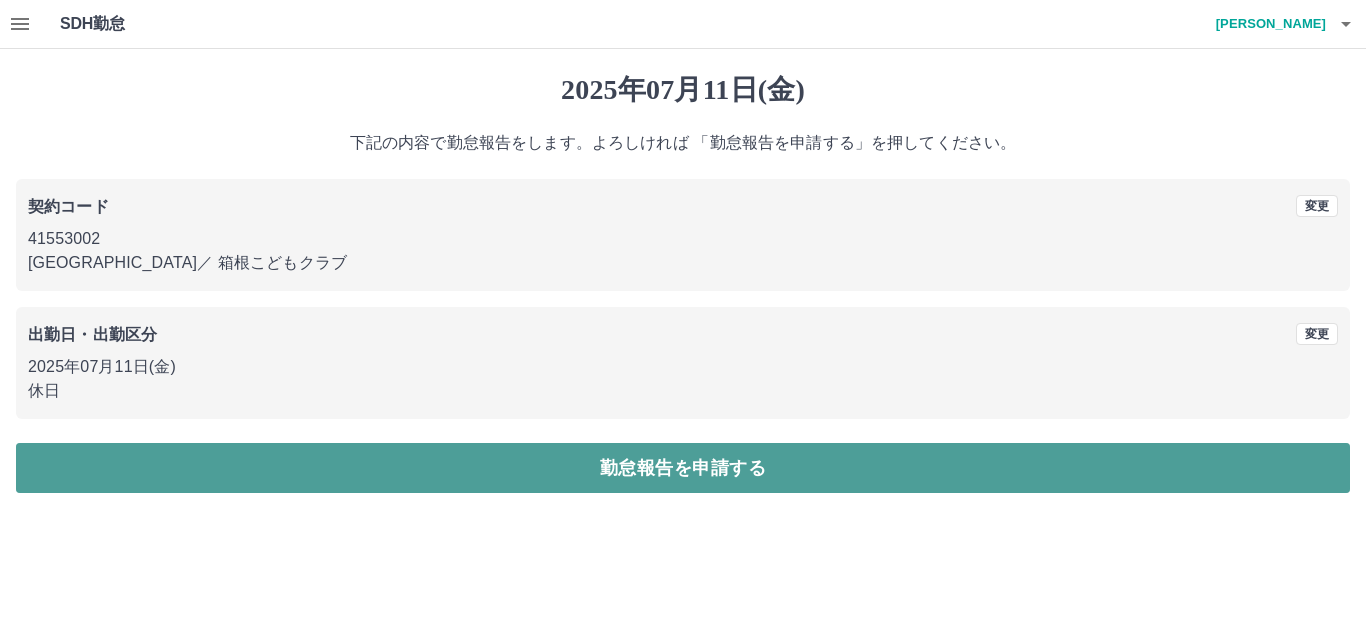 click on "勤怠報告を申請する" at bounding box center (683, 468) 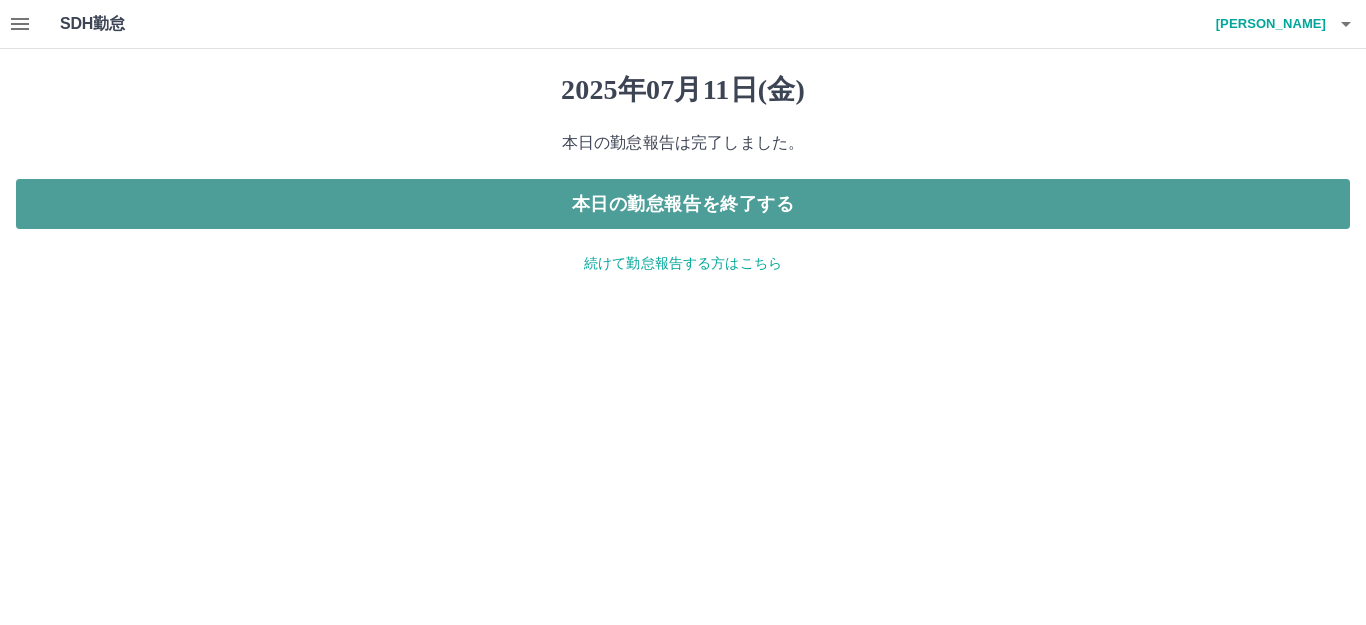 click on "本日の勤怠報告を終了する" at bounding box center [683, 204] 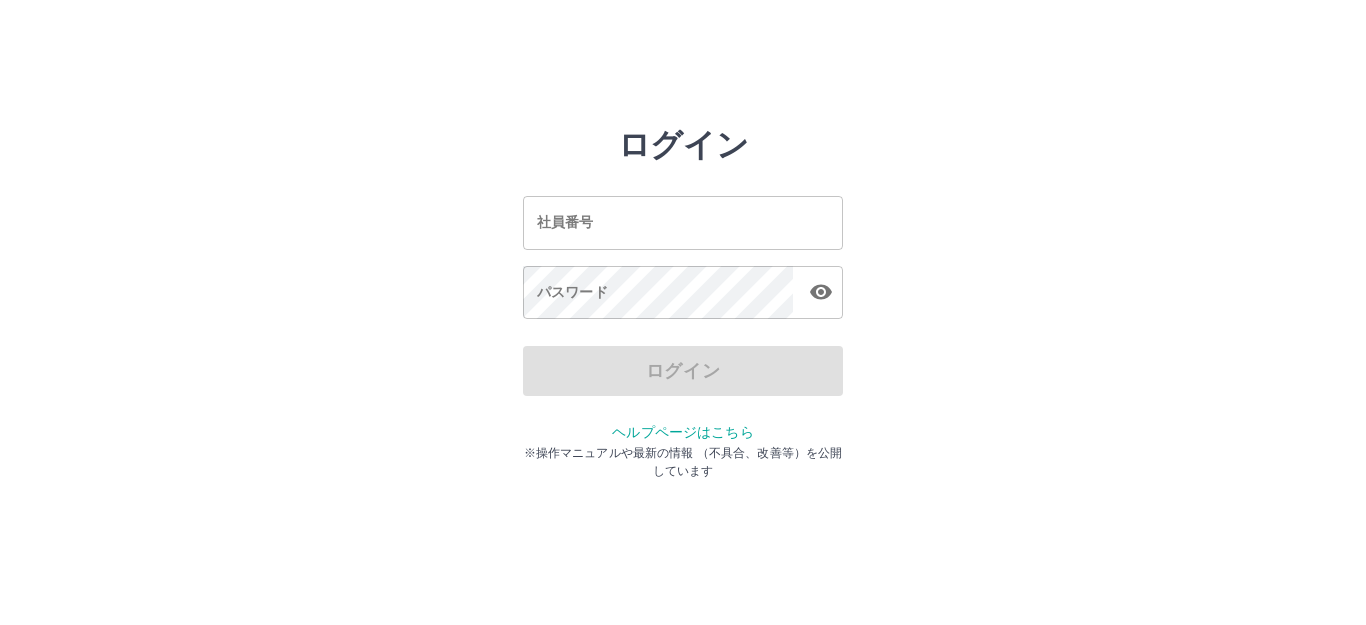 scroll, scrollTop: 0, scrollLeft: 0, axis: both 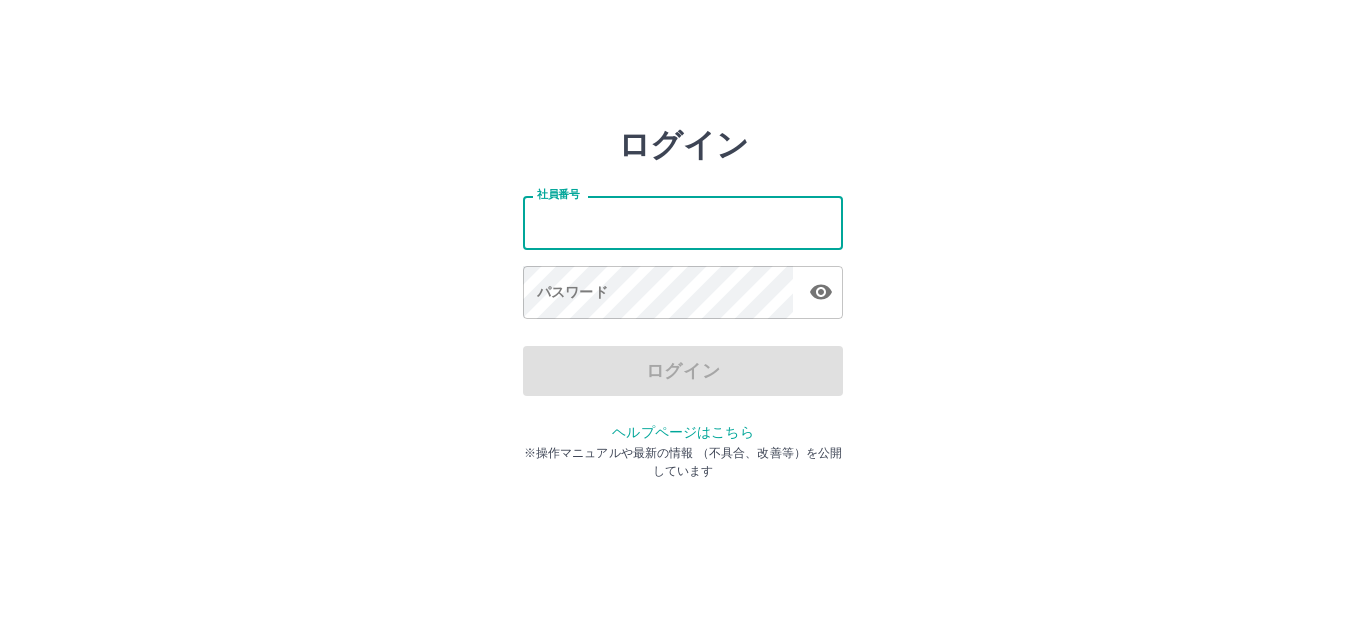 click on "社員番号" at bounding box center [683, 222] 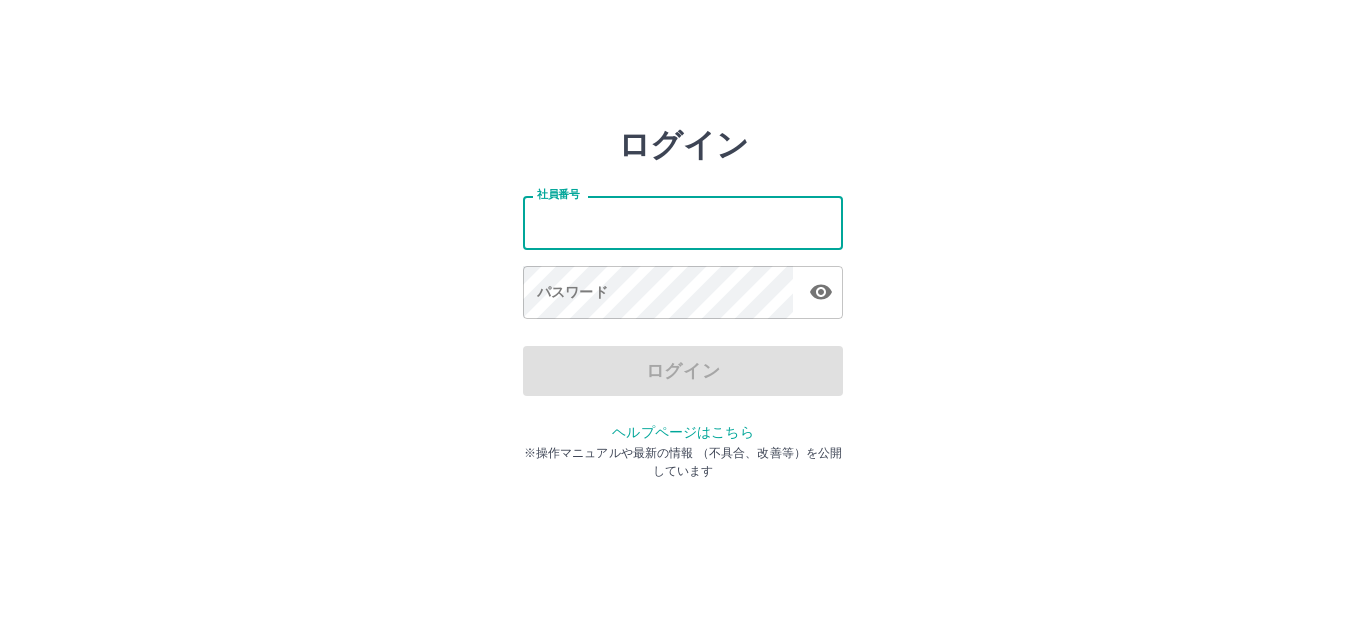 type on "*******" 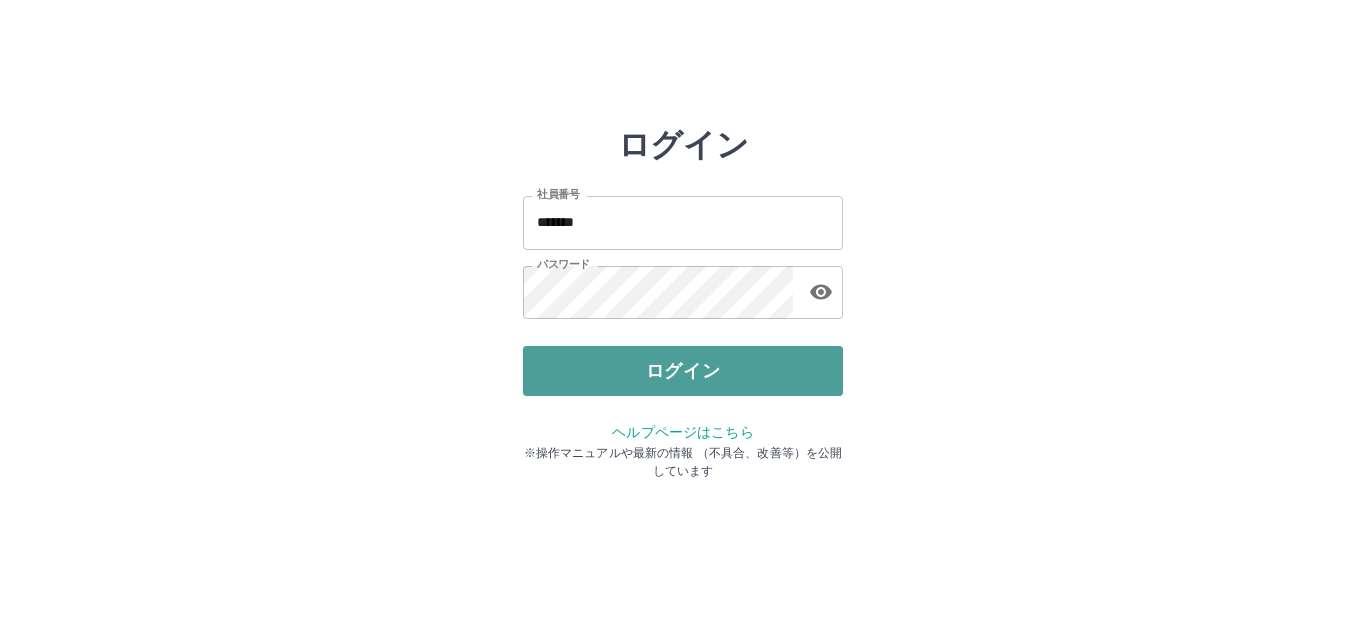 click on "ログイン" at bounding box center [683, 371] 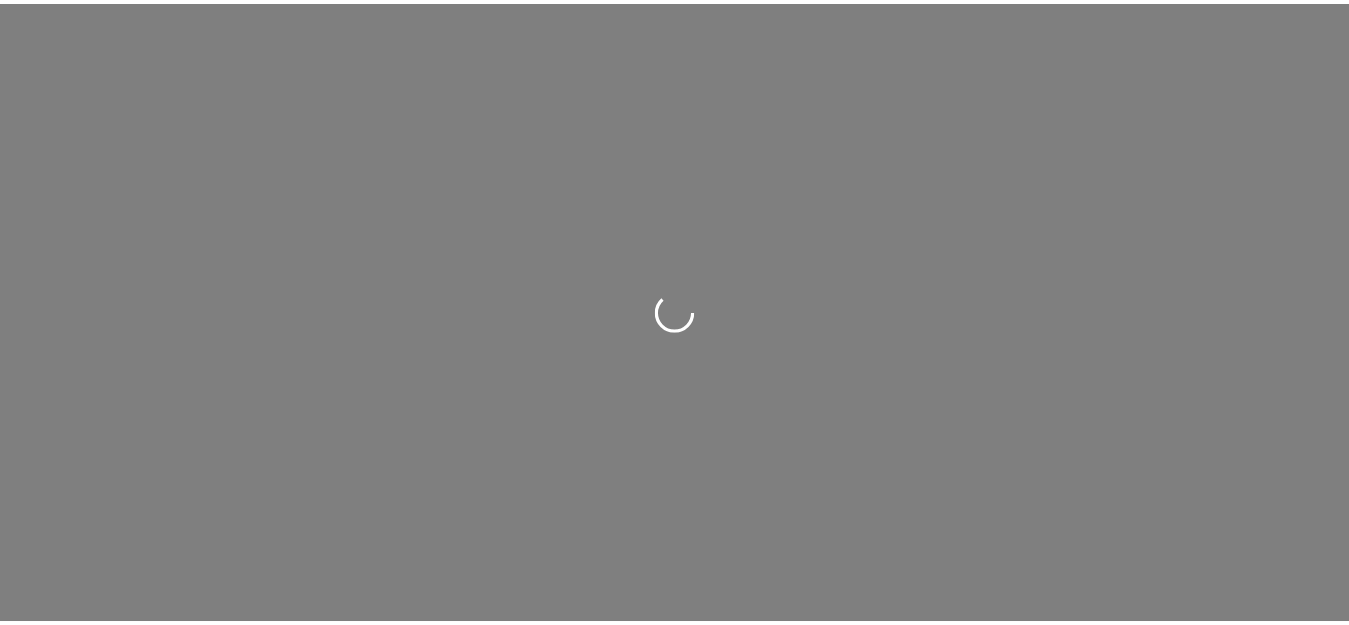 scroll, scrollTop: 0, scrollLeft: 0, axis: both 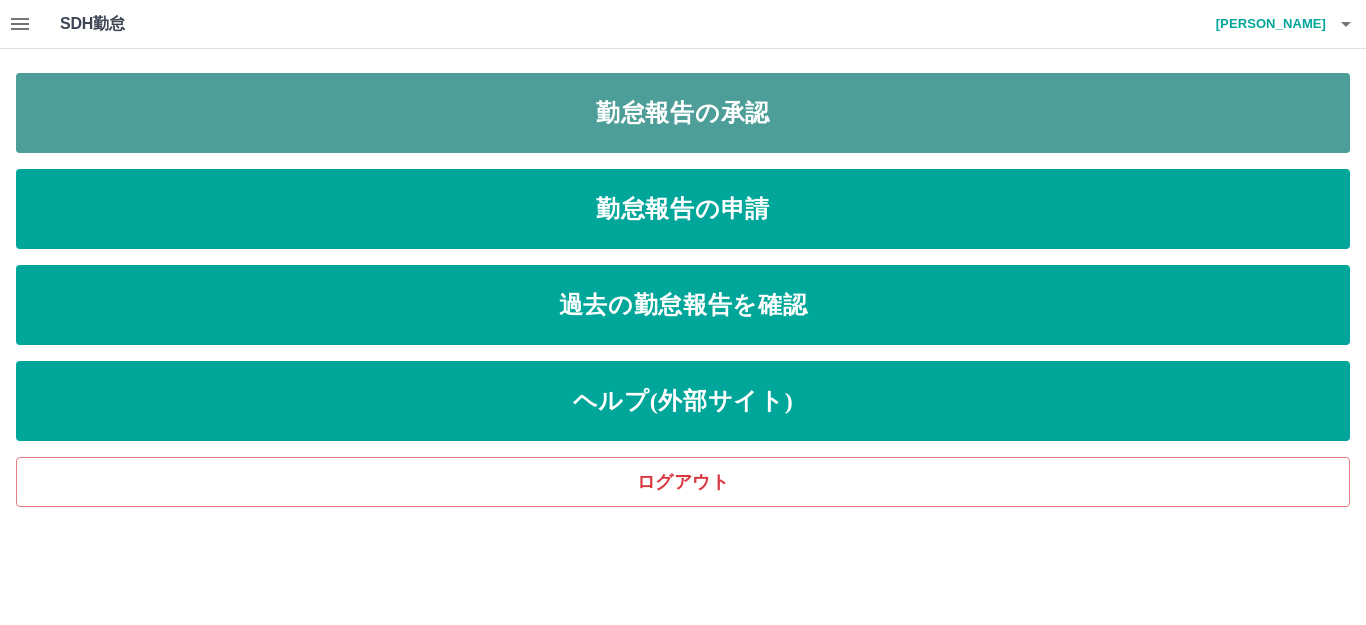 click on "勤怠報告の承認" at bounding box center [683, 113] 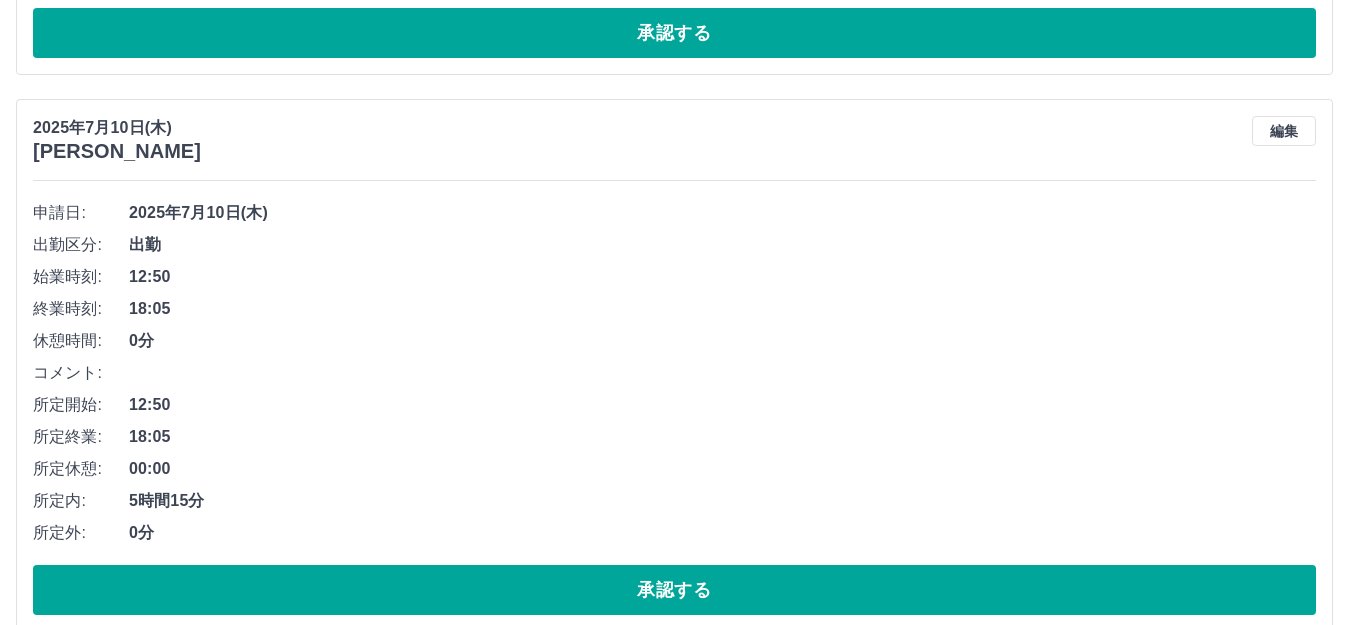 scroll, scrollTop: 994, scrollLeft: 0, axis: vertical 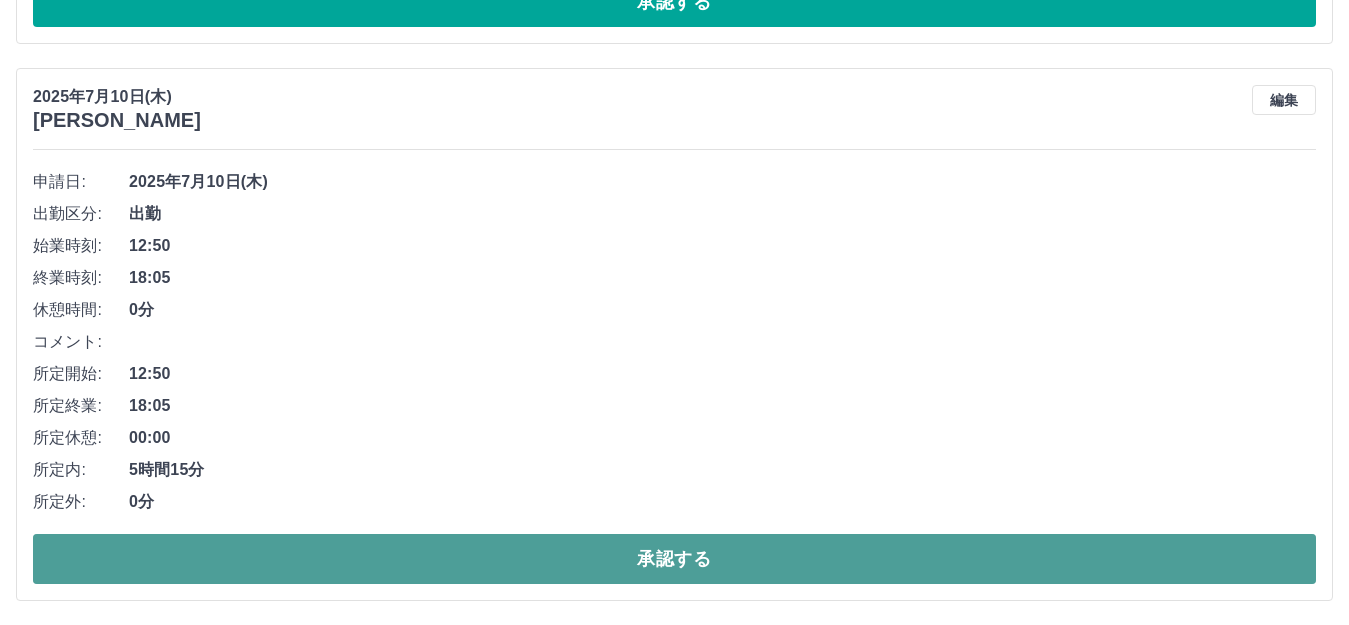 click on "承認する" at bounding box center (674, 559) 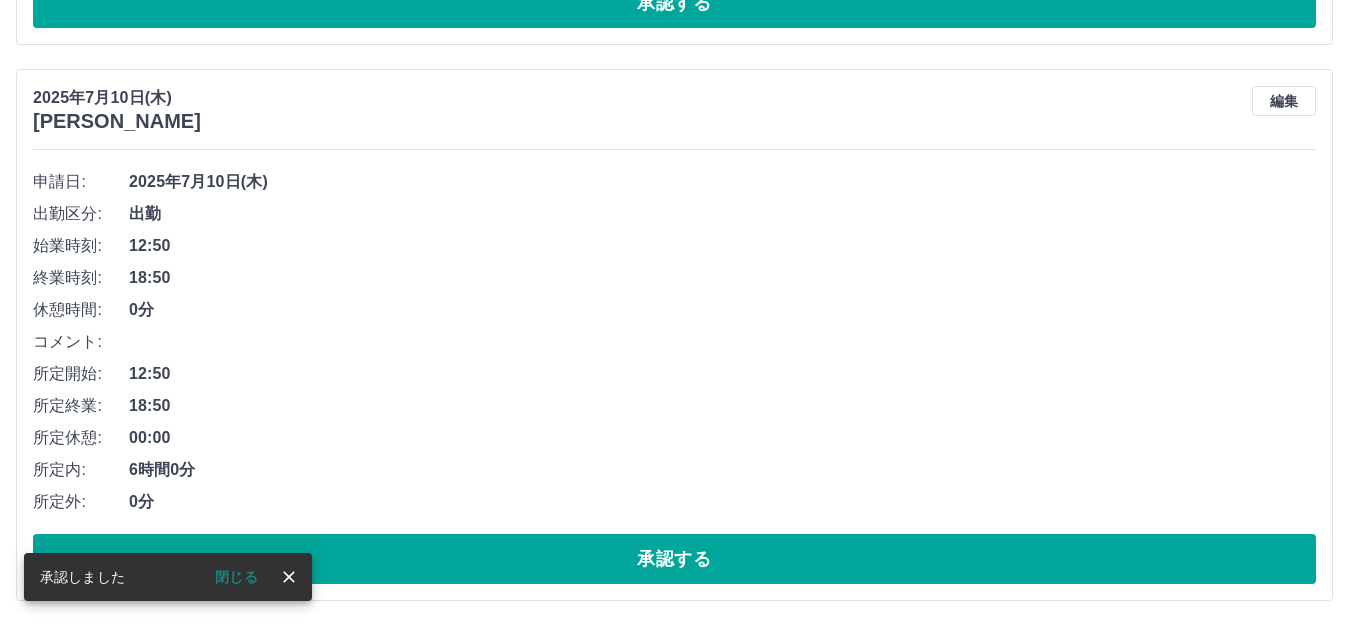 scroll, scrollTop: 437, scrollLeft: 0, axis: vertical 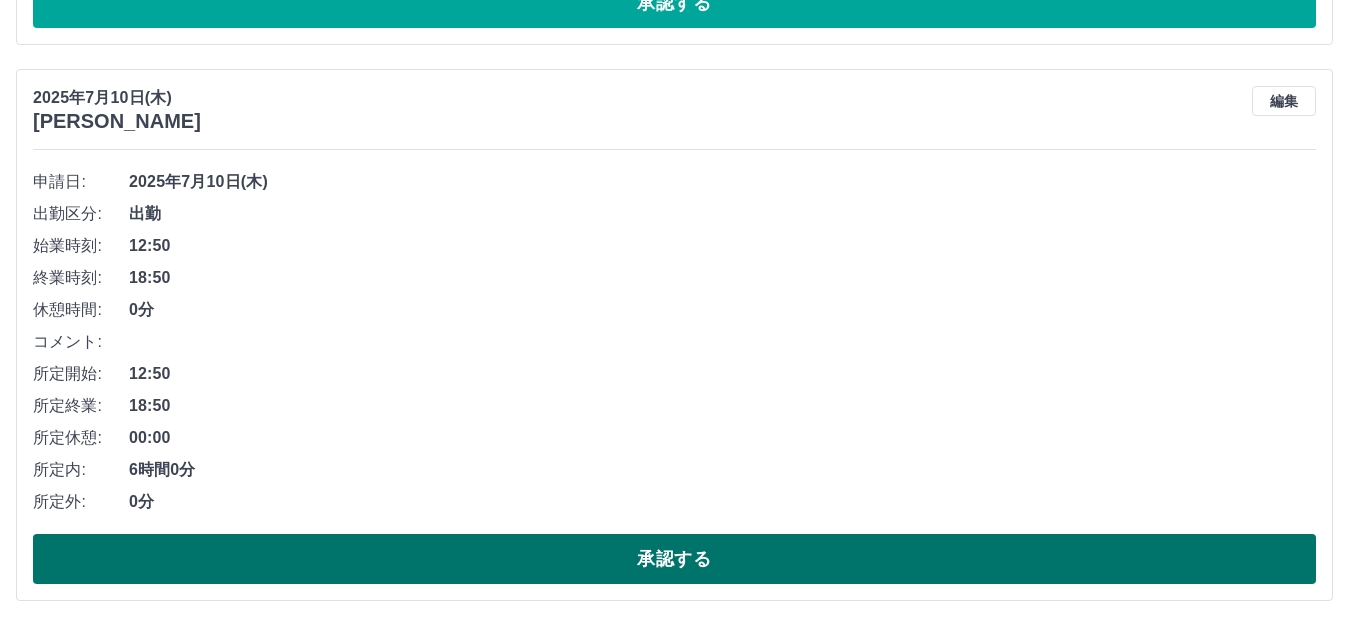 click on "承認する" at bounding box center (674, 559) 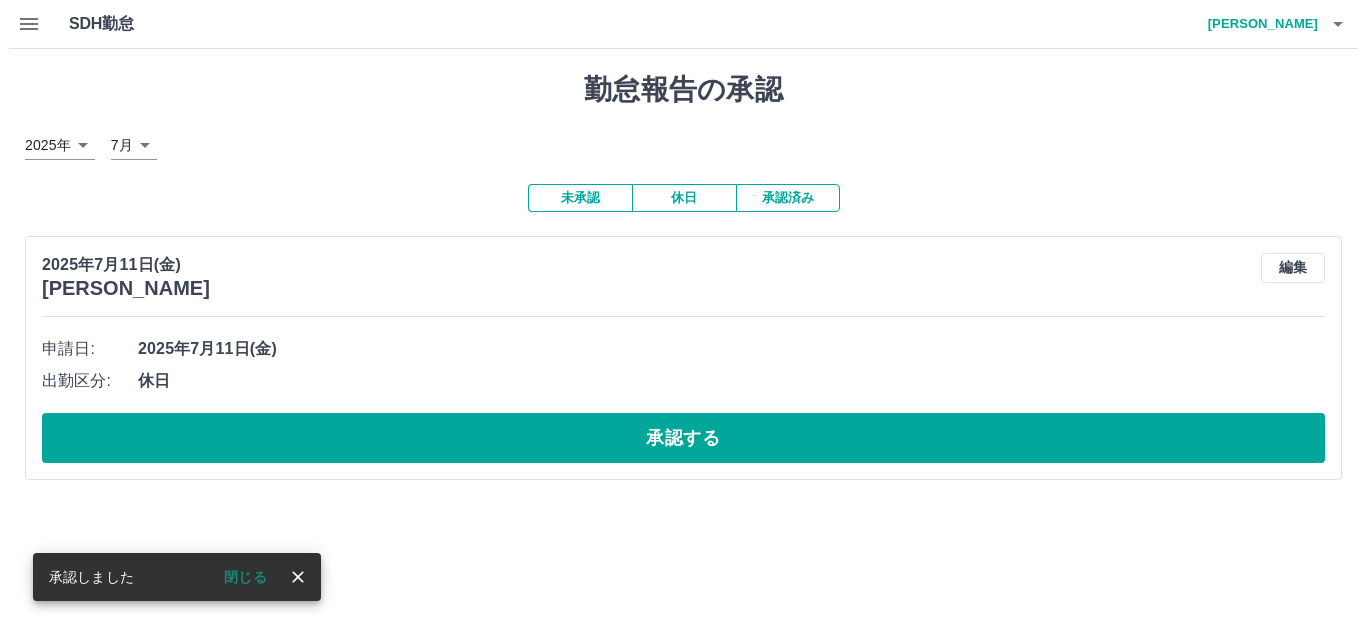 scroll, scrollTop: 0, scrollLeft: 0, axis: both 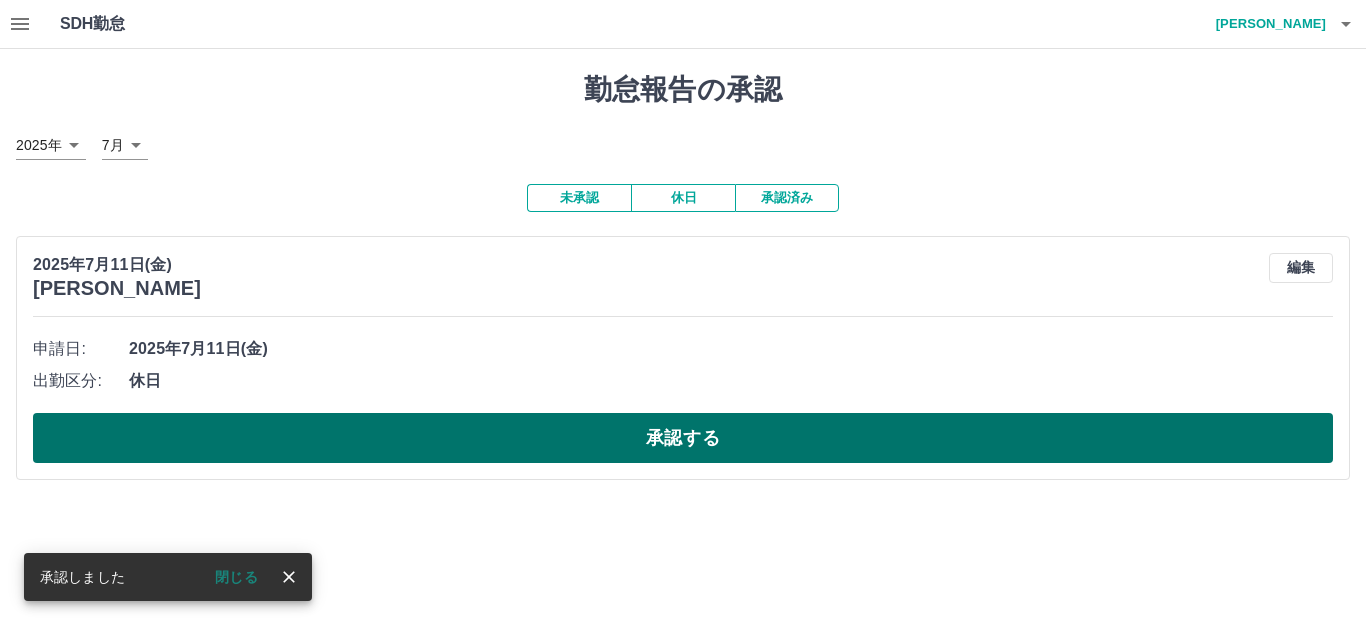 click on "承認する" at bounding box center (683, 438) 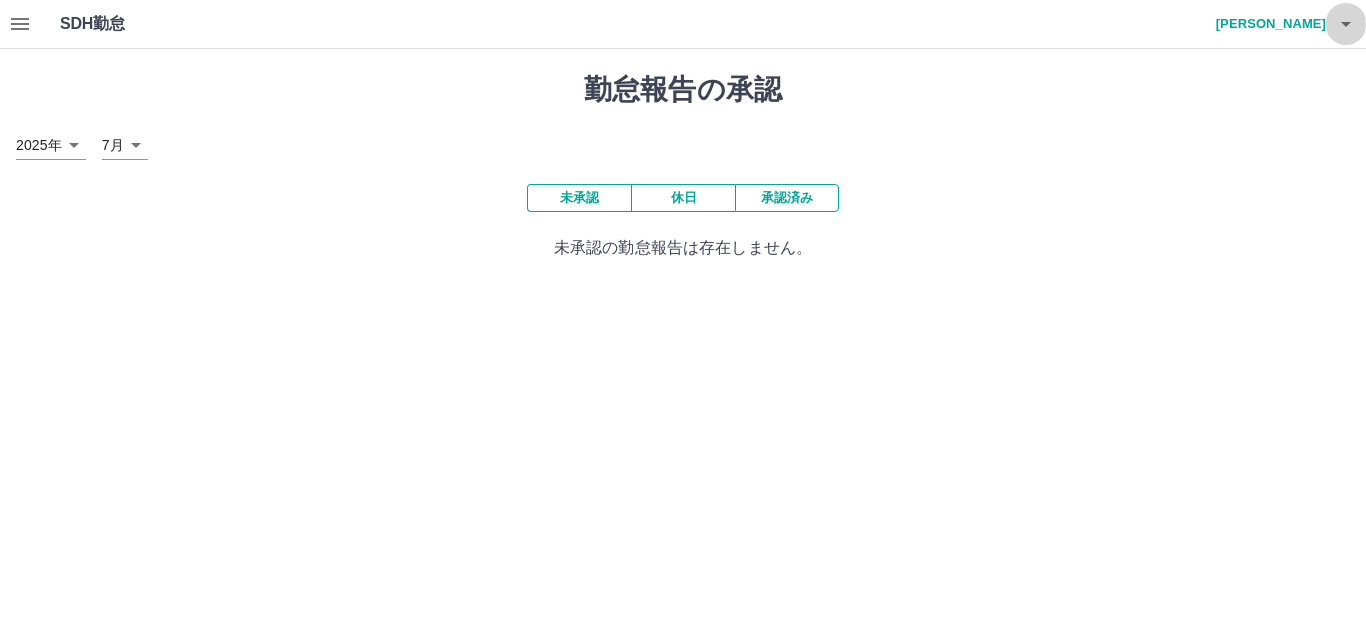 click 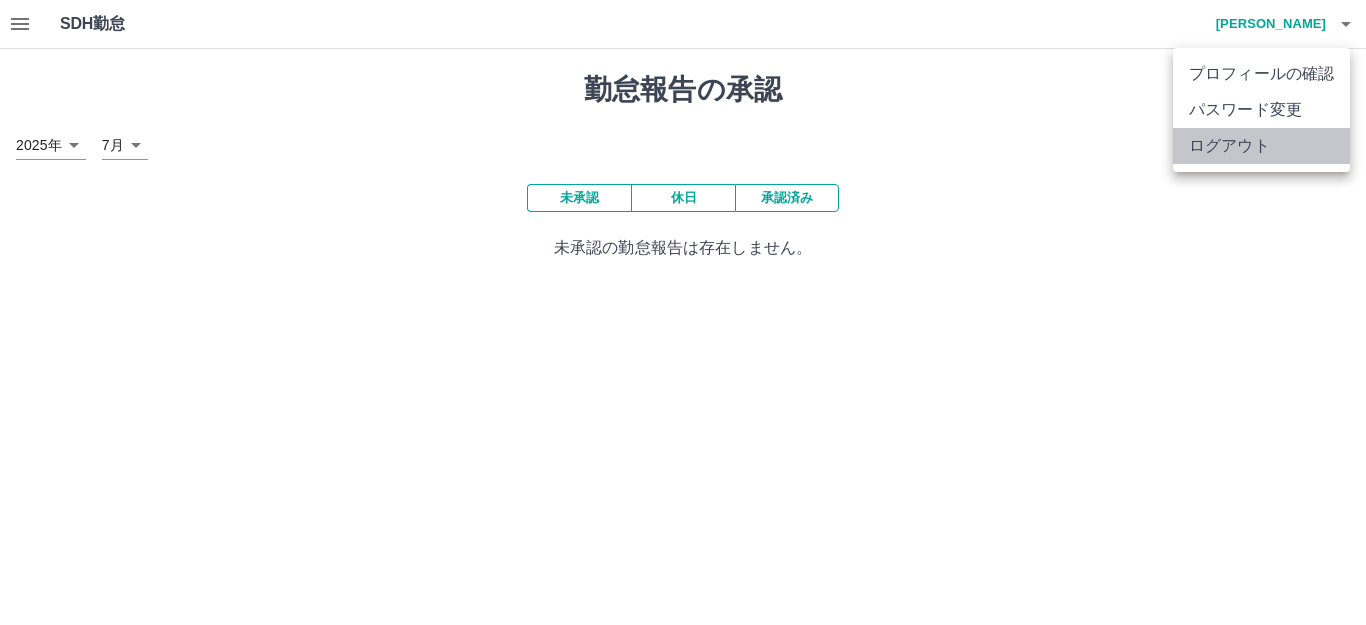 click on "ログアウト" at bounding box center (1261, 146) 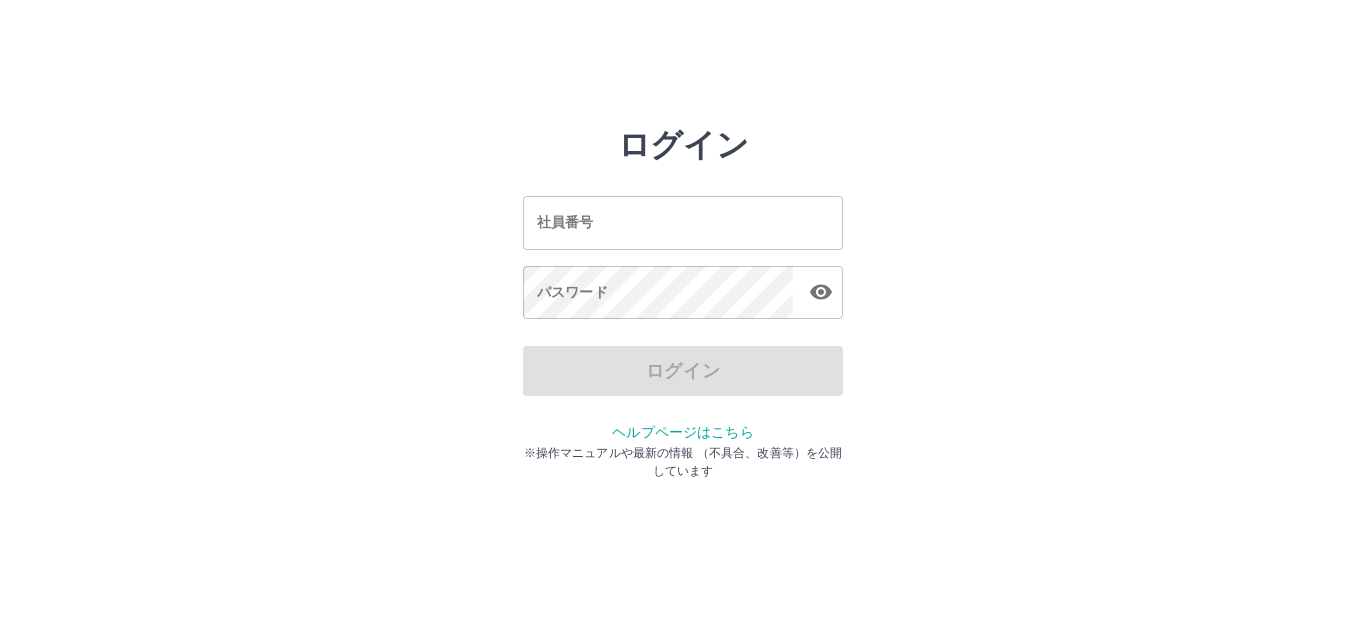 scroll, scrollTop: 0, scrollLeft: 0, axis: both 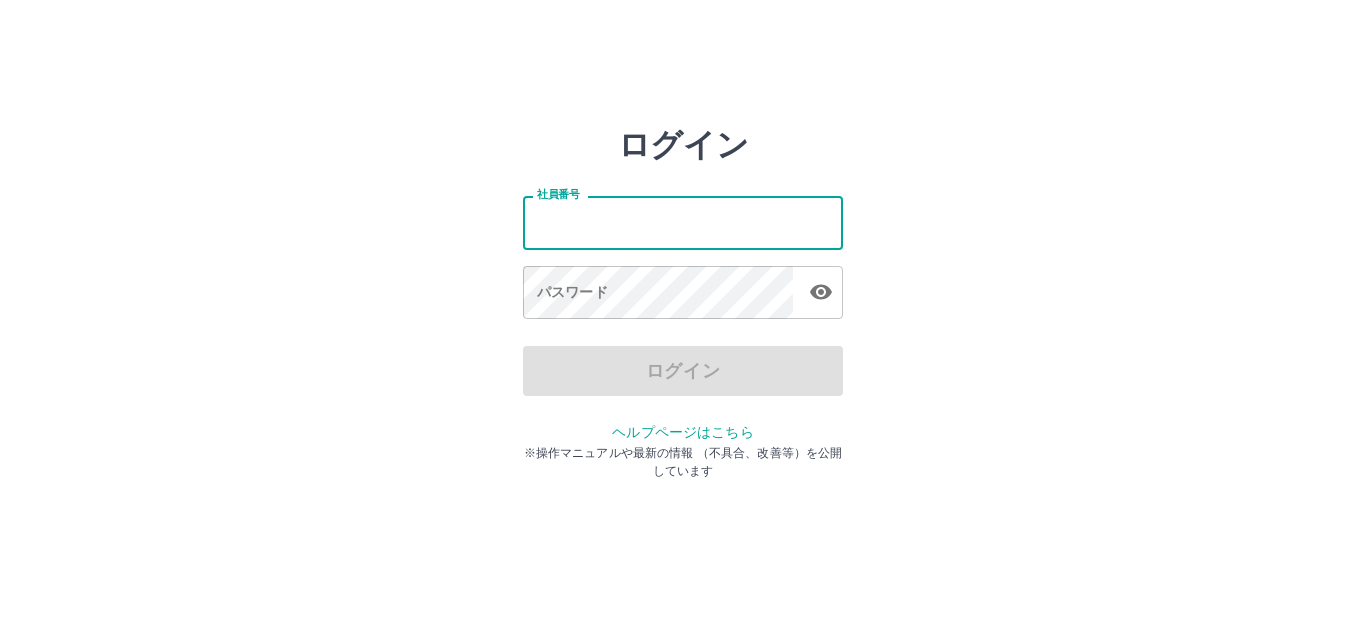 click on "社員番号" at bounding box center [683, 222] 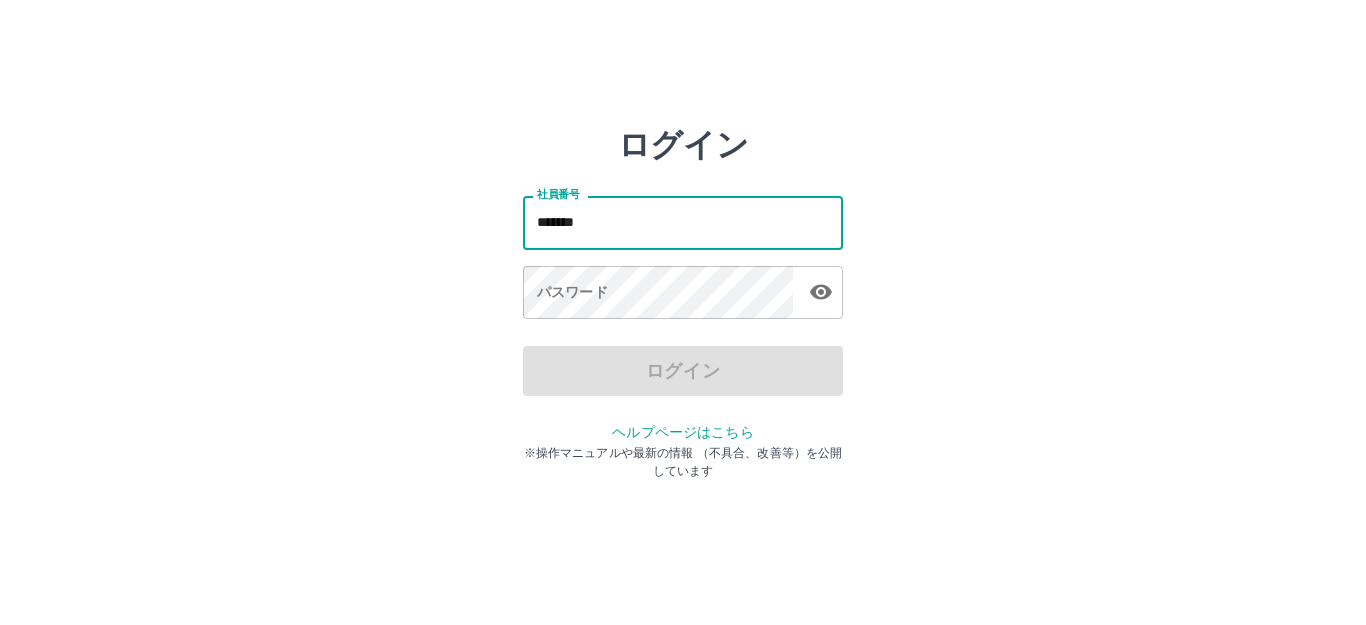 type on "*******" 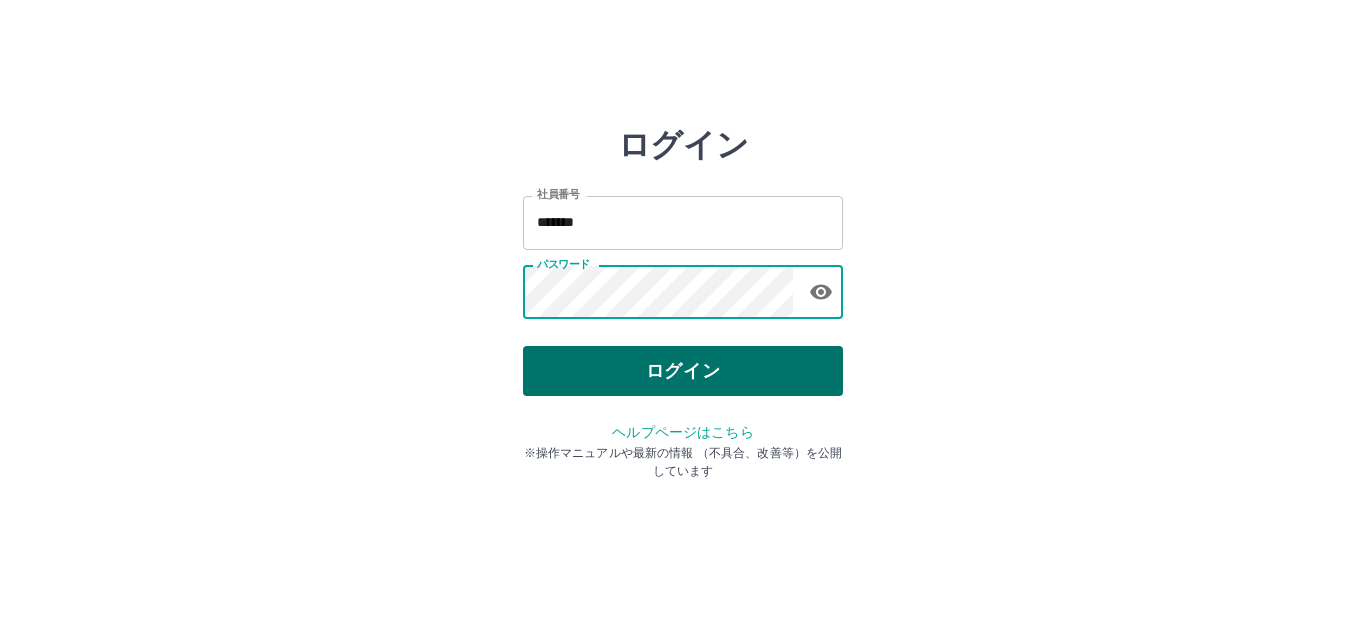click on "ログイン" at bounding box center [683, 371] 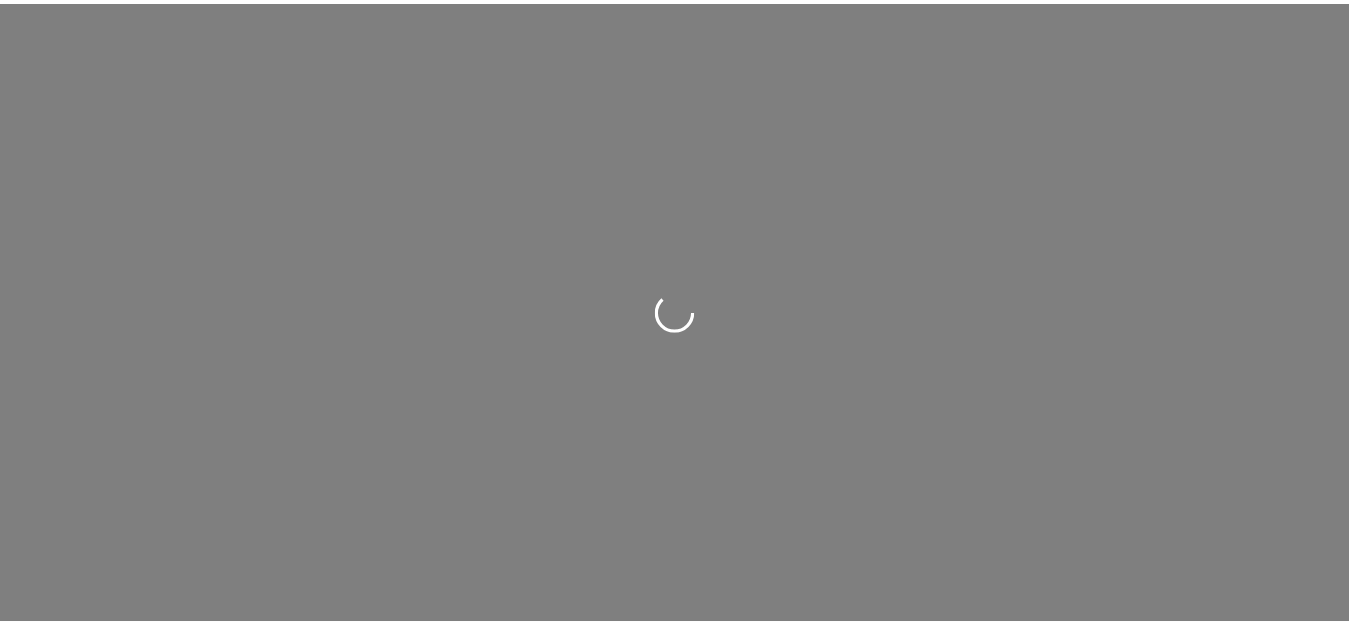 scroll, scrollTop: 0, scrollLeft: 0, axis: both 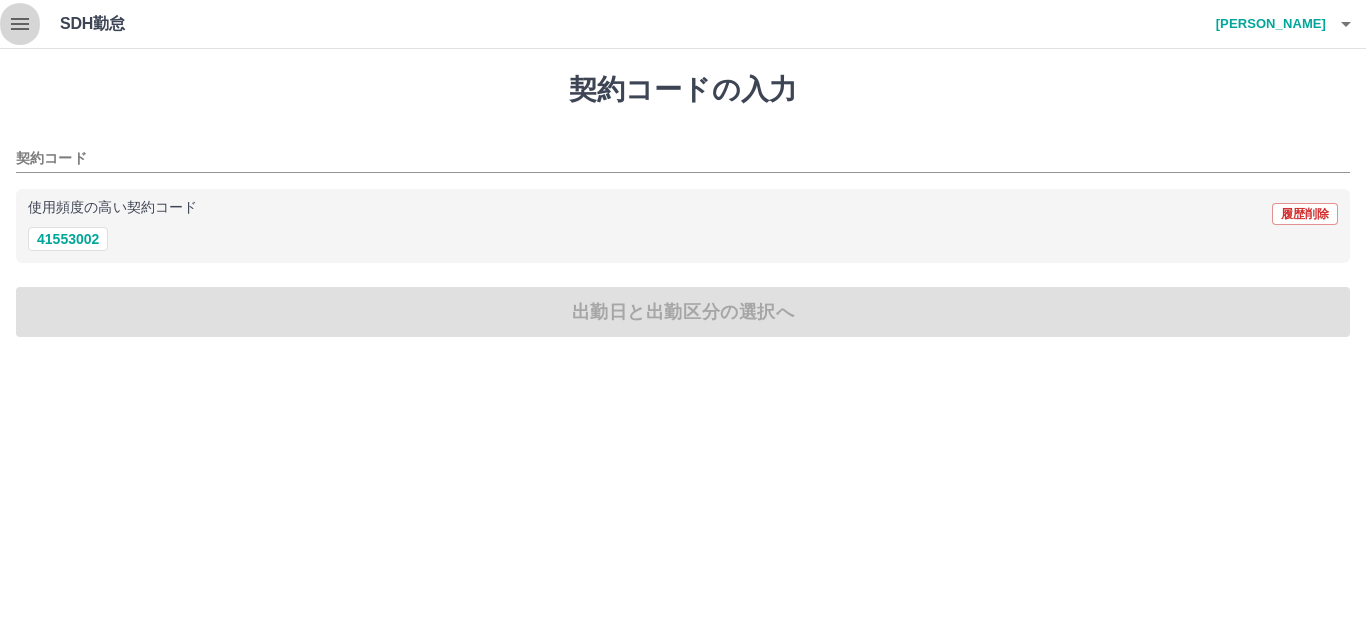 click 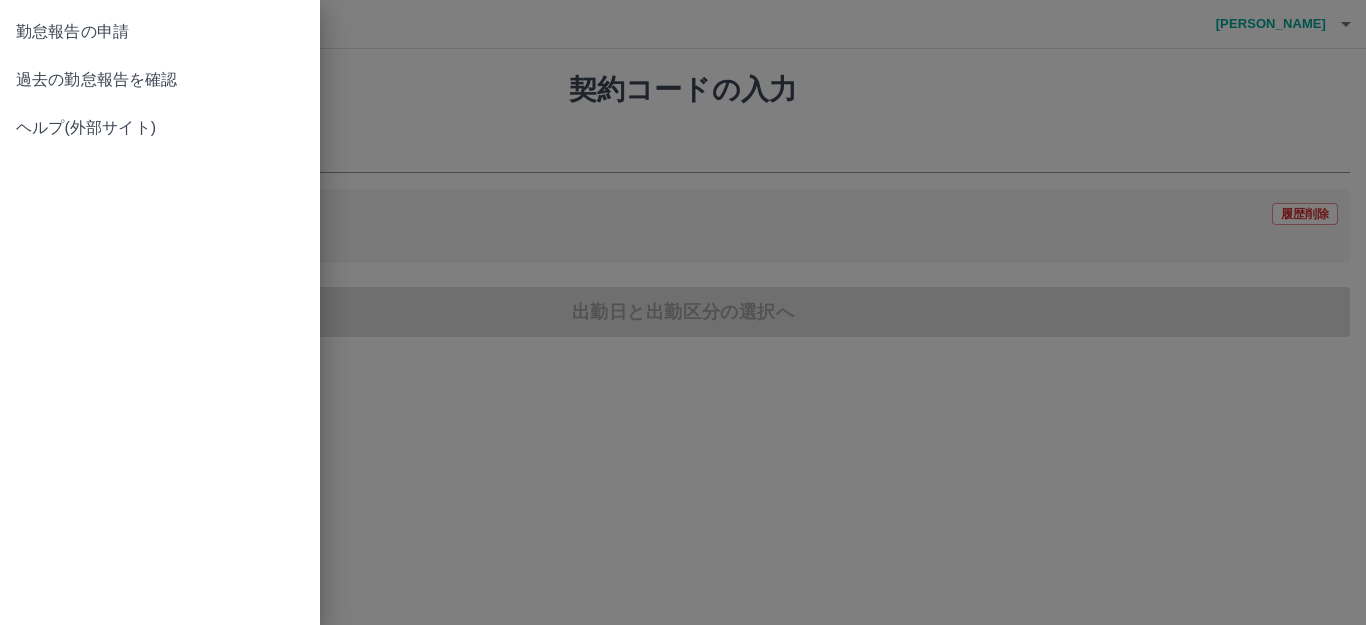 click on "過去の勤怠報告を確認" at bounding box center (160, 80) 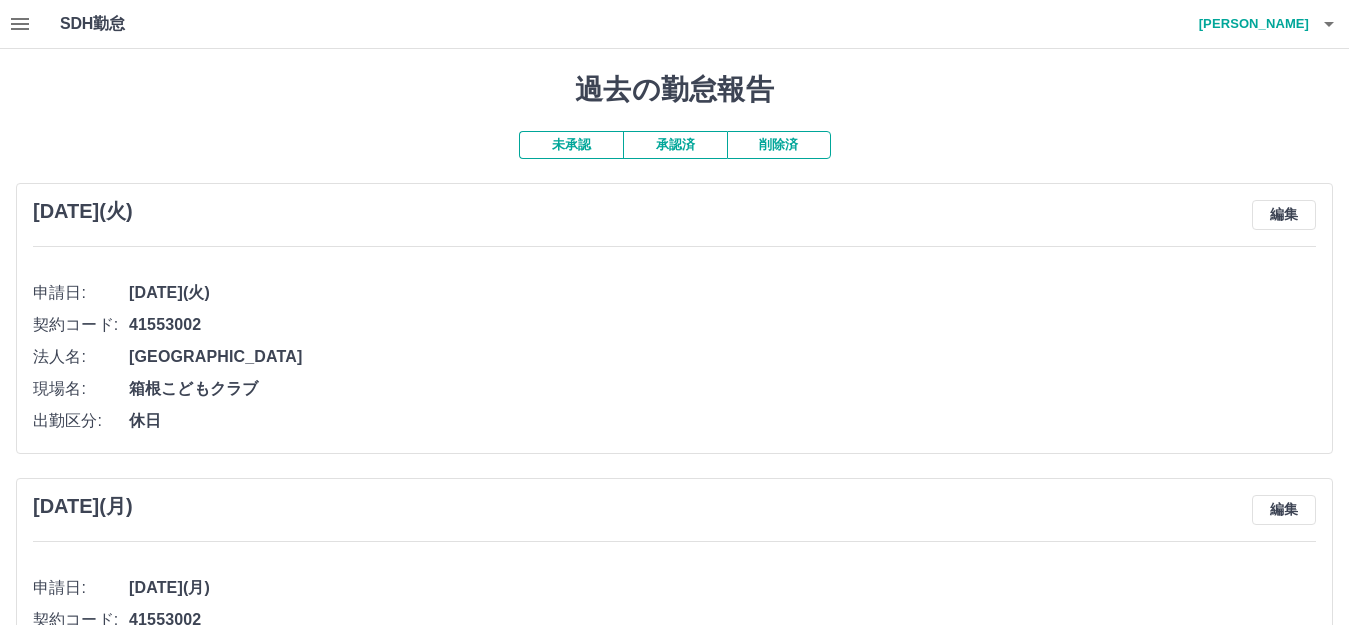 click on "承認済" at bounding box center [675, 145] 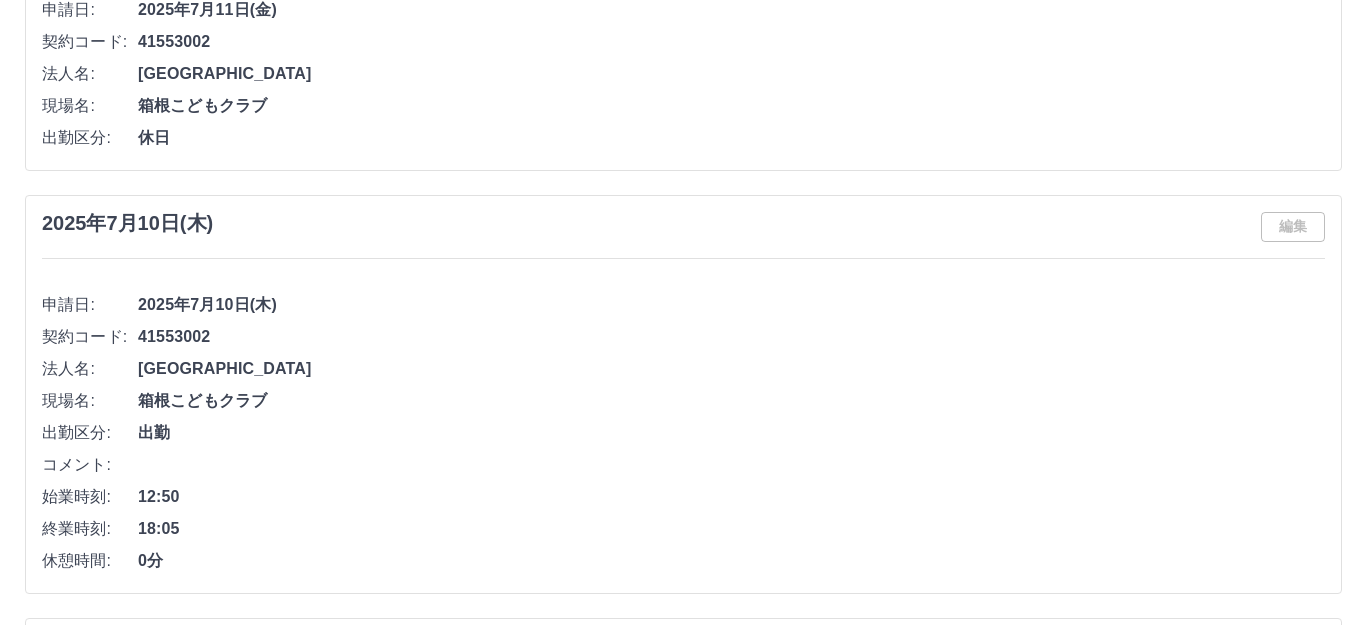 scroll, scrollTop: 0, scrollLeft: 0, axis: both 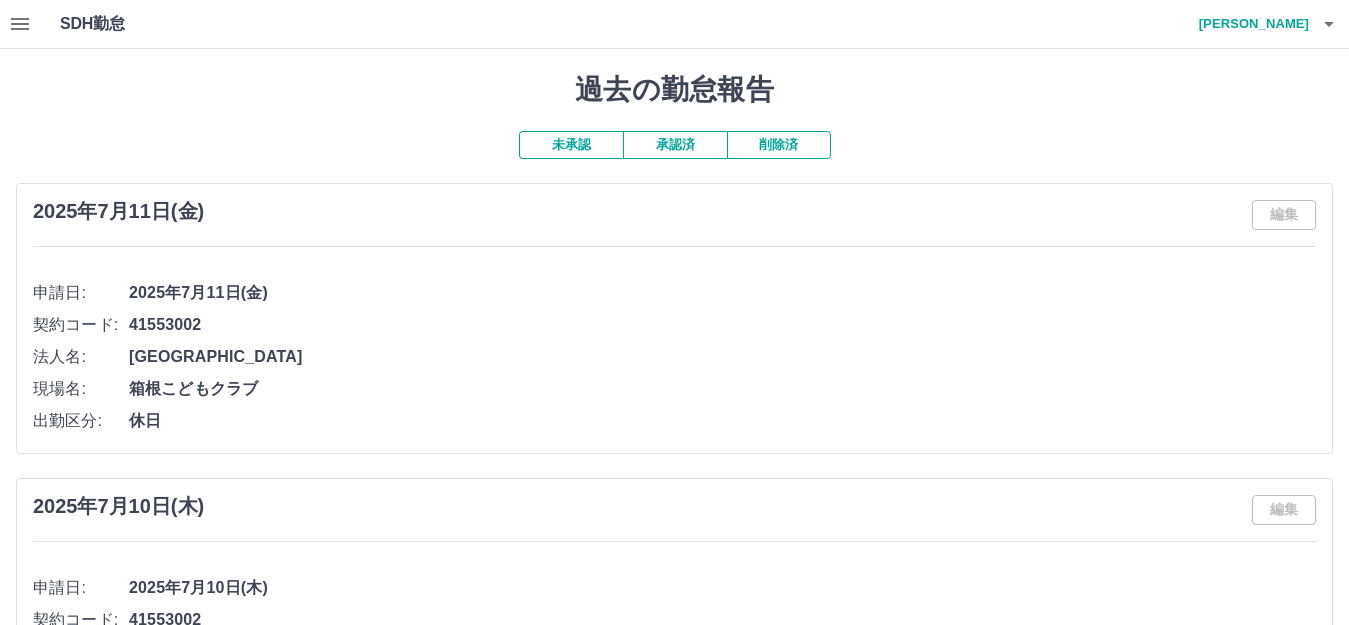 click 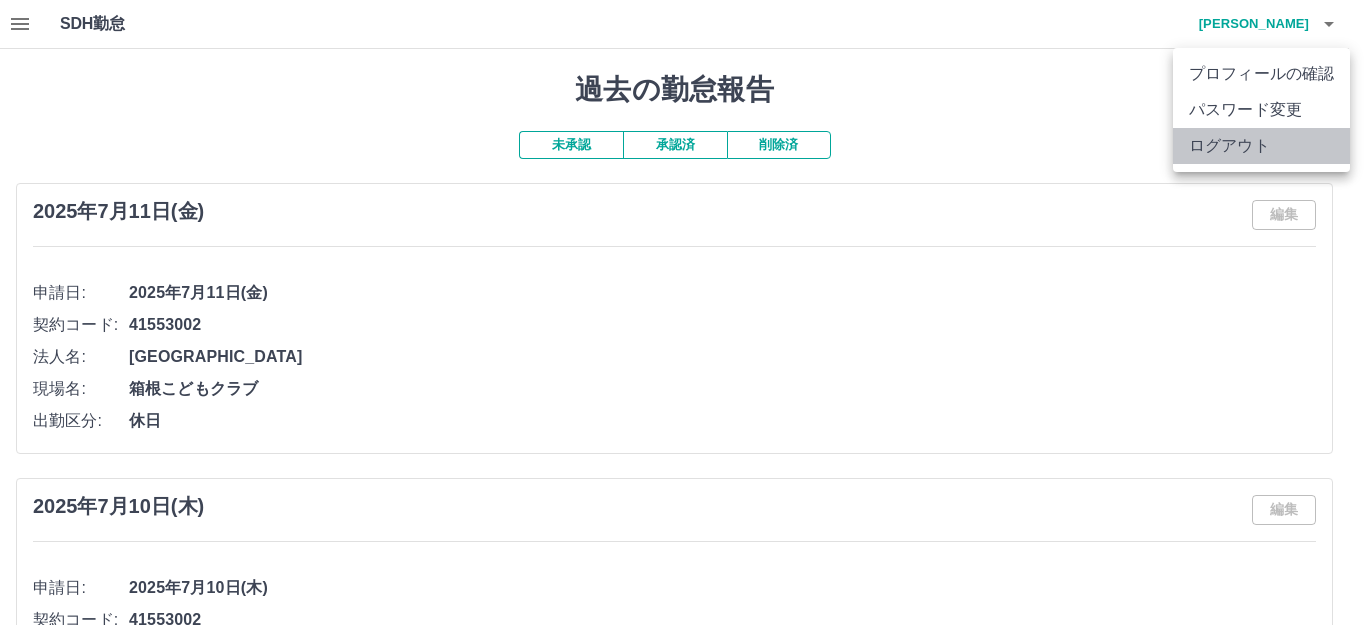 click on "ログアウト" at bounding box center [1261, 146] 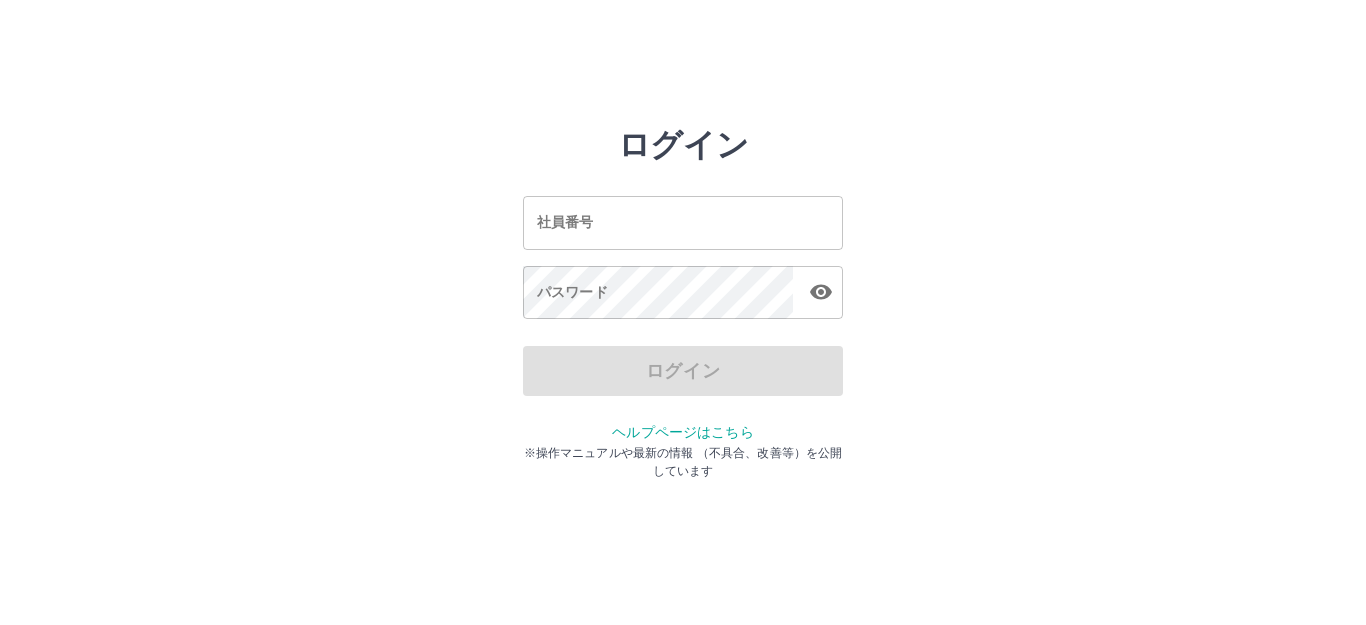 scroll, scrollTop: 0, scrollLeft: 0, axis: both 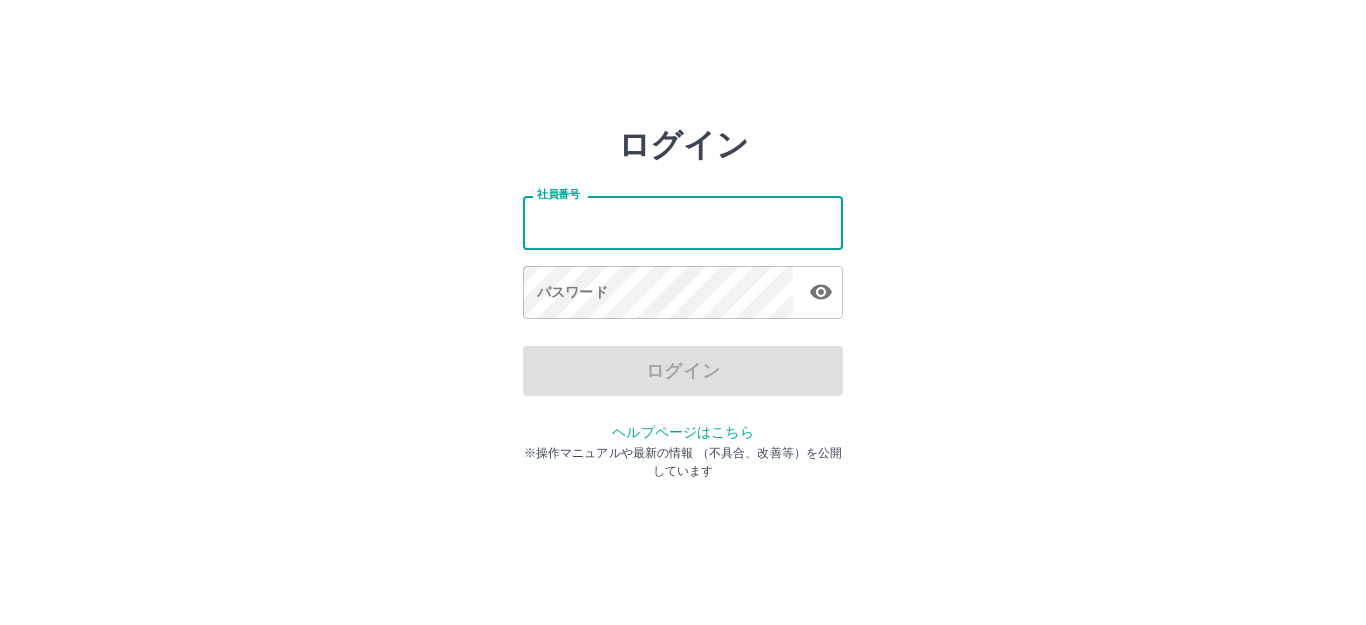 type on "*******" 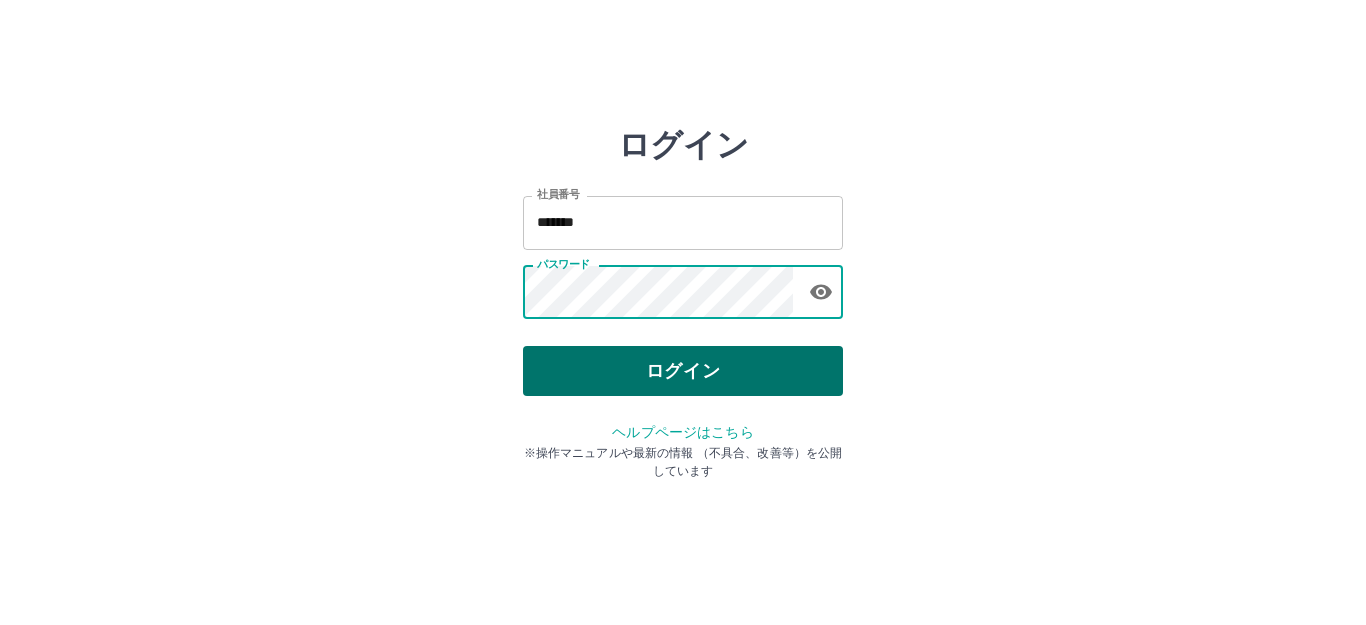 click on "ログイン" at bounding box center [683, 371] 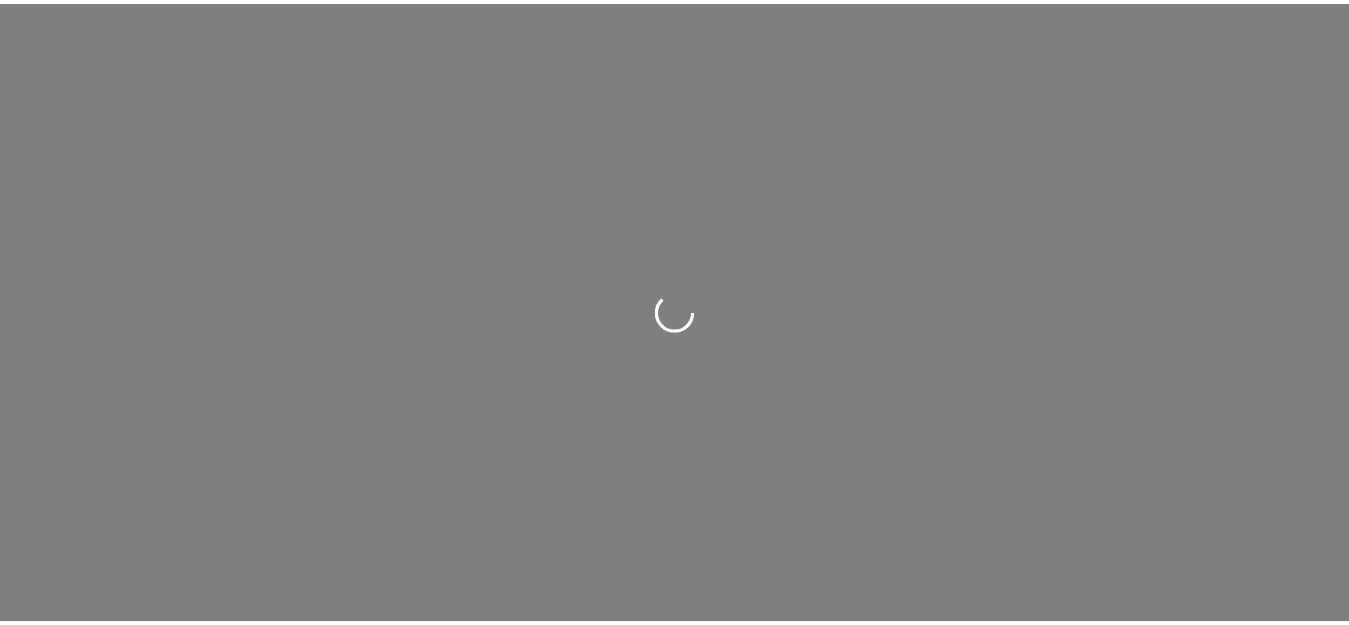 scroll, scrollTop: 0, scrollLeft: 0, axis: both 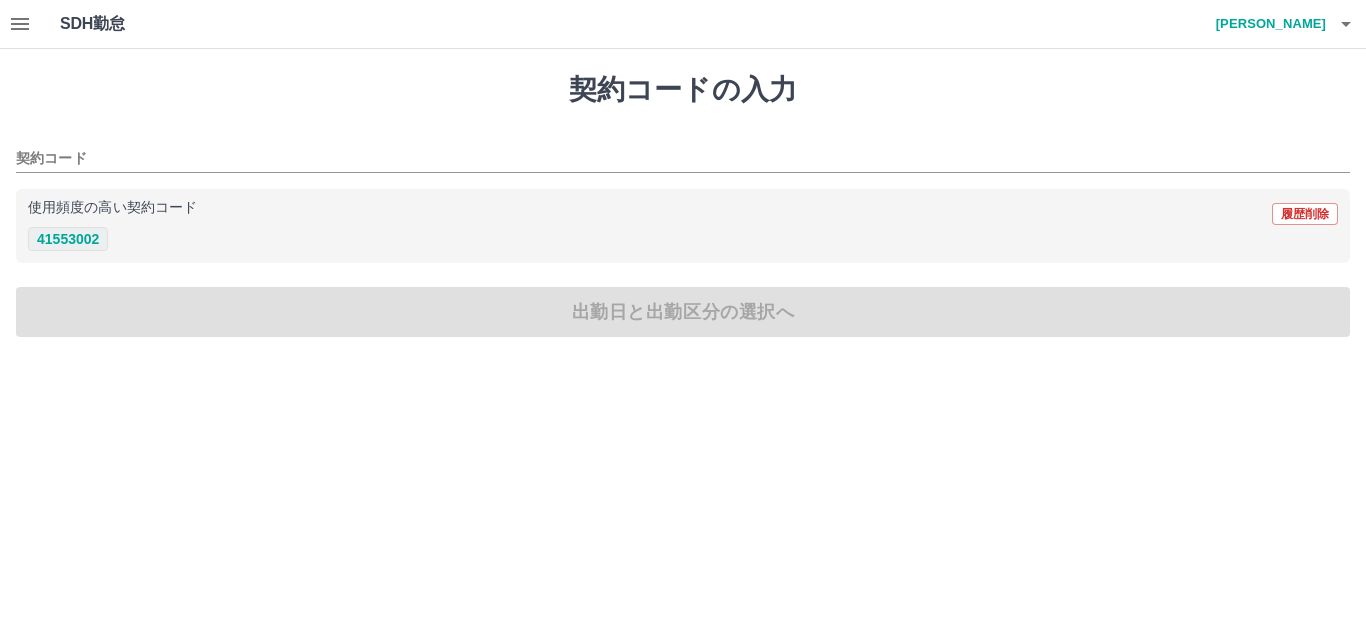 click on "41553002" at bounding box center (68, 239) 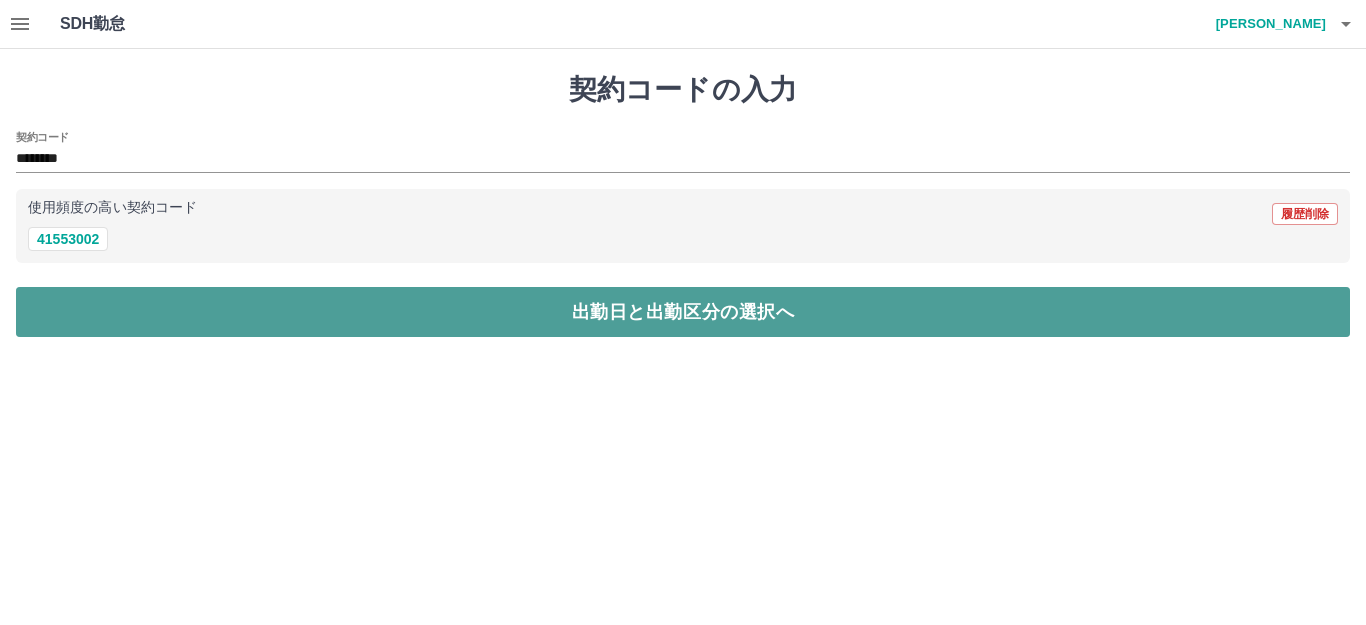 click on "出勤日と出勤区分の選択へ" at bounding box center [683, 312] 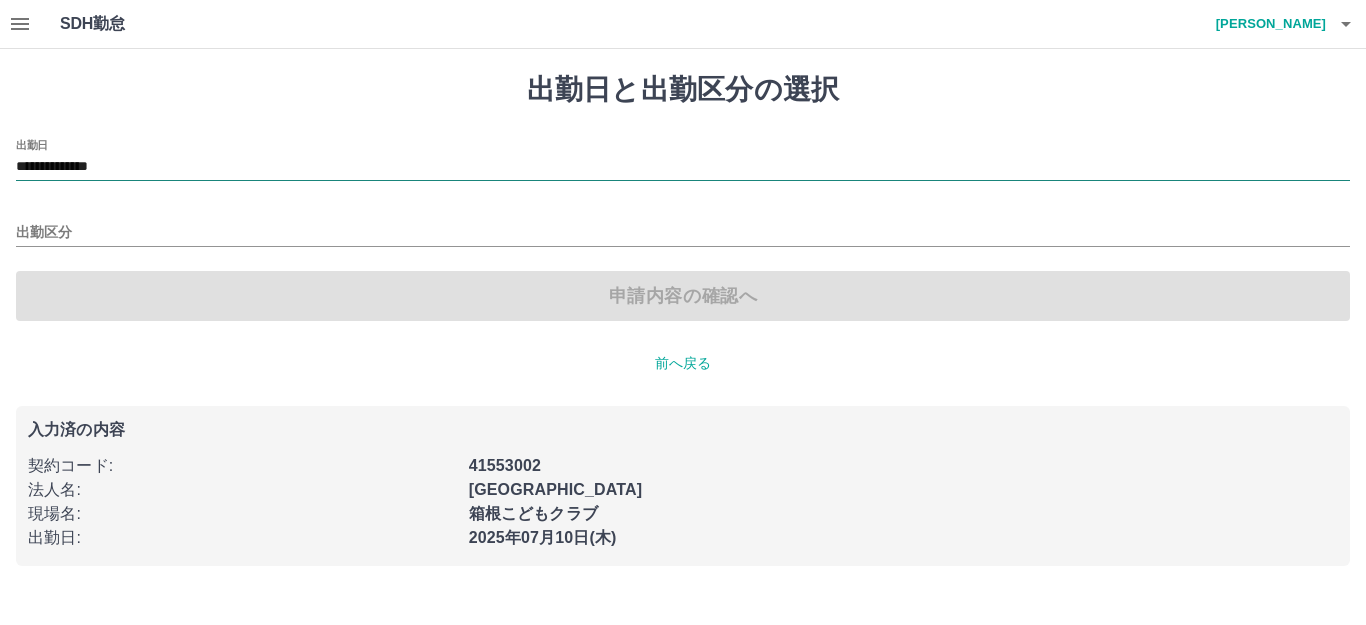 click on "**********" at bounding box center [683, 168] 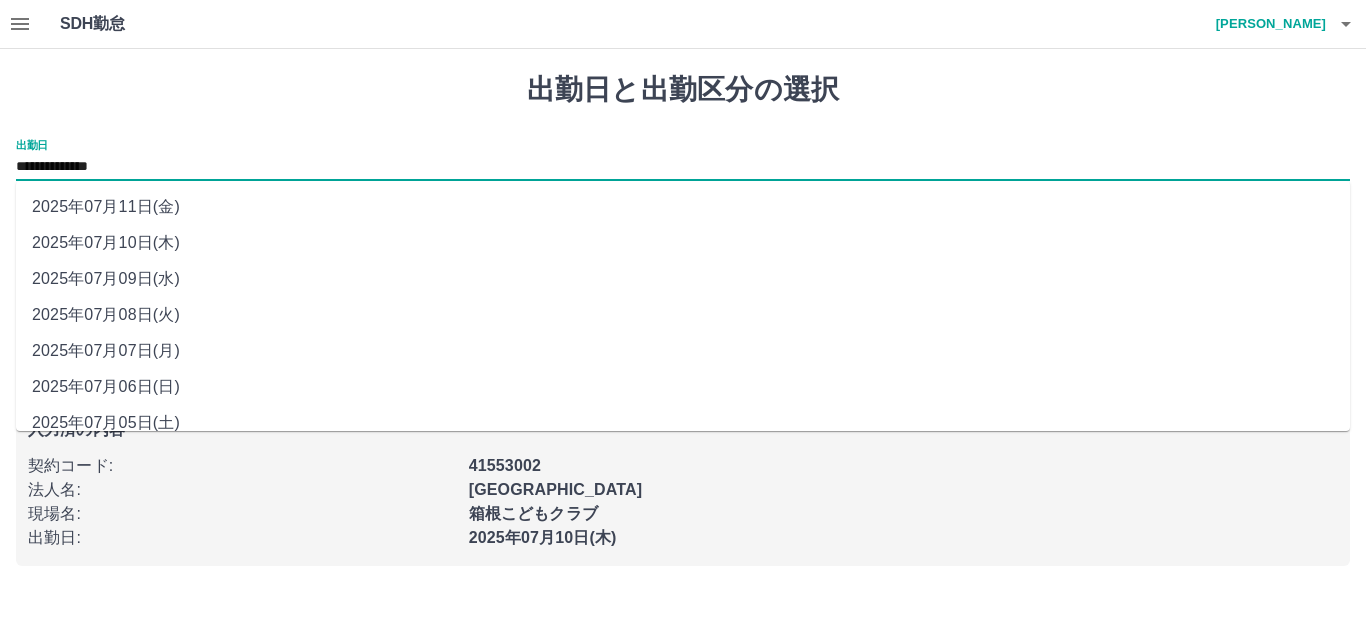 click on "2025年07月07日(月)" at bounding box center (683, 351) 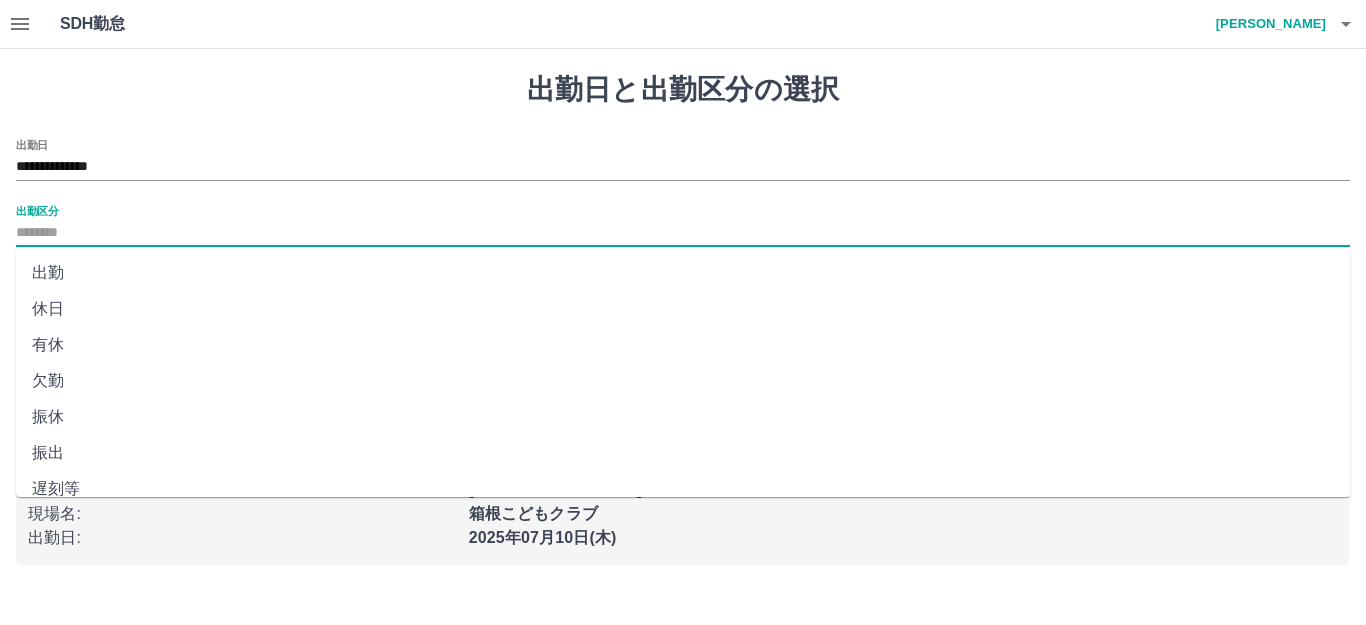 click on "出勤区分" at bounding box center [683, 233] 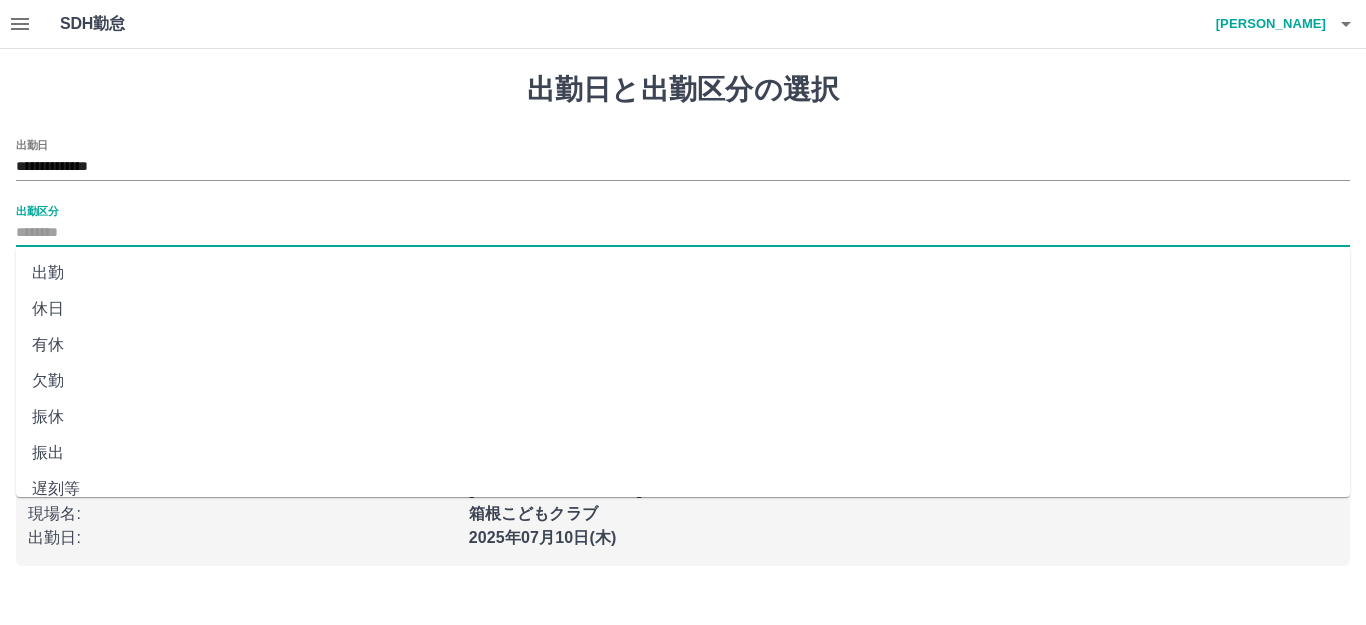 click on "出勤" at bounding box center (683, 273) 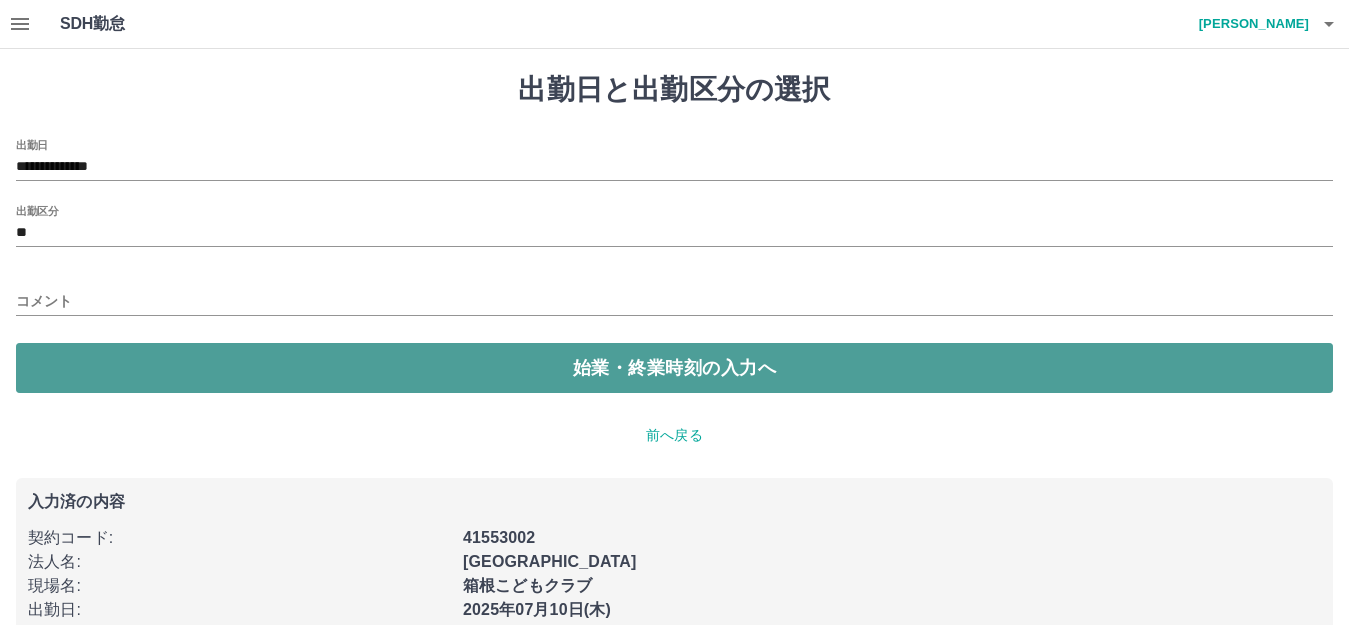 click on "始業・終業時刻の入力へ" at bounding box center [674, 368] 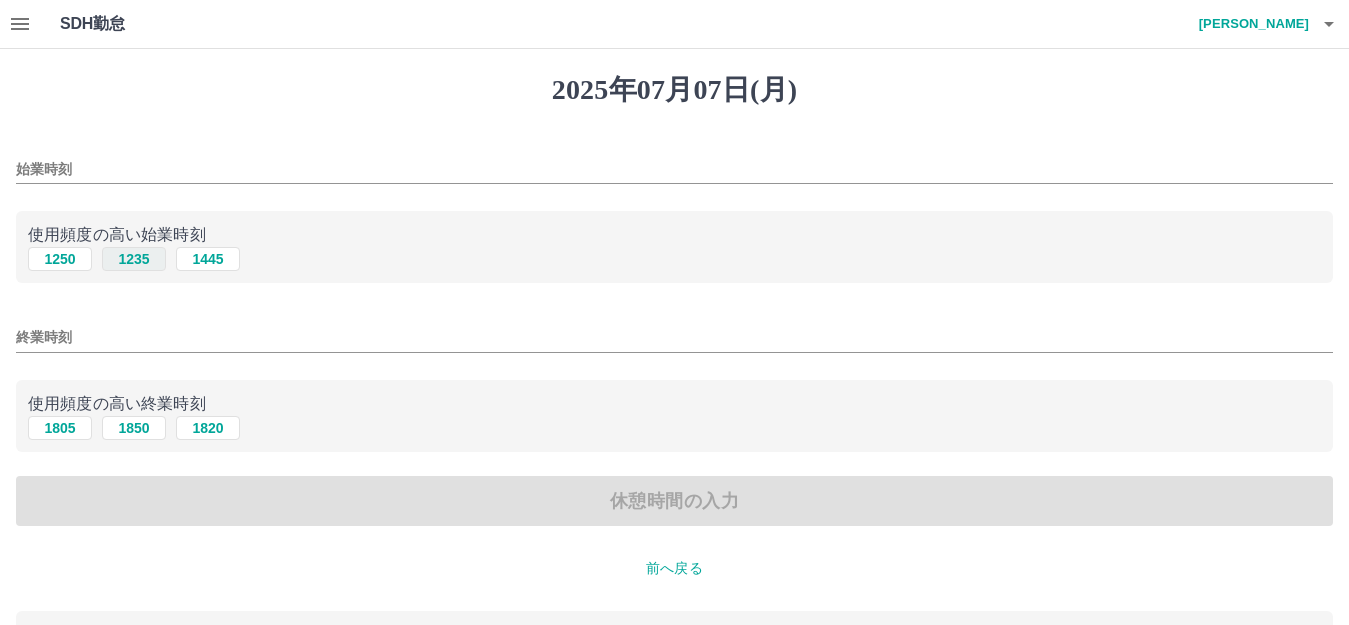 click on "1235" at bounding box center [134, 259] 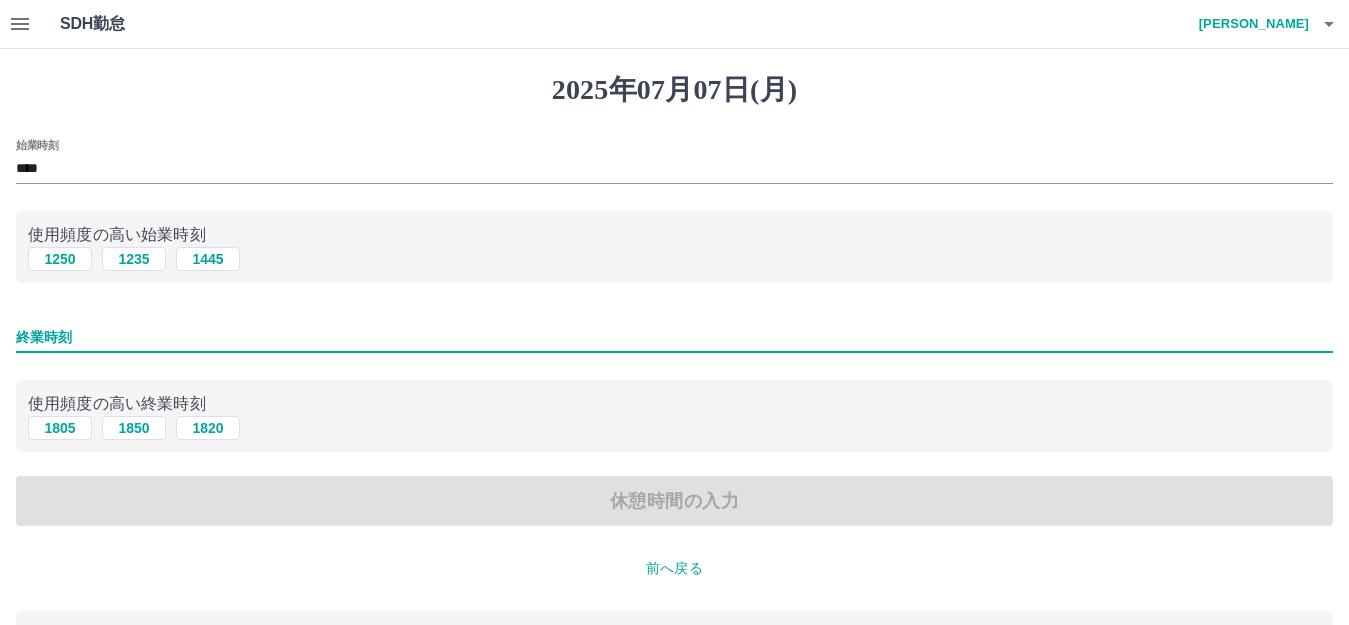 click on "終業時刻" at bounding box center (674, 337) 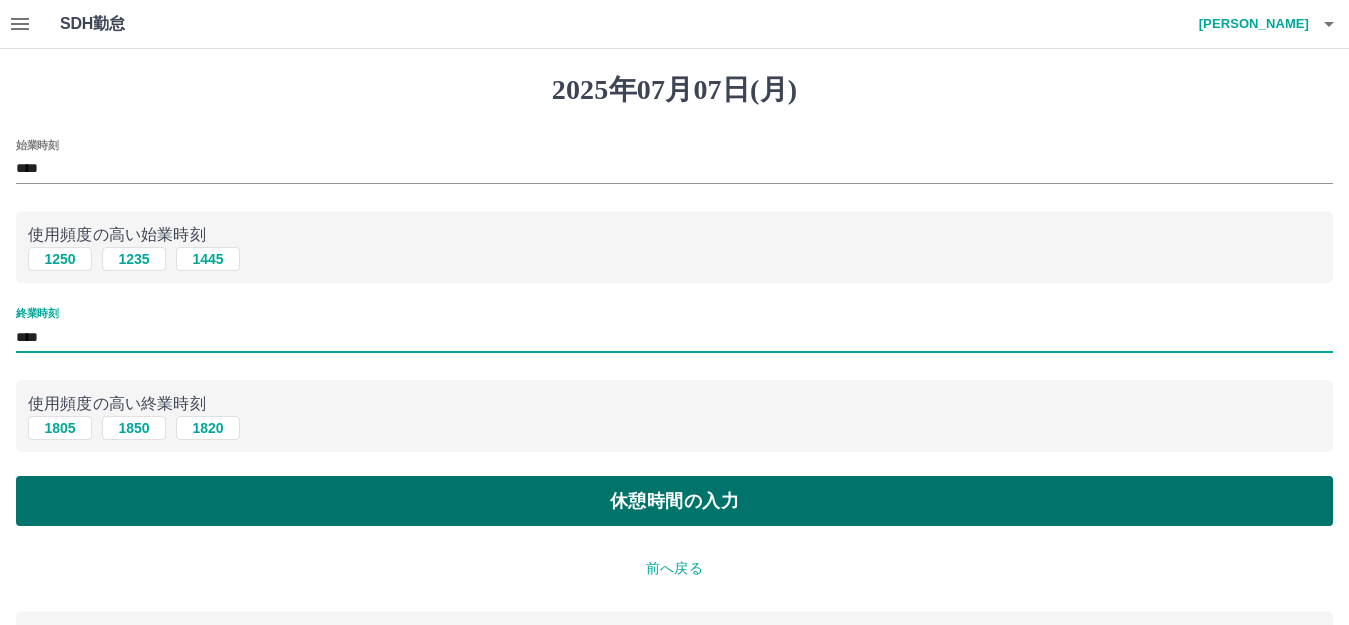 type on "****" 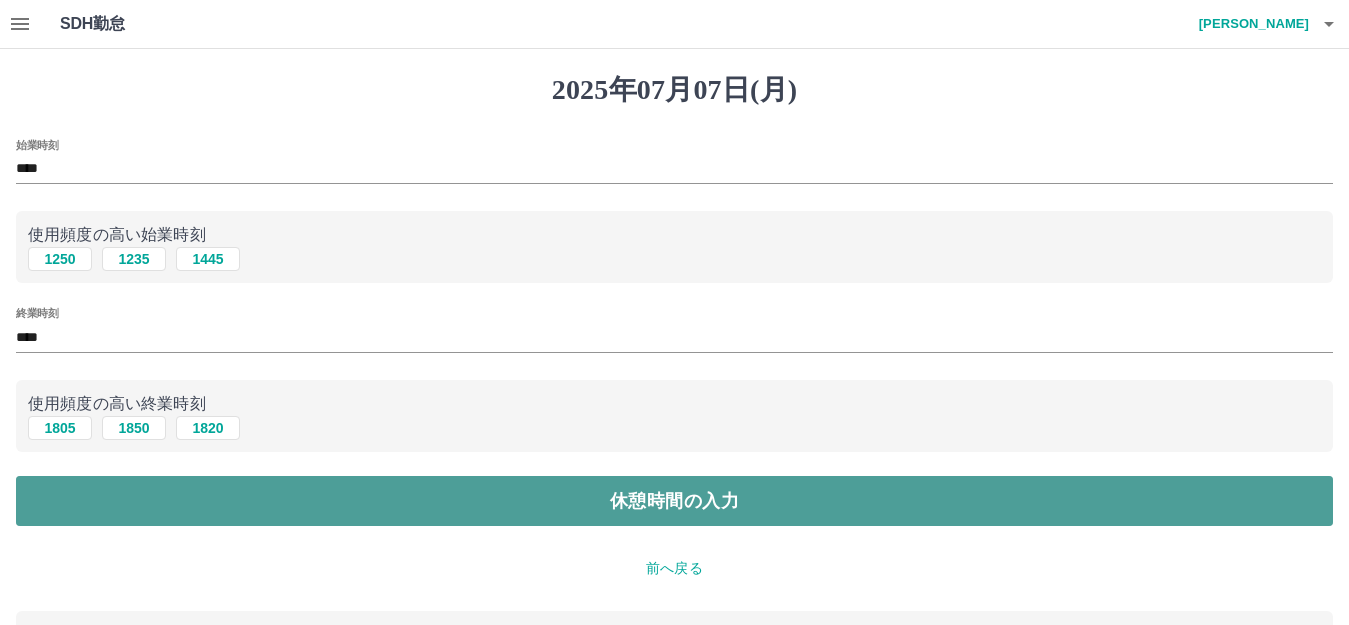 click on "休憩時間の入力" at bounding box center [674, 501] 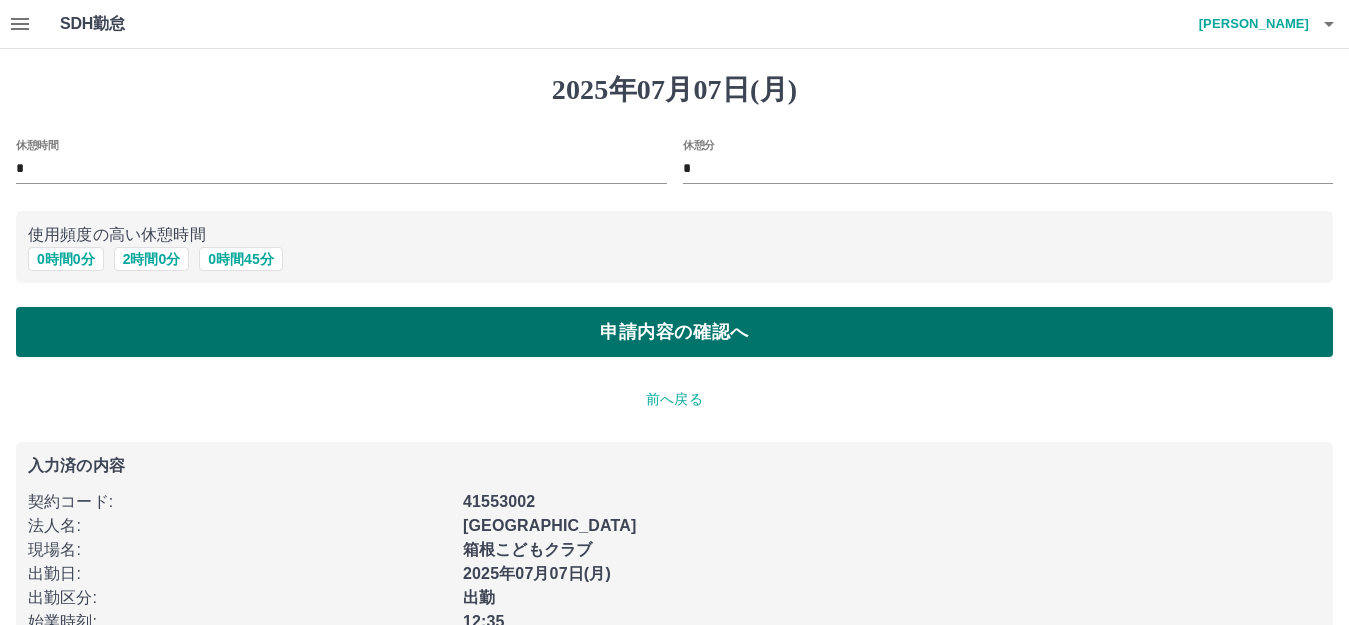 click on "申請内容の確認へ" at bounding box center (674, 332) 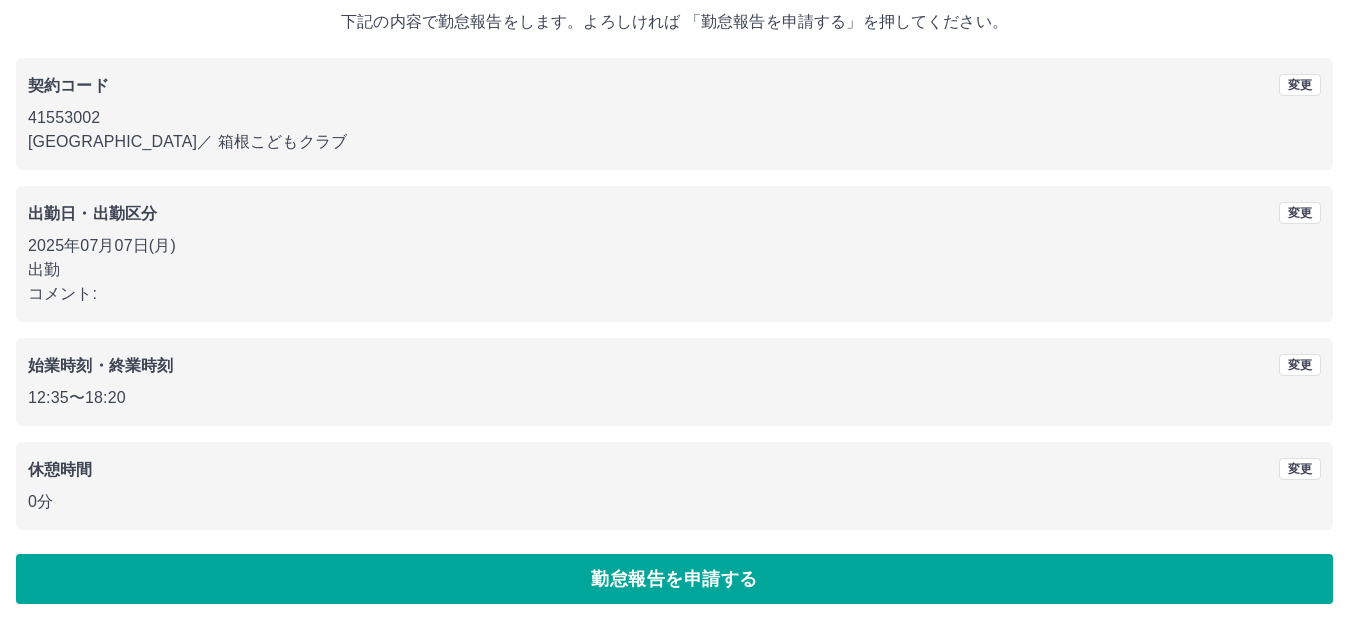 scroll, scrollTop: 124, scrollLeft: 0, axis: vertical 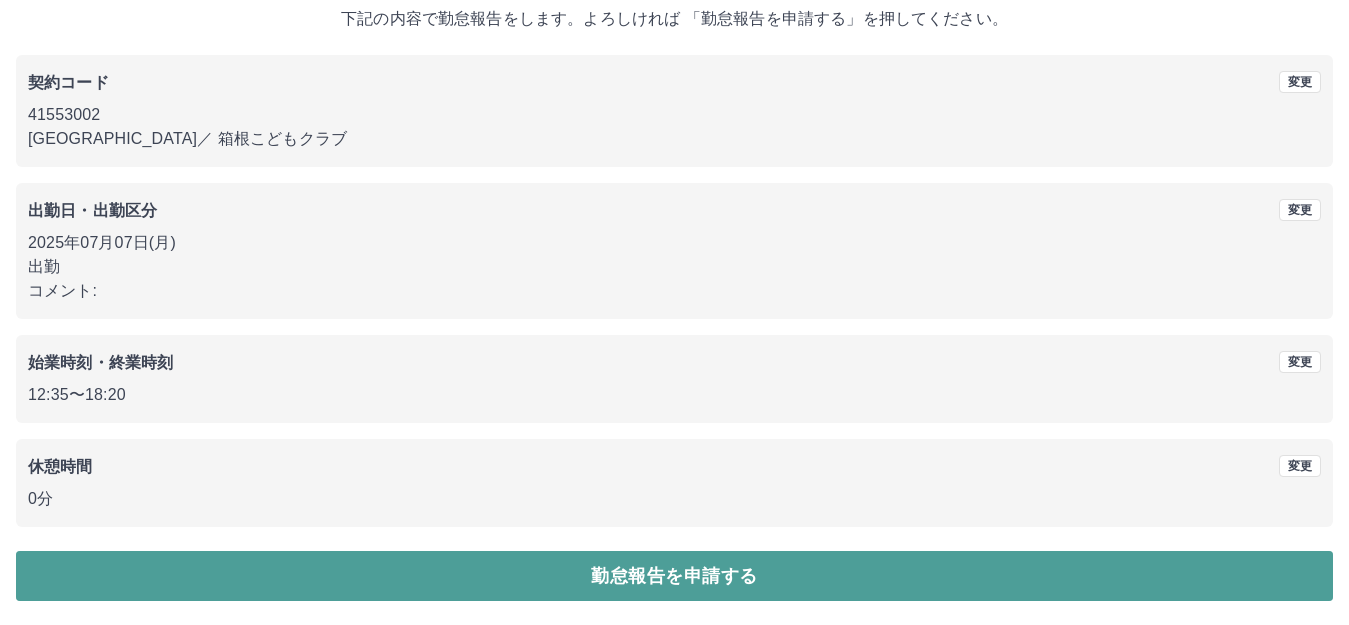 click on "勤怠報告を申請する" at bounding box center [674, 576] 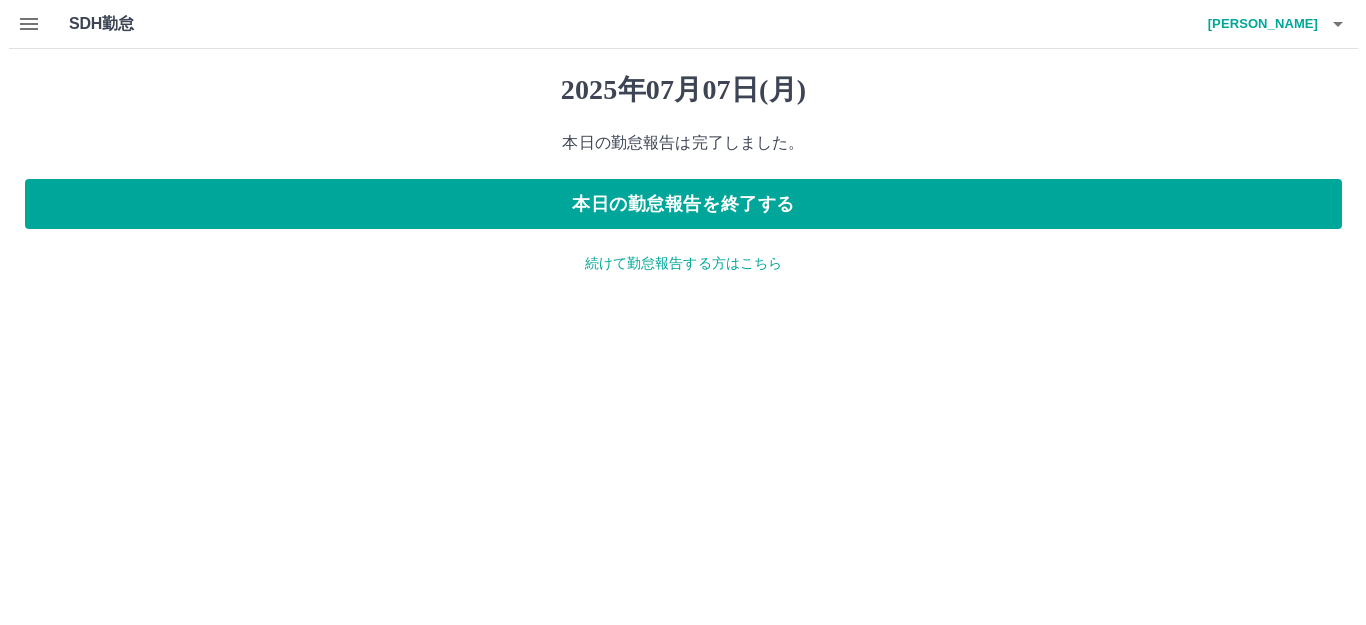 scroll, scrollTop: 0, scrollLeft: 0, axis: both 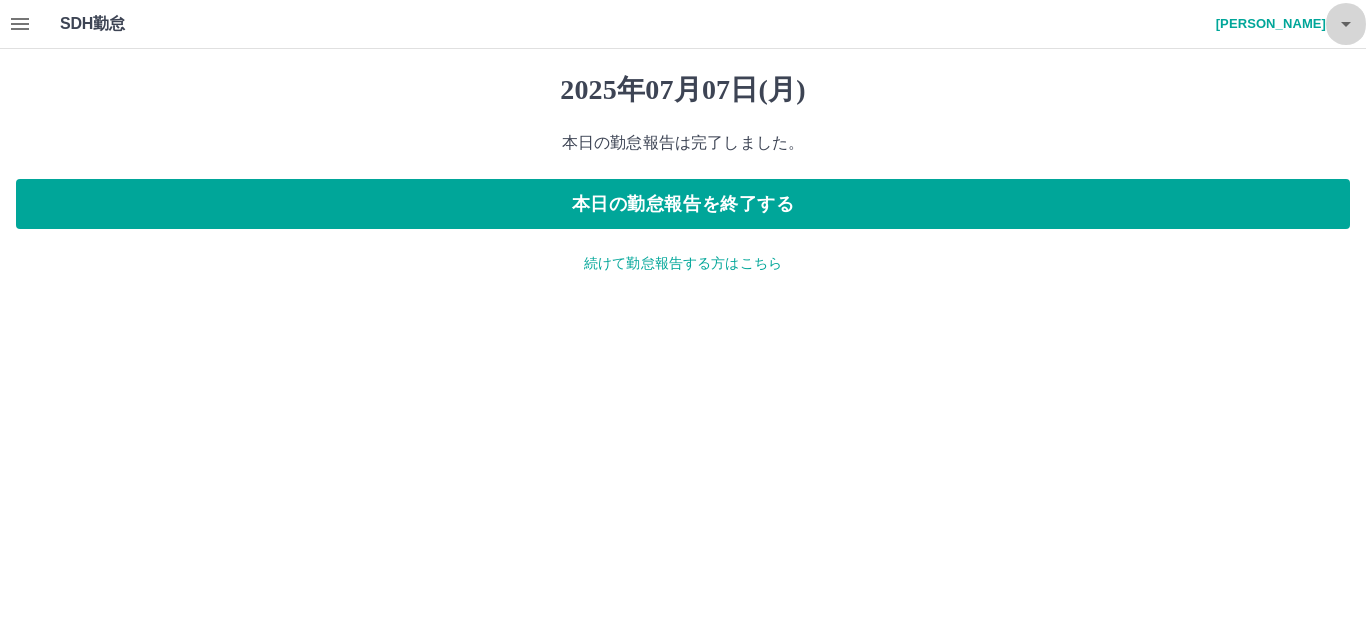 click 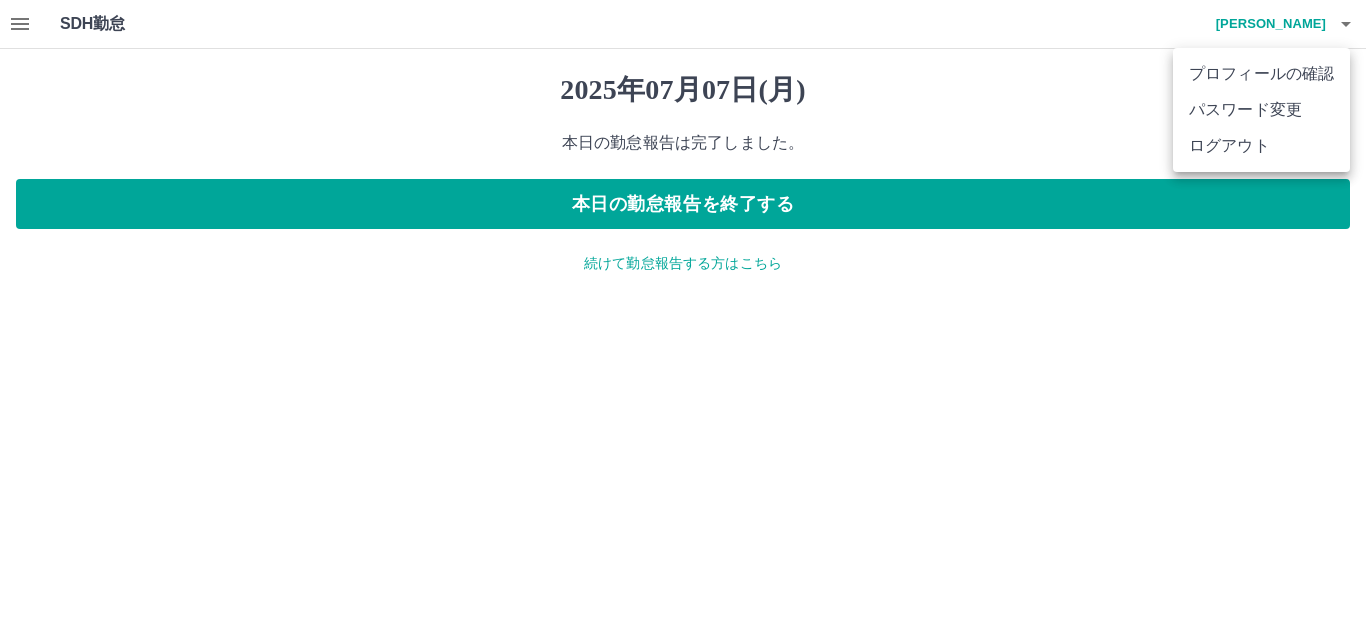 click on "ログアウト" at bounding box center [1261, 146] 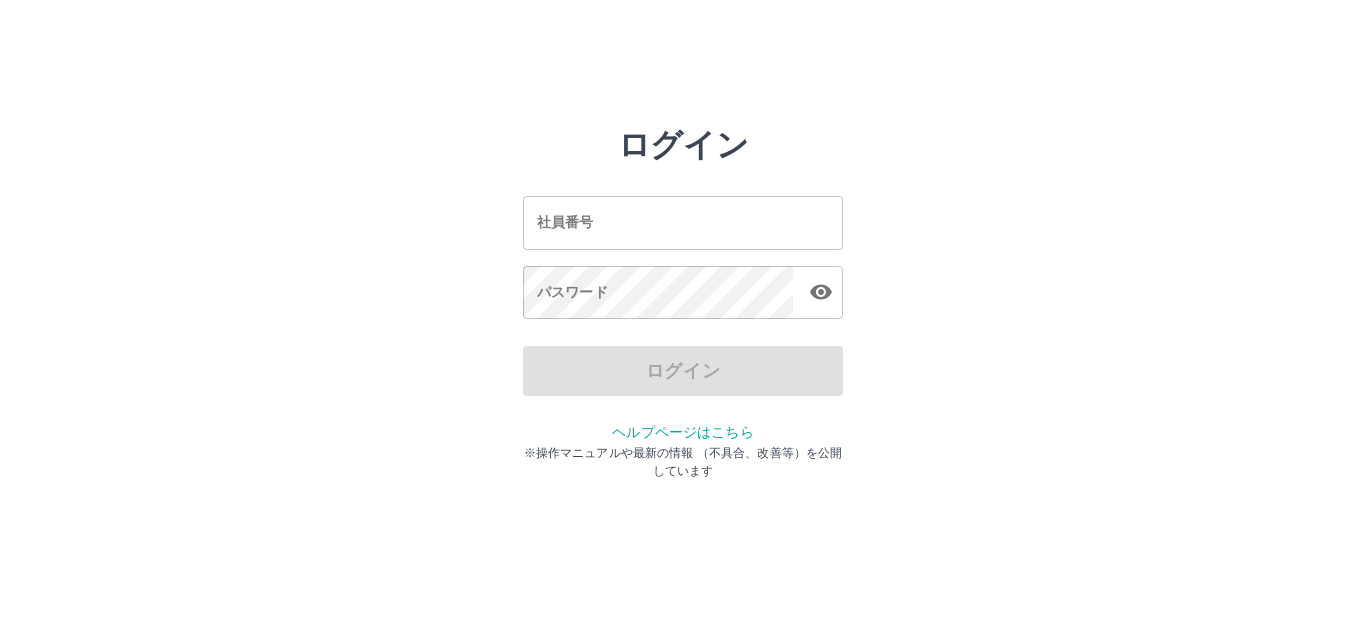 scroll, scrollTop: 0, scrollLeft: 0, axis: both 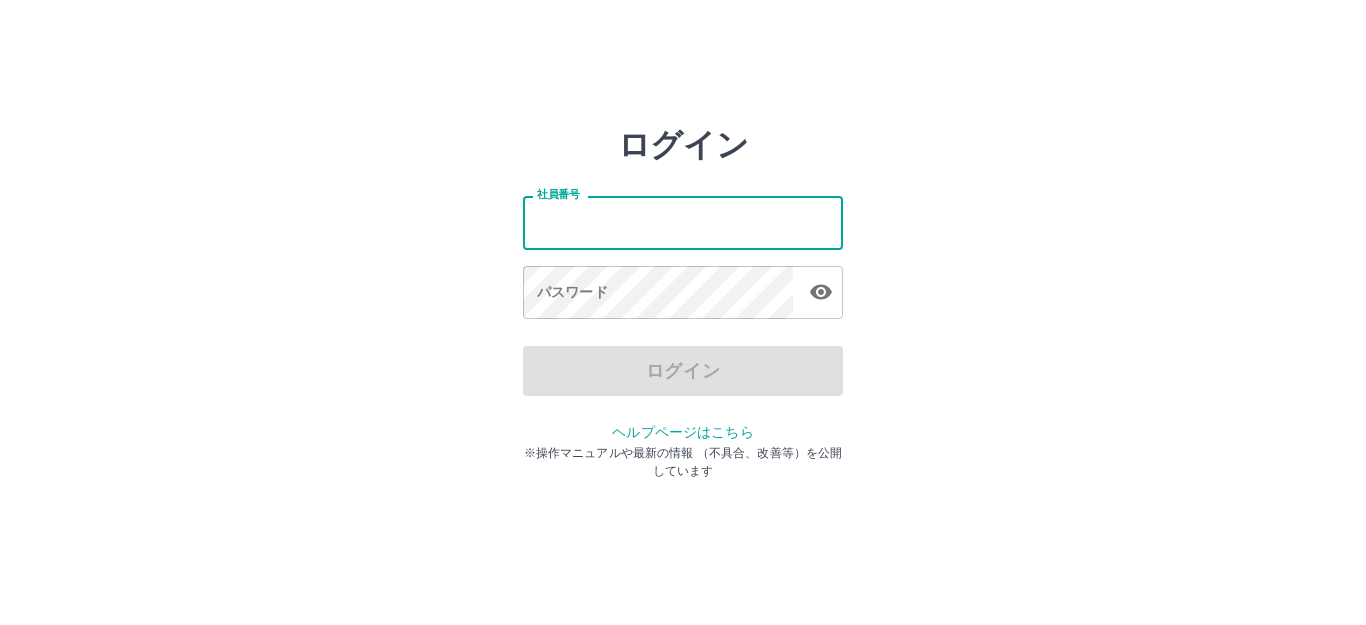 click on "社員番号" at bounding box center (683, 222) 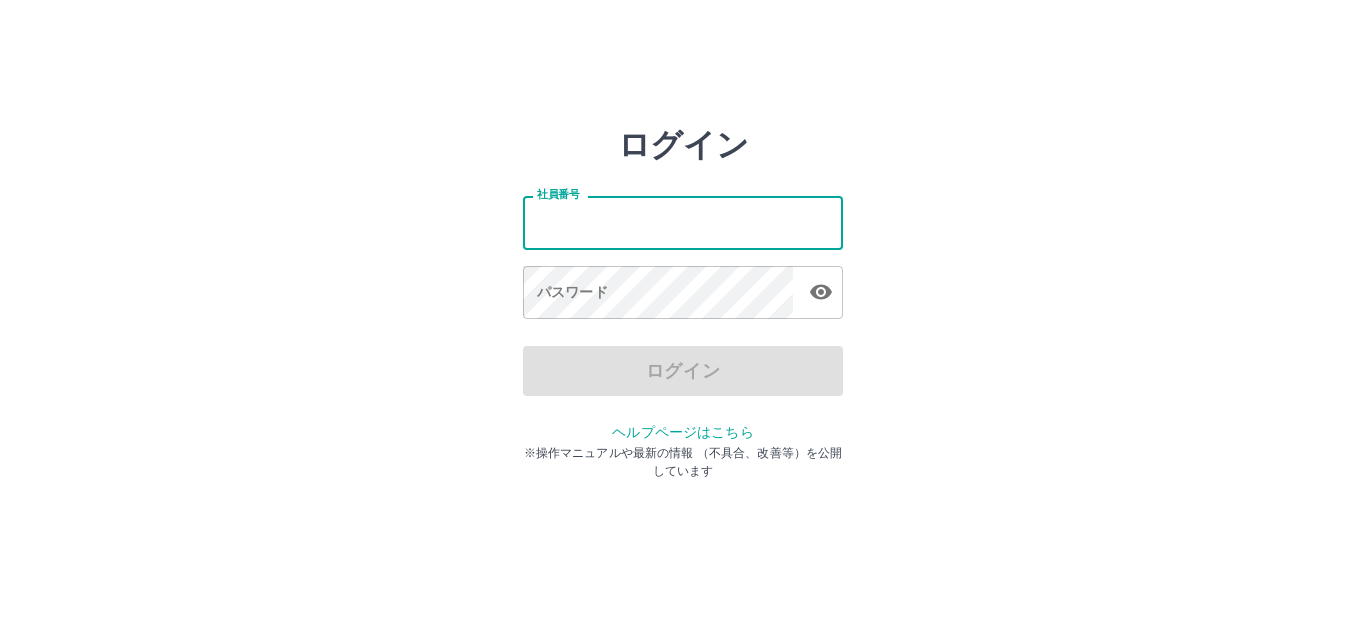type on "*******" 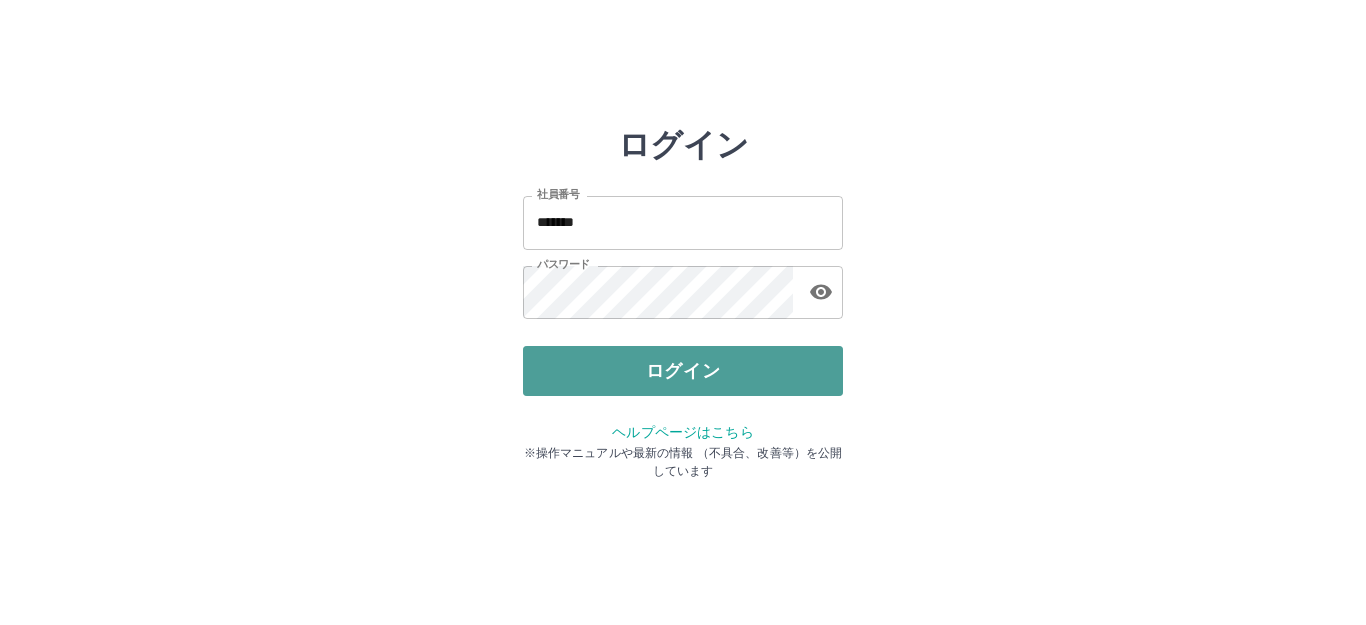 click on "ログイン" at bounding box center (683, 371) 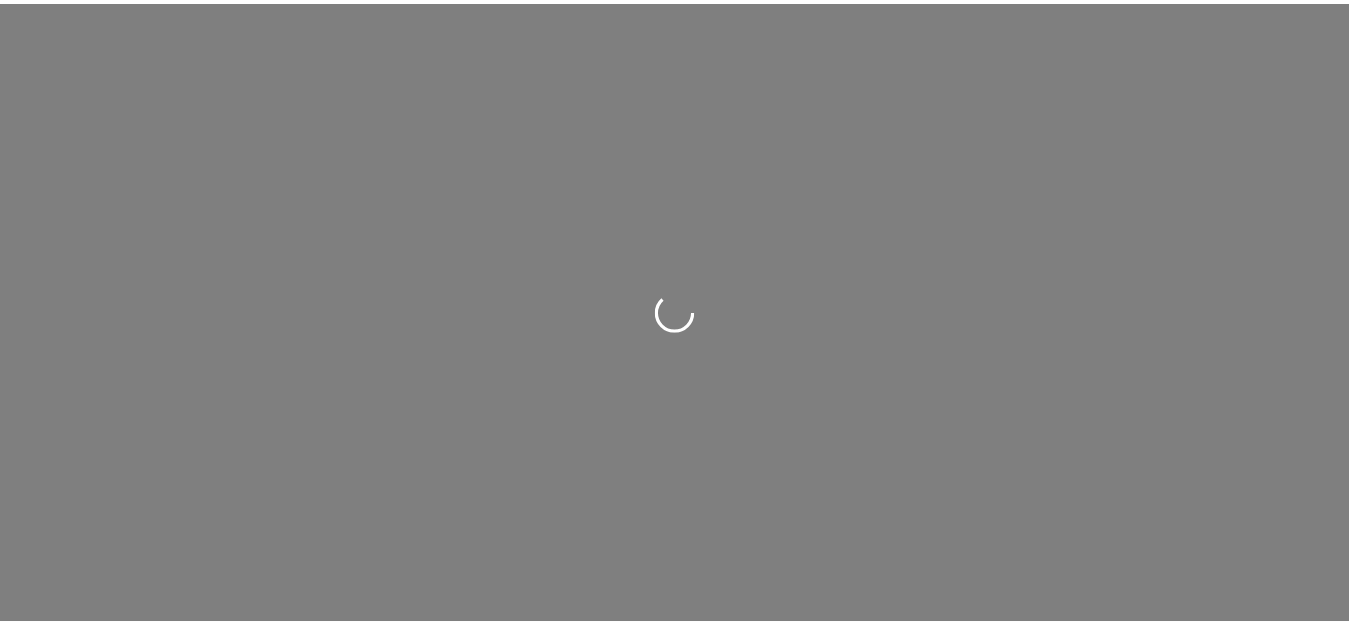 scroll, scrollTop: 0, scrollLeft: 0, axis: both 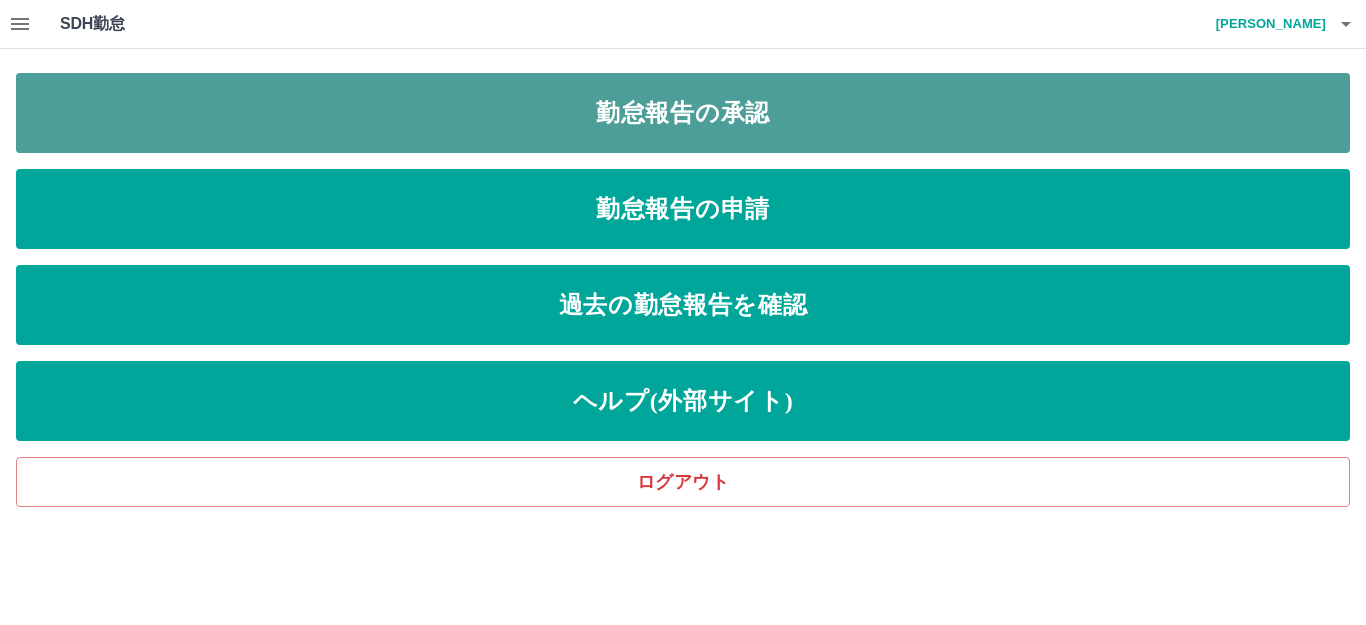 click on "勤怠報告の承認" at bounding box center [683, 113] 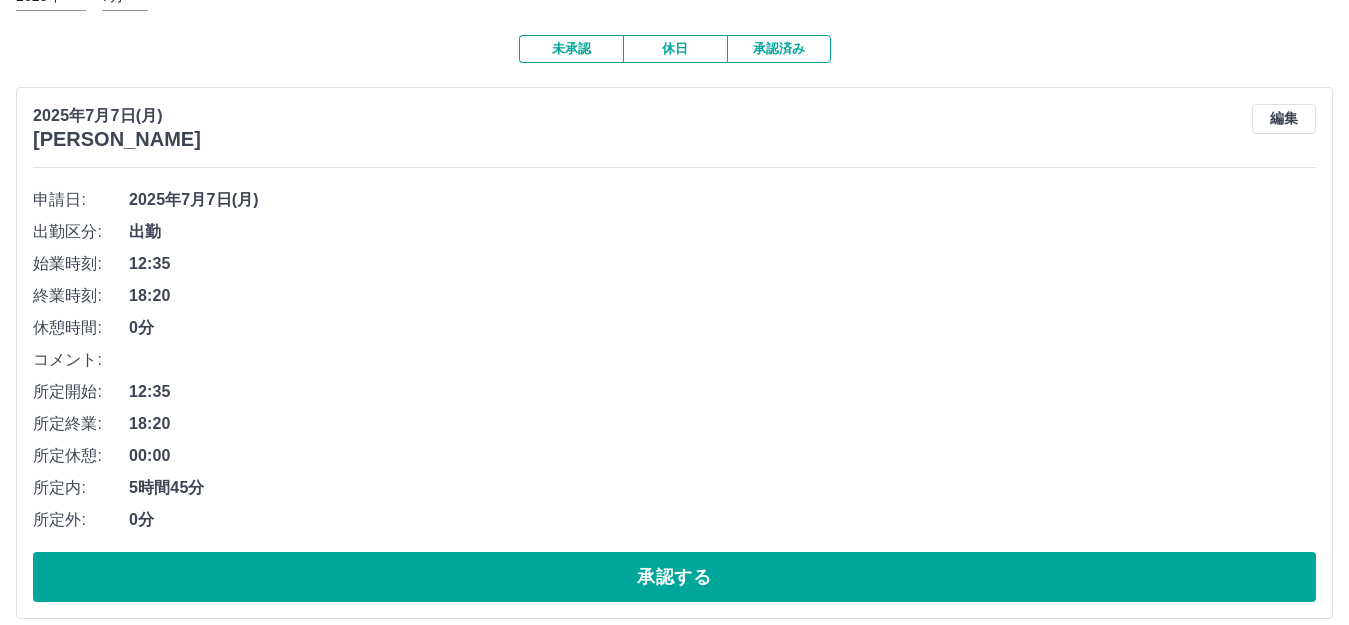 scroll, scrollTop: 169, scrollLeft: 0, axis: vertical 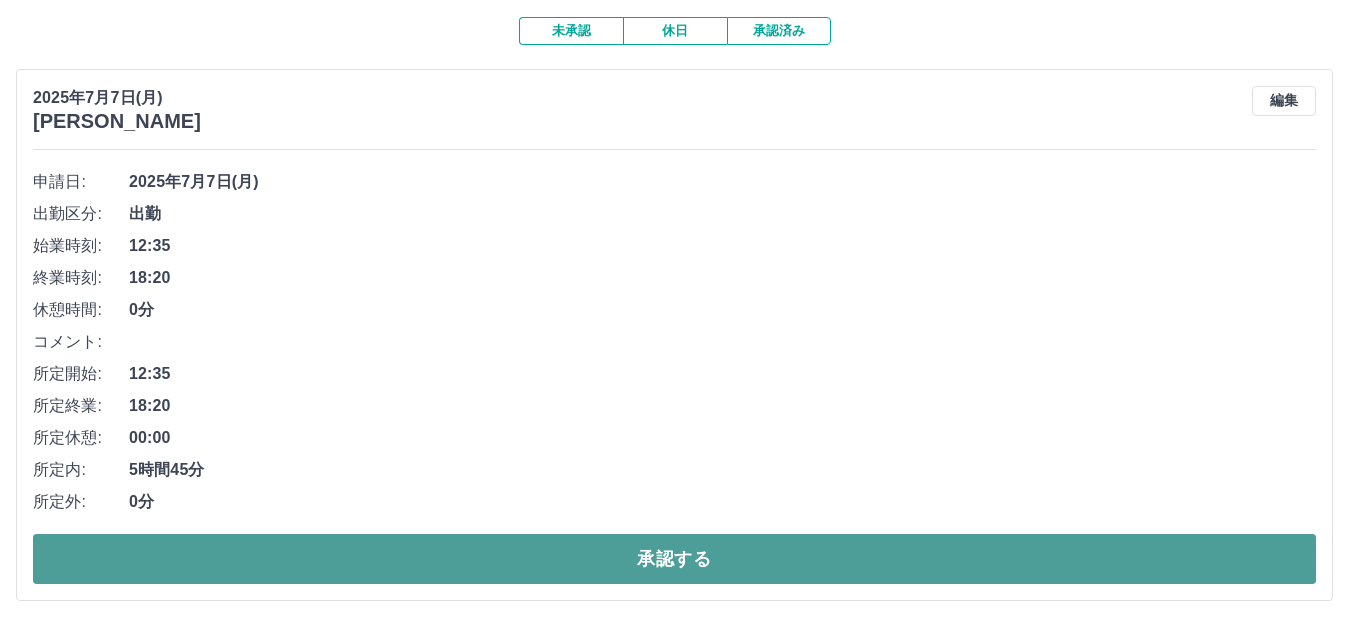 click on "承認する" at bounding box center [674, 559] 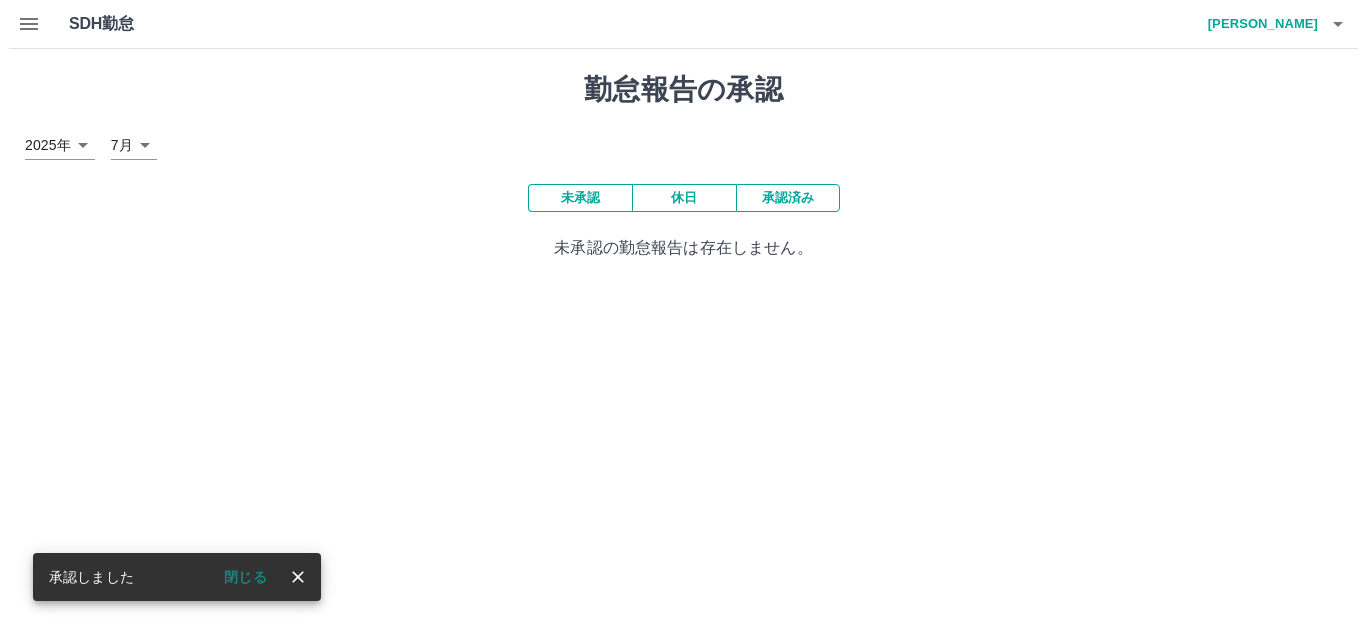 scroll, scrollTop: 0, scrollLeft: 0, axis: both 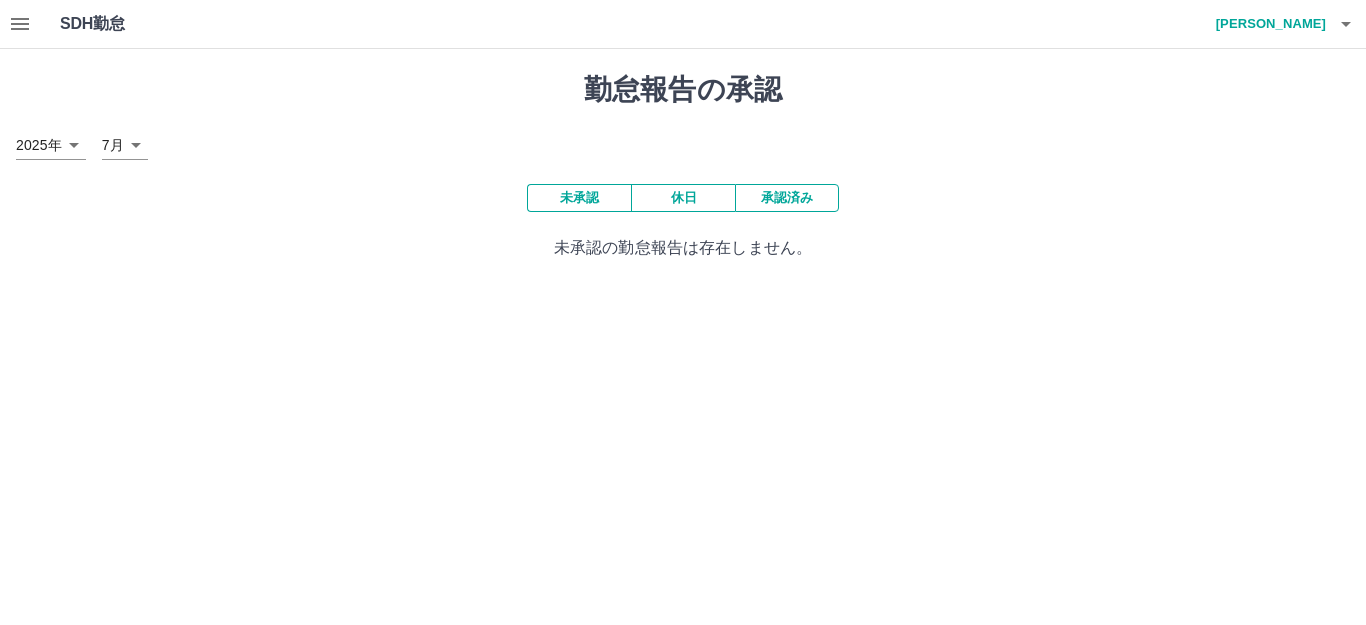 click 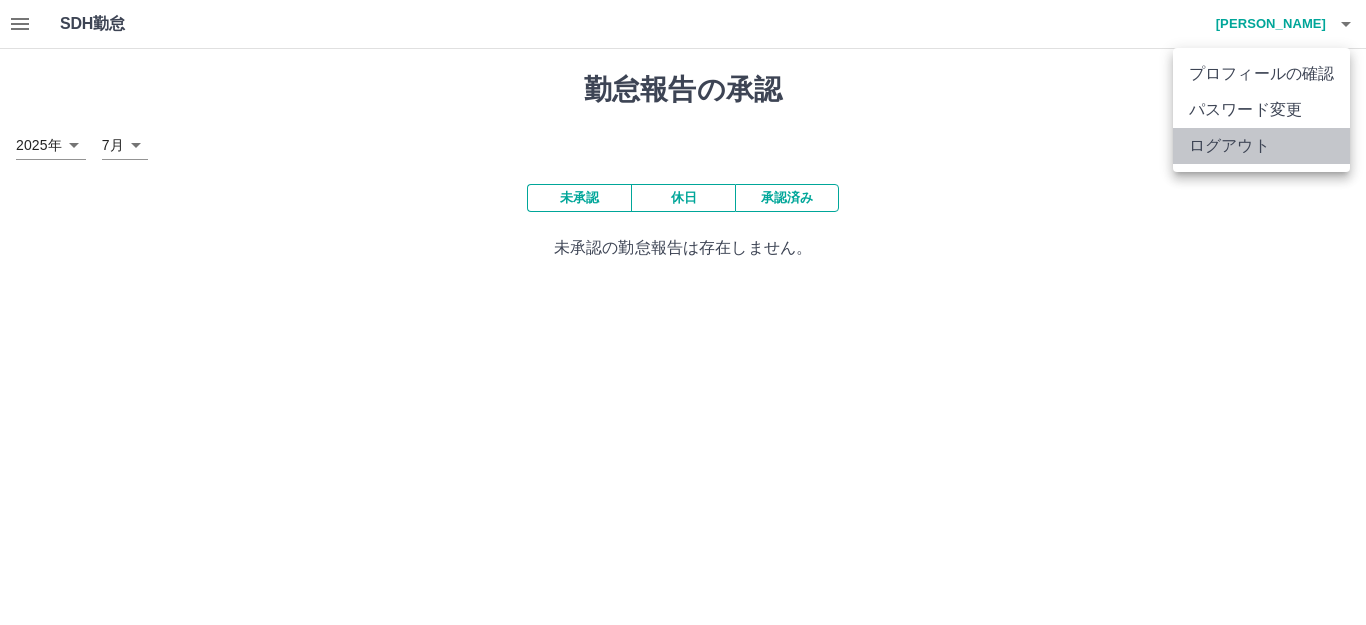 click on "ログアウト" at bounding box center (1261, 146) 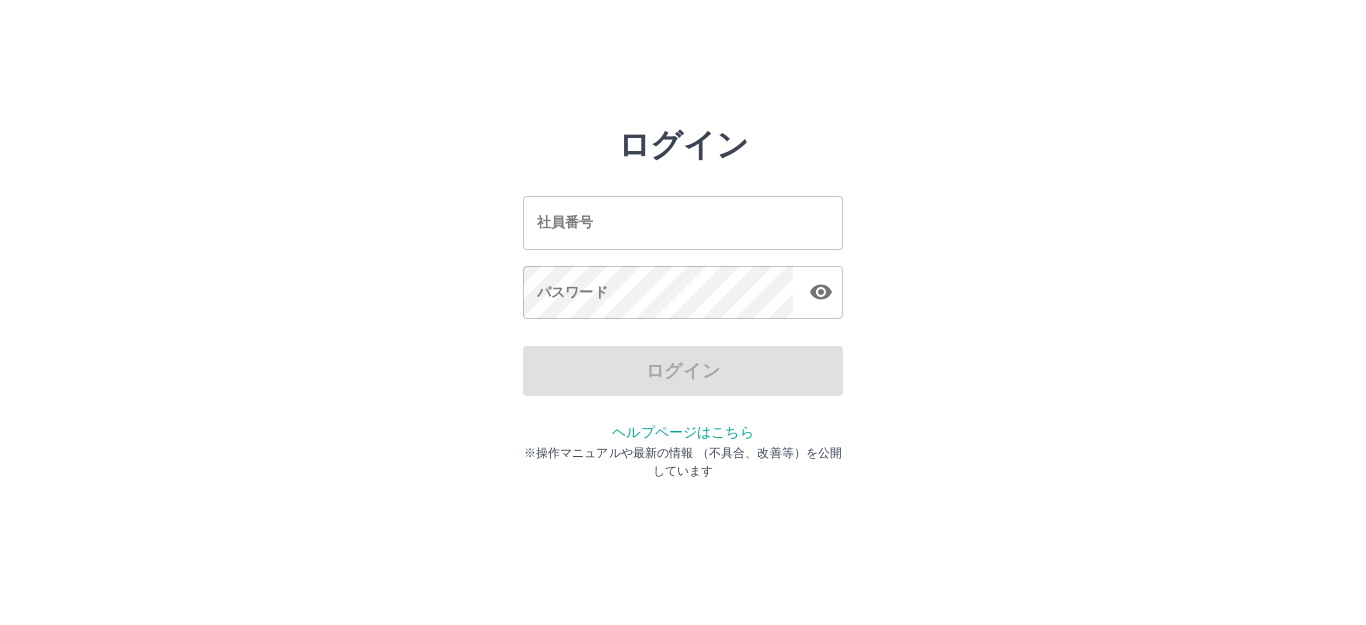 scroll, scrollTop: 0, scrollLeft: 0, axis: both 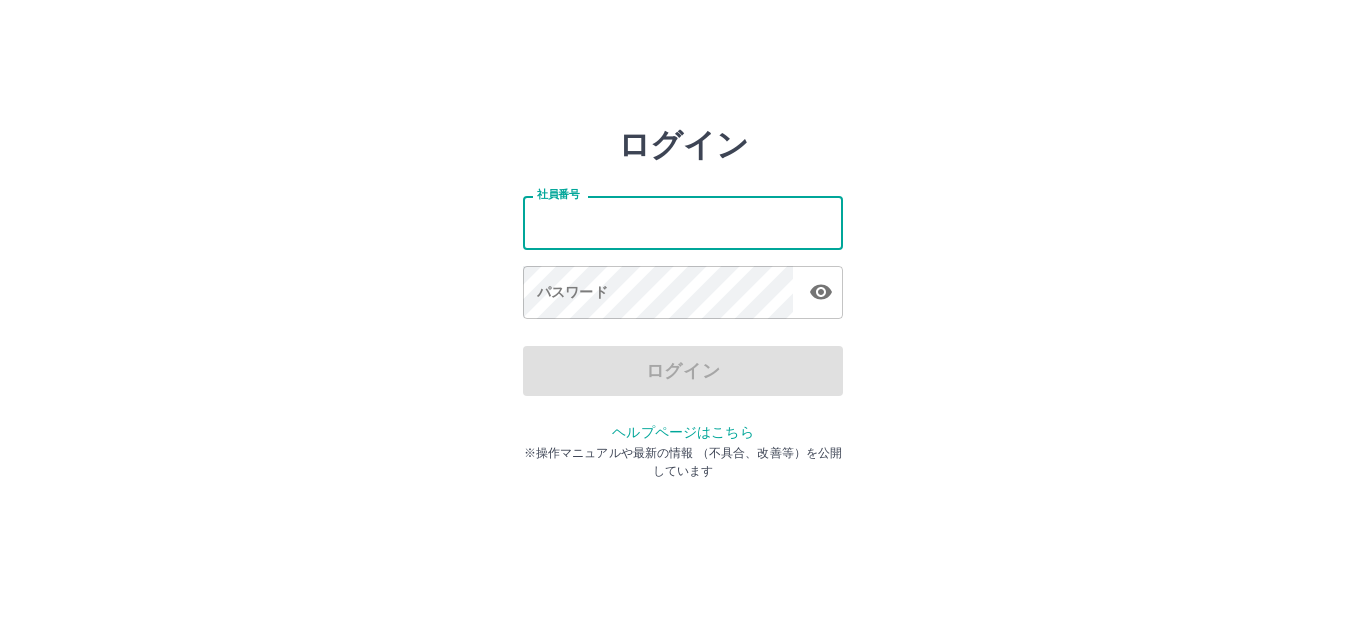 click on "社員番号" at bounding box center [683, 222] 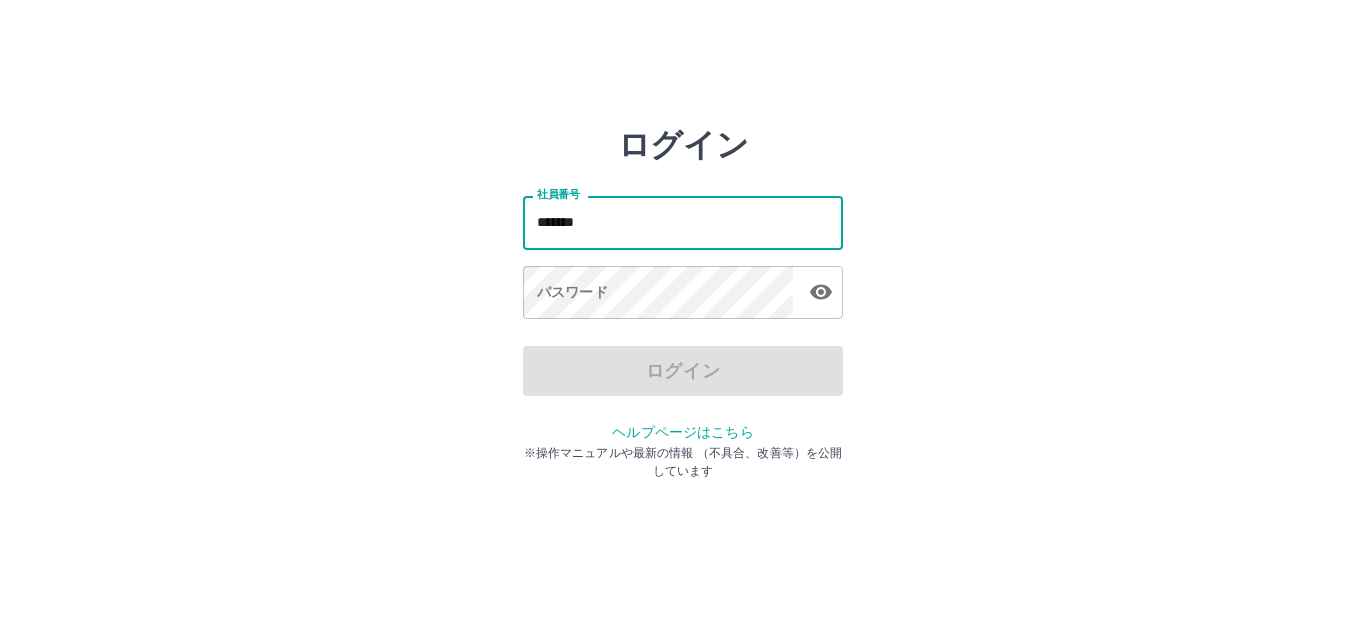 type on "*******" 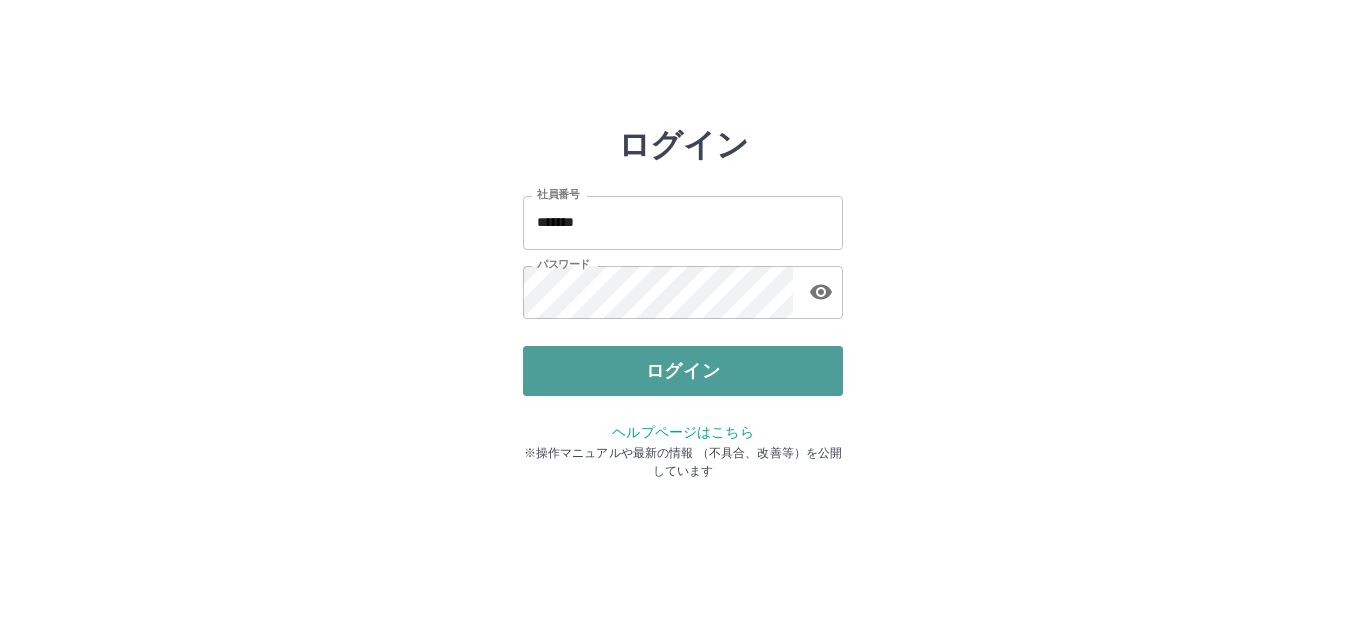 click on "ログイン" at bounding box center [683, 371] 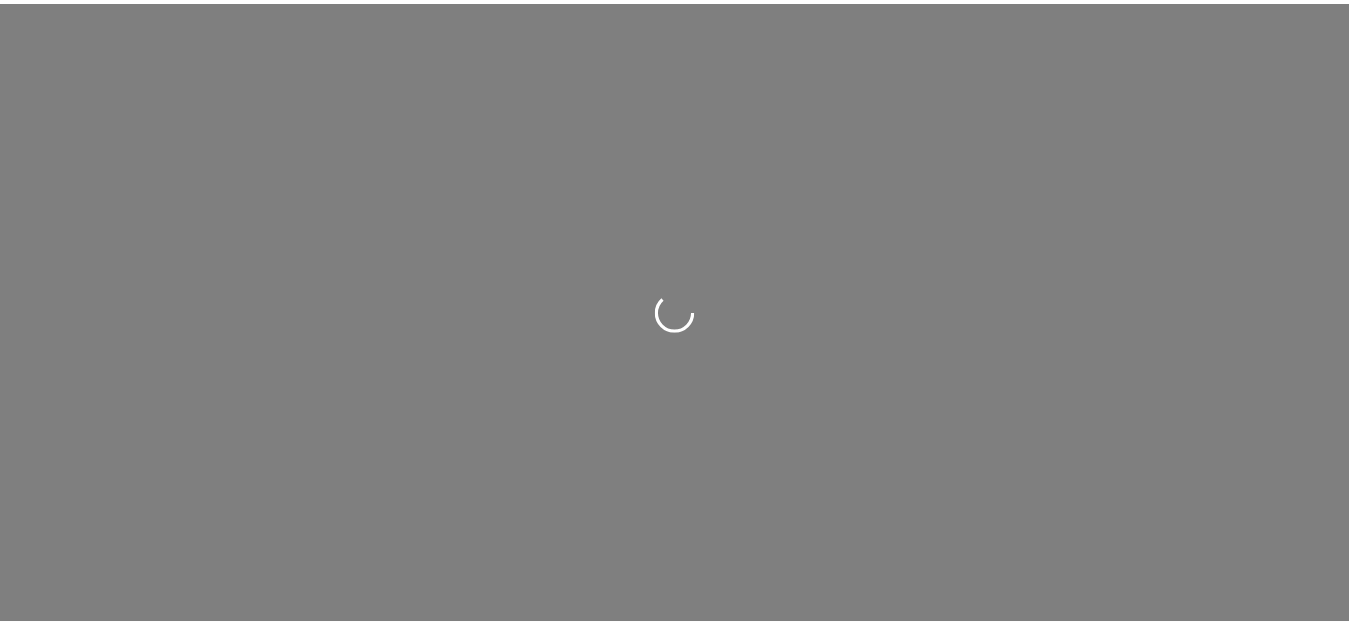 scroll, scrollTop: 0, scrollLeft: 0, axis: both 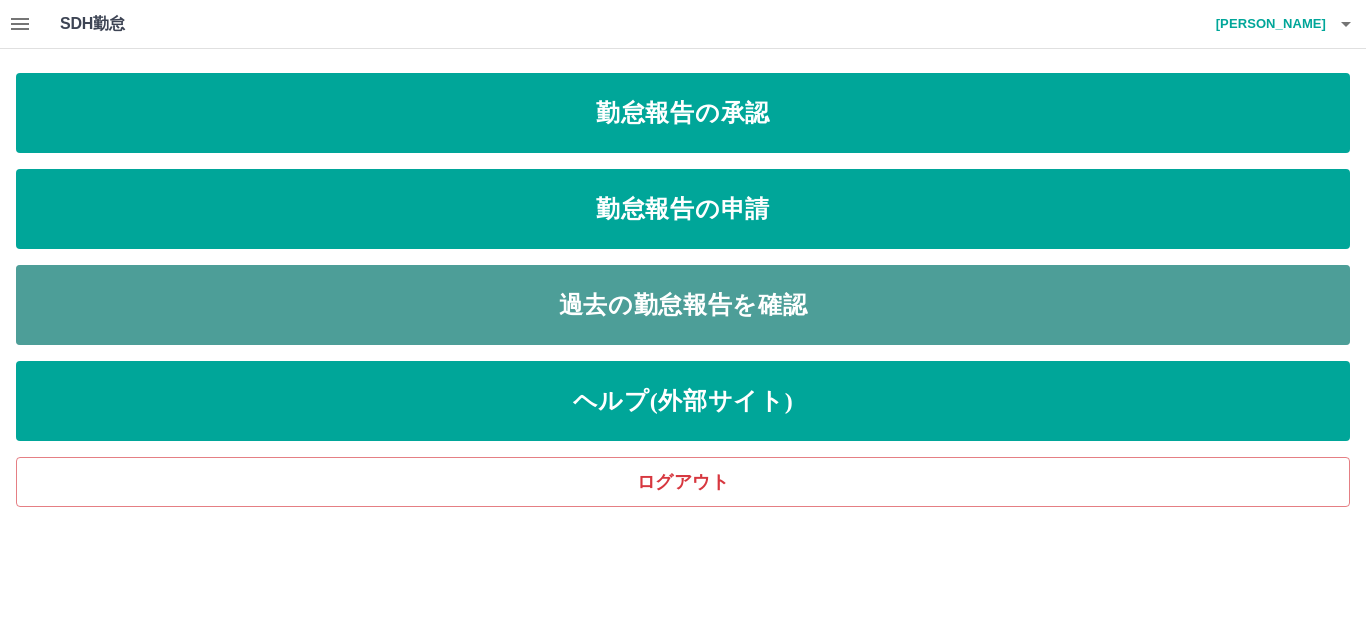 click on "過去の勤怠報告を確認" at bounding box center (683, 305) 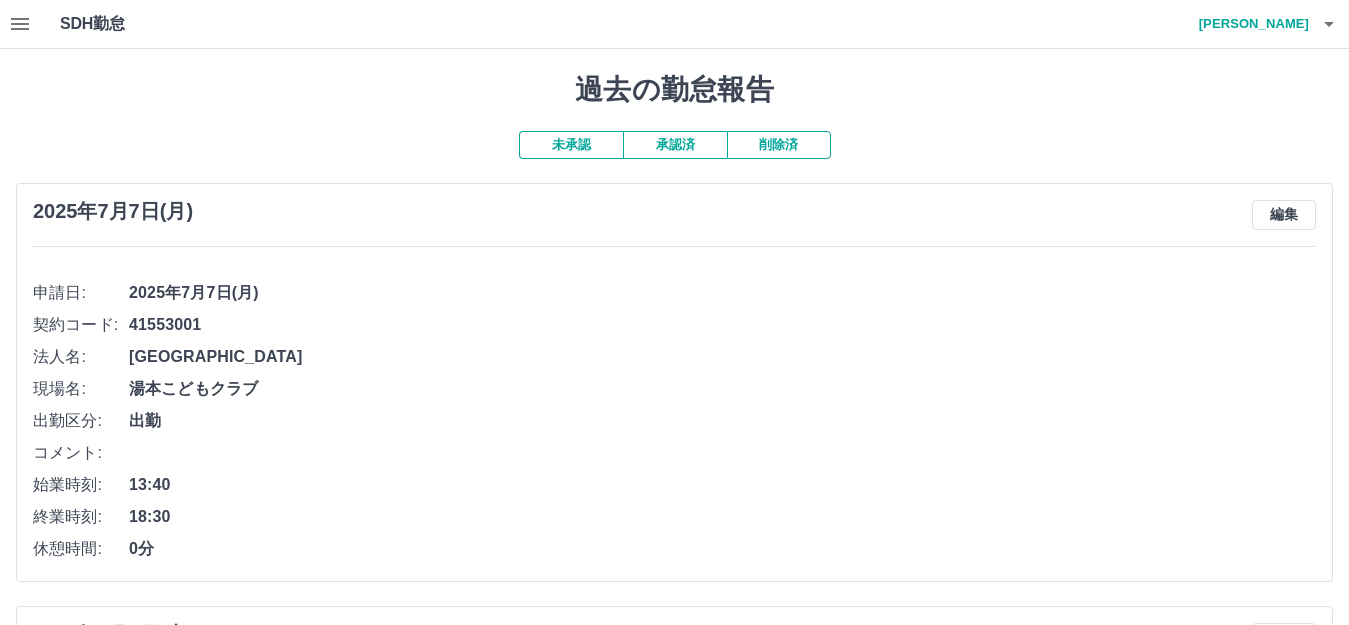 click on "承認済" at bounding box center [675, 145] 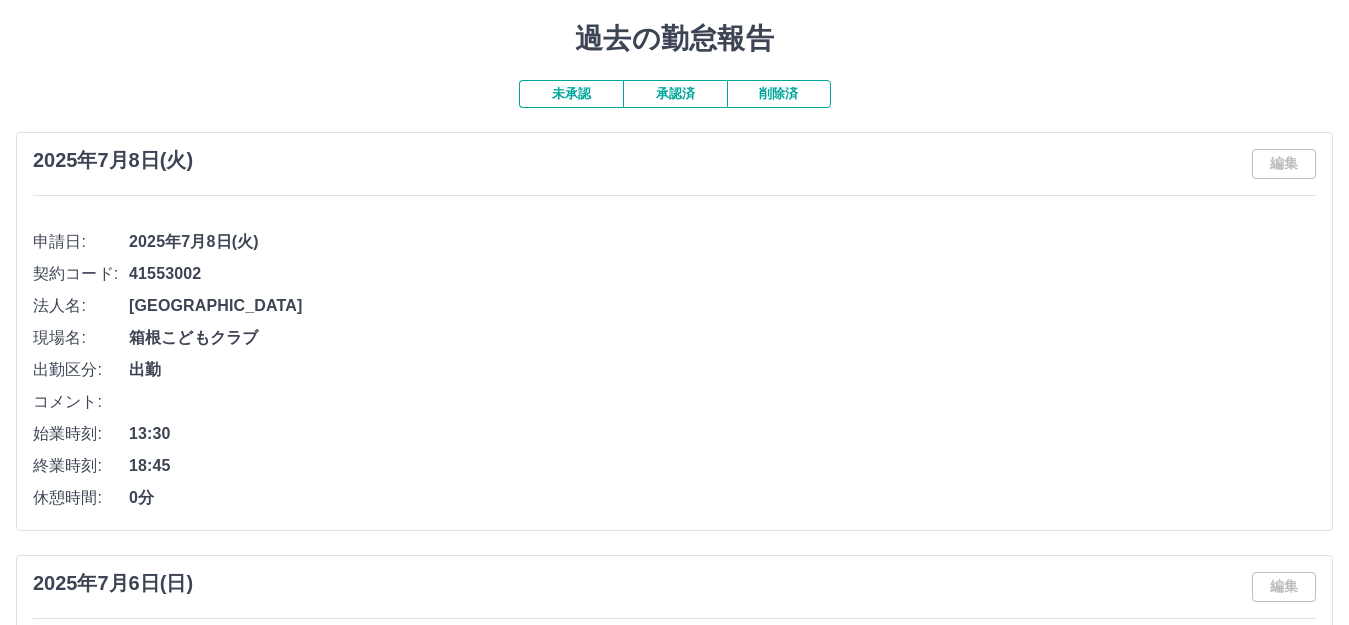 scroll, scrollTop: 0, scrollLeft: 0, axis: both 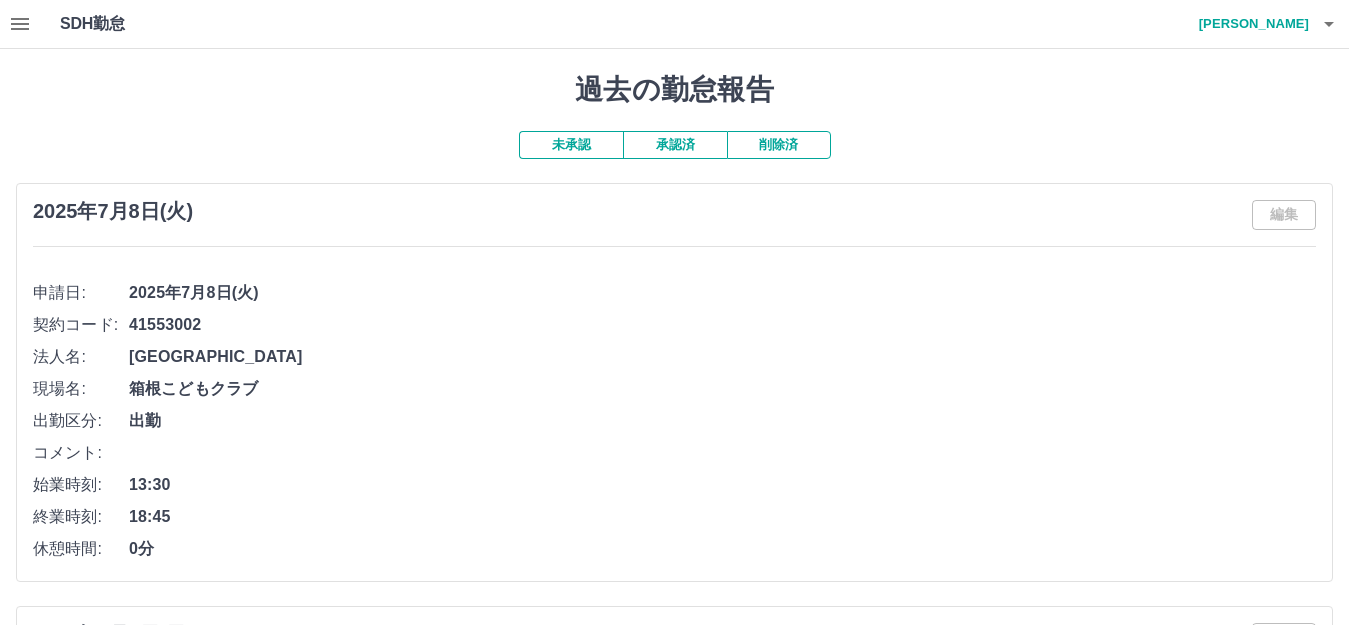 click on "未承認" at bounding box center [571, 145] 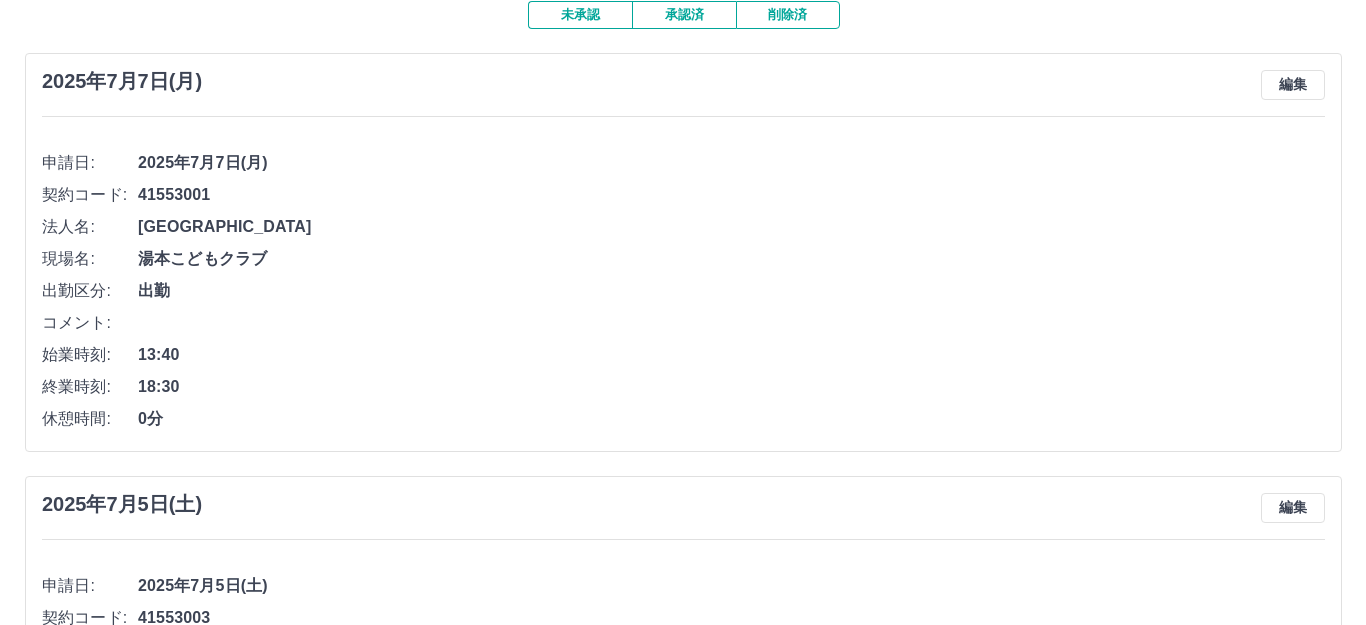 scroll, scrollTop: 0, scrollLeft: 0, axis: both 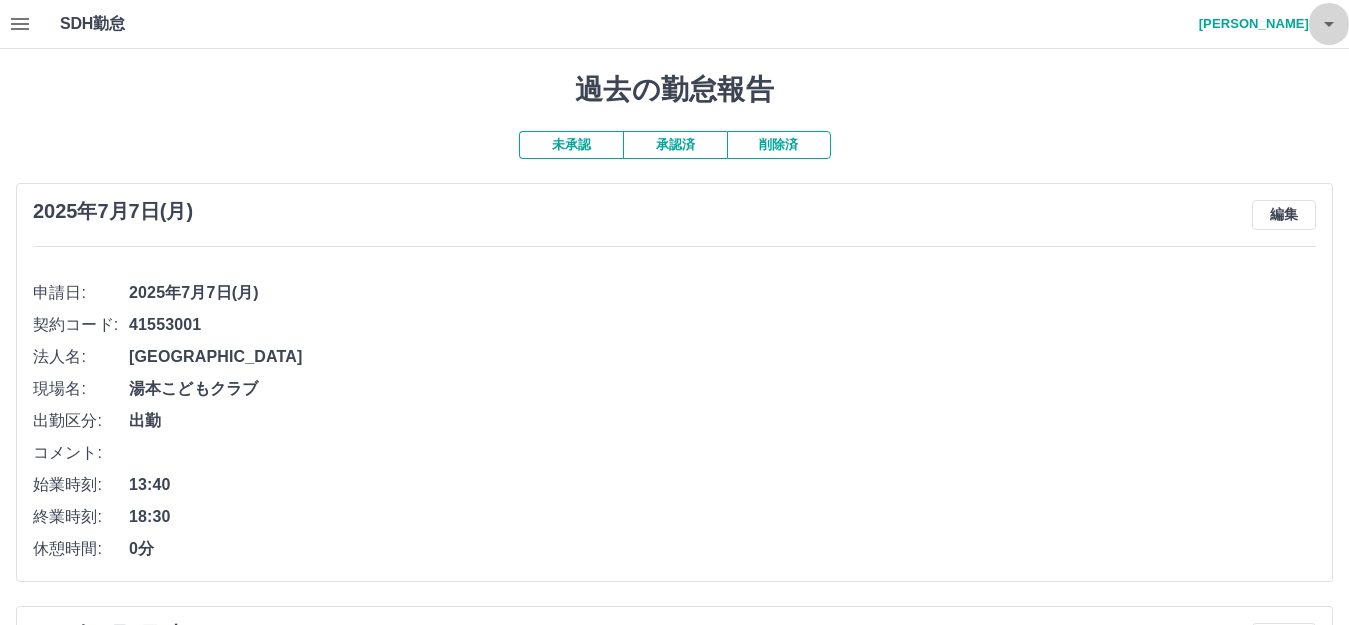 click 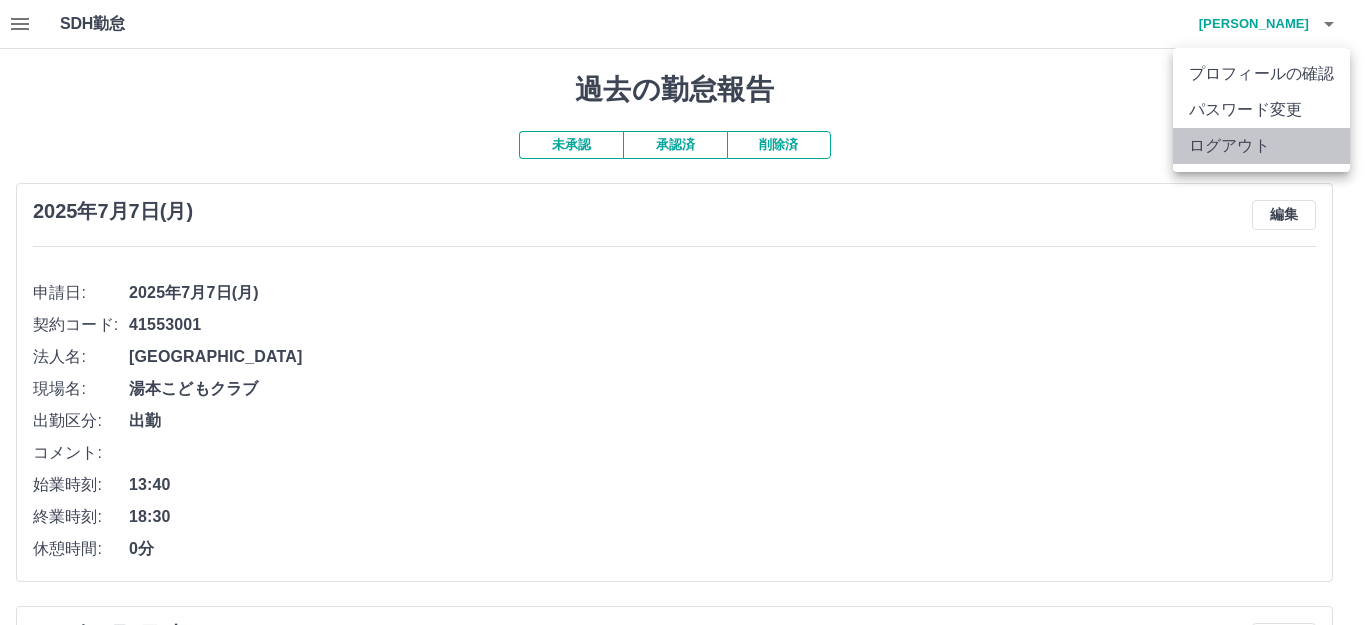 click on "ログアウト" at bounding box center [1261, 146] 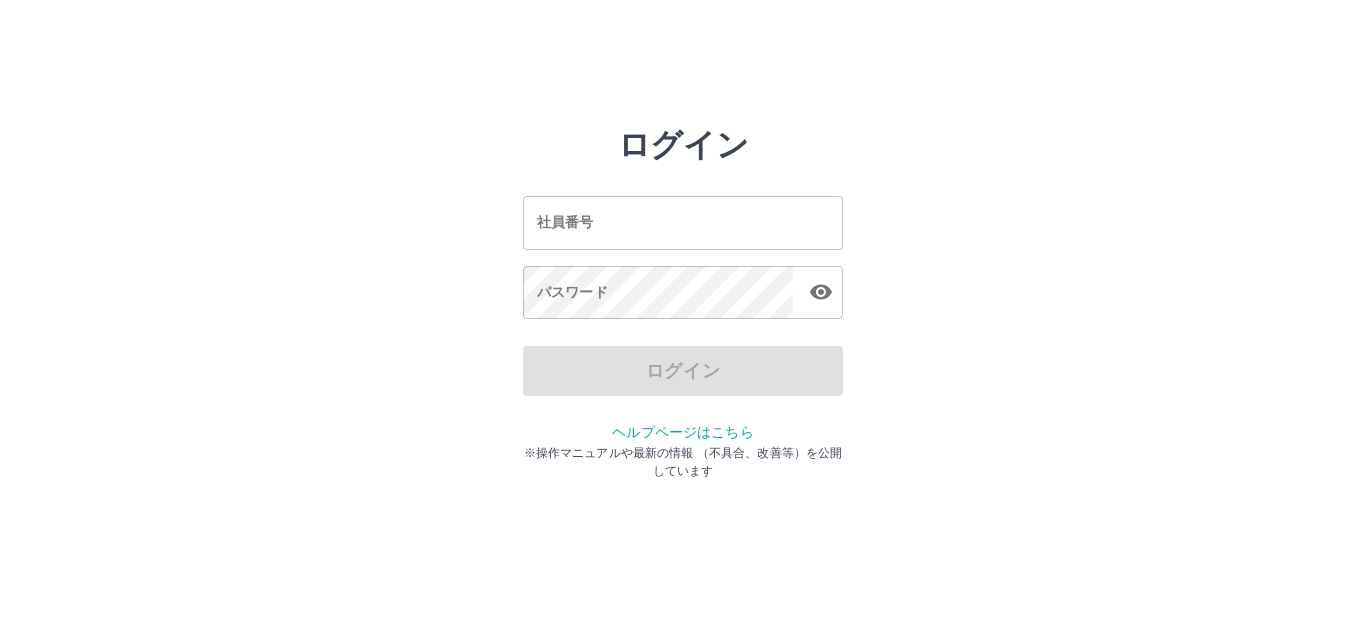 scroll, scrollTop: 0, scrollLeft: 0, axis: both 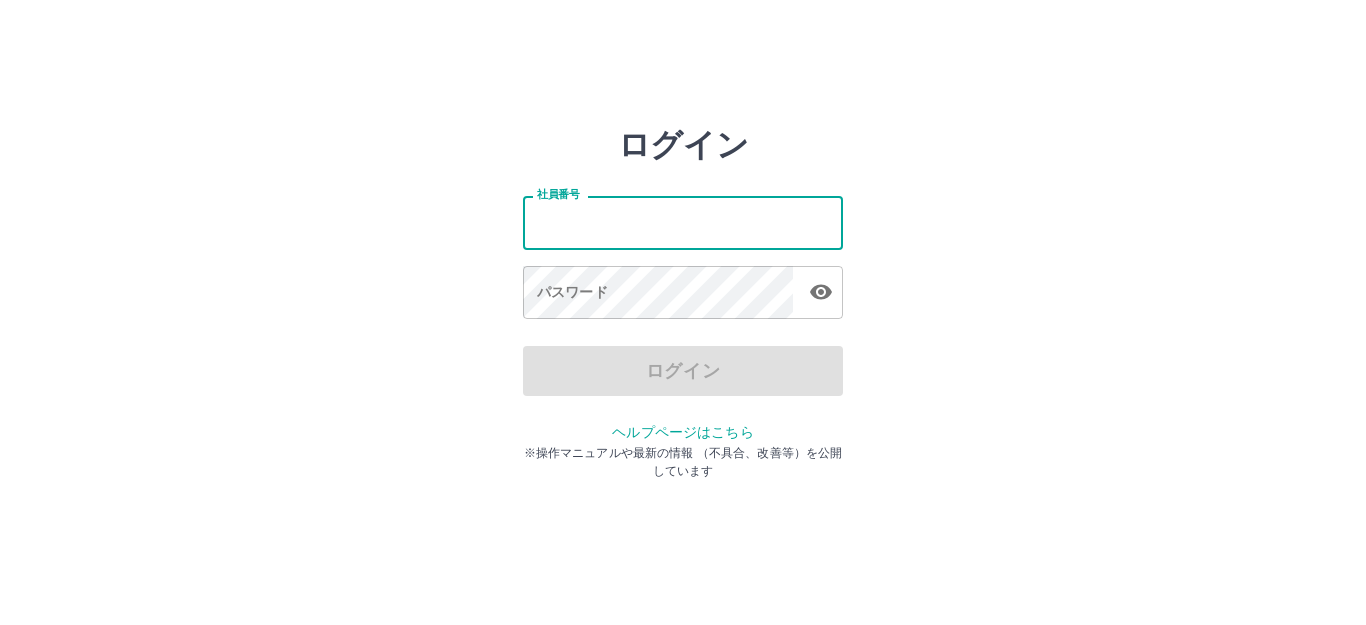 click on "社員番号" at bounding box center (683, 222) 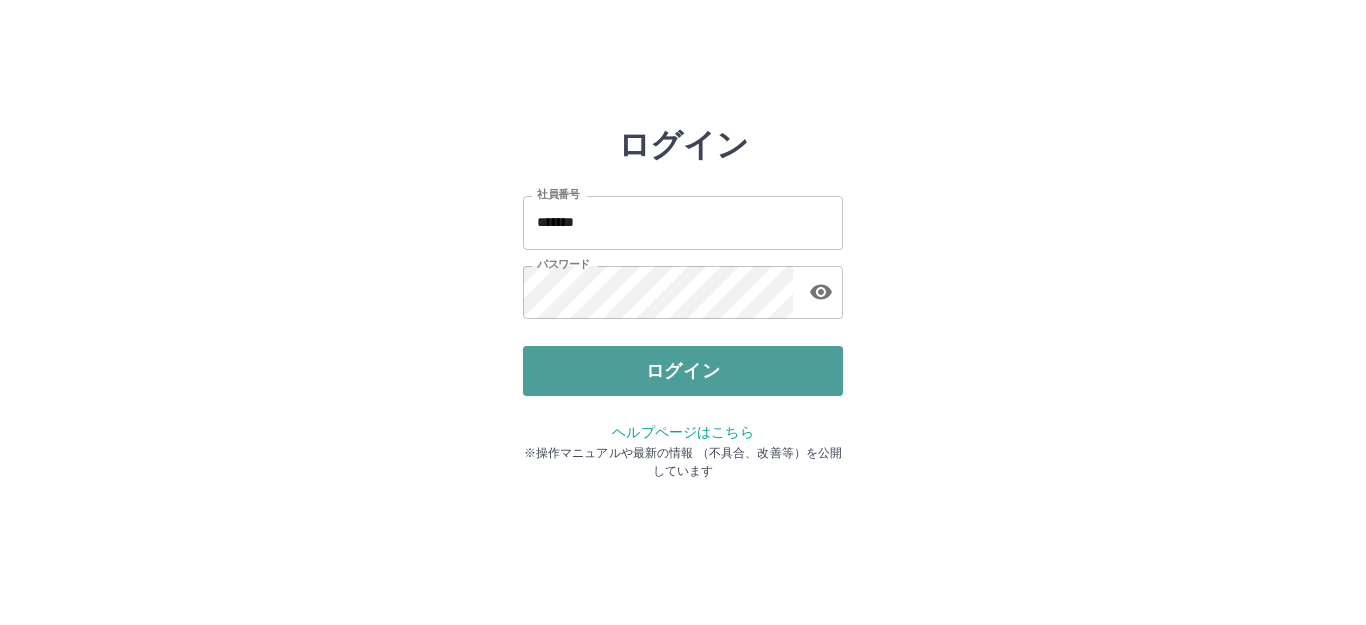 click on "ログイン" at bounding box center (683, 371) 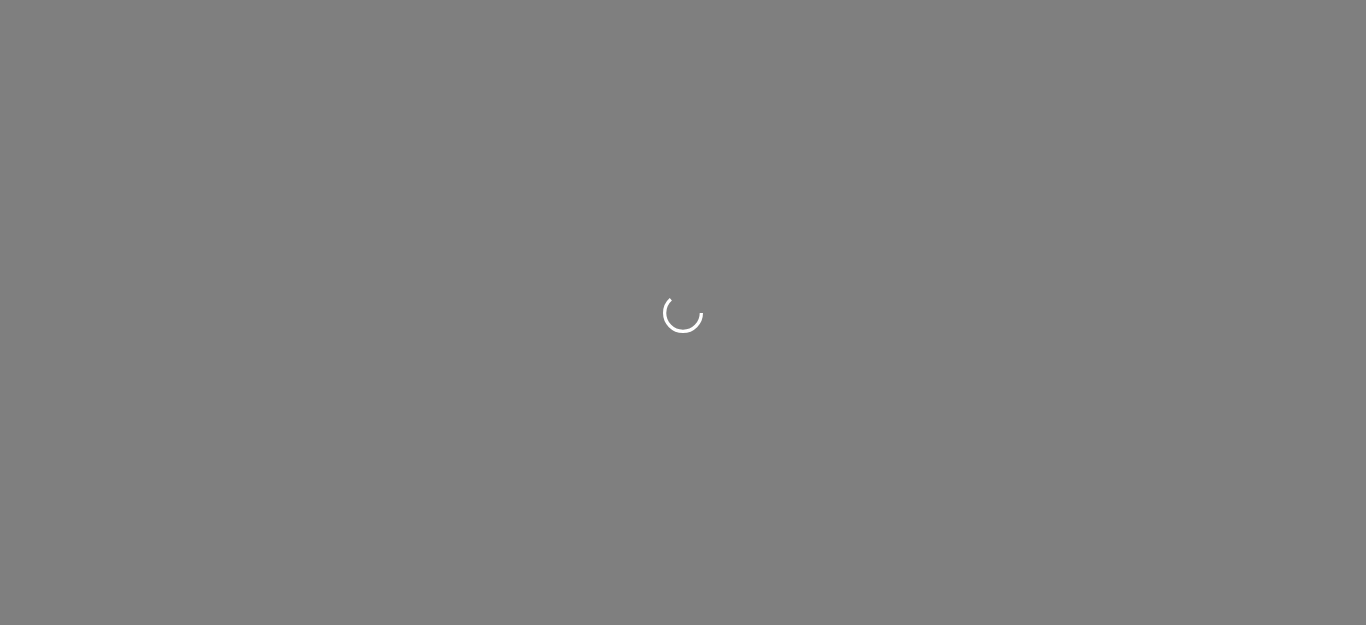 scroll, scrollTop: 0, scrollLeft: 0, axis: both 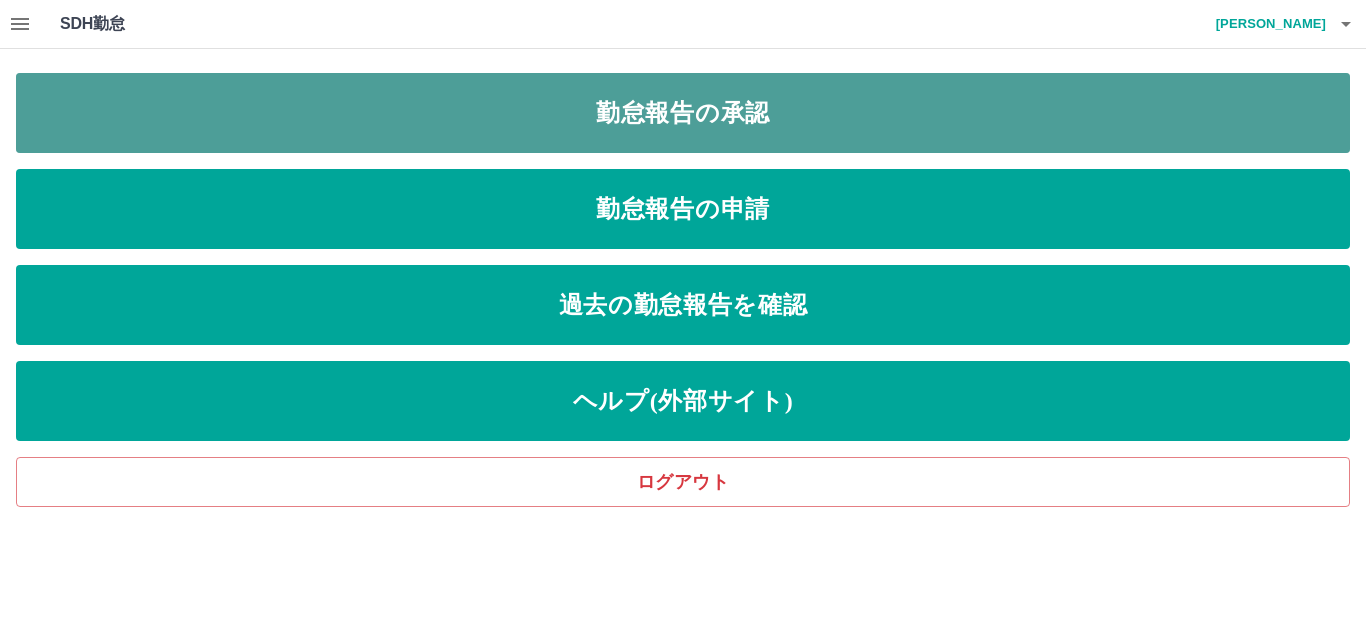 click on "勤怠報告の承認" at bounding box center (683, 113) 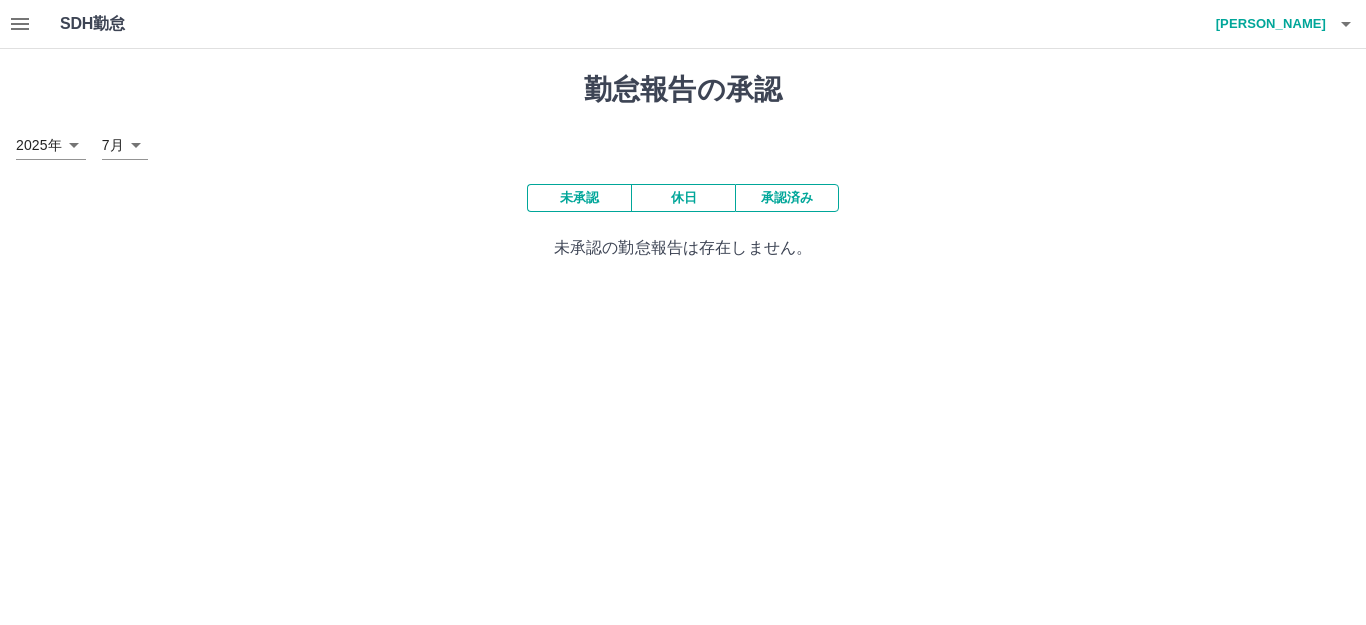 click on "未承認" at bounding box center (579, 198) 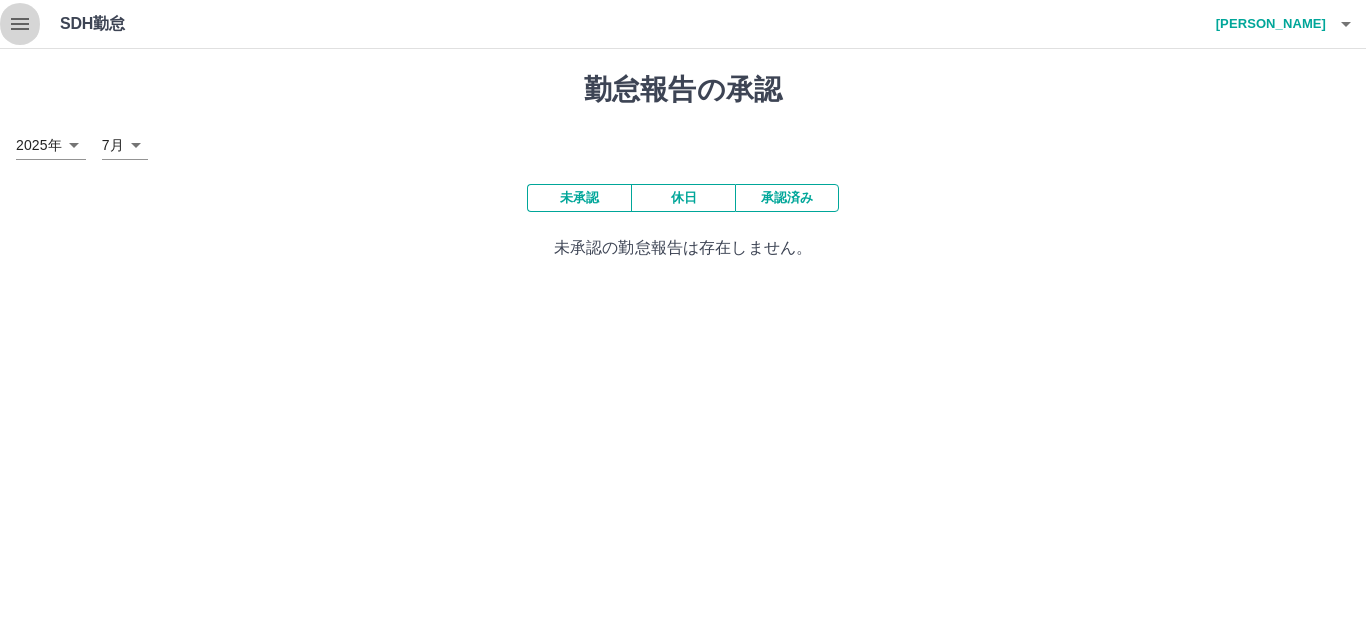 click 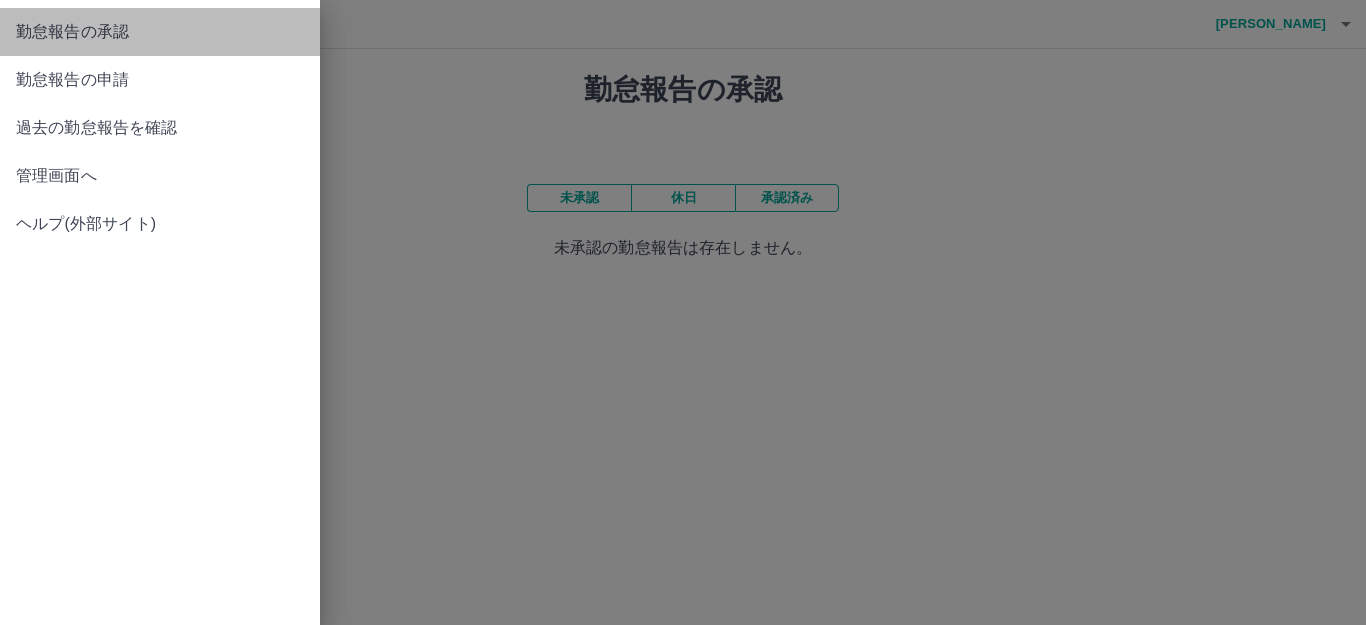 click on "勤怠報告の承認" at bounding box center [160, 32] 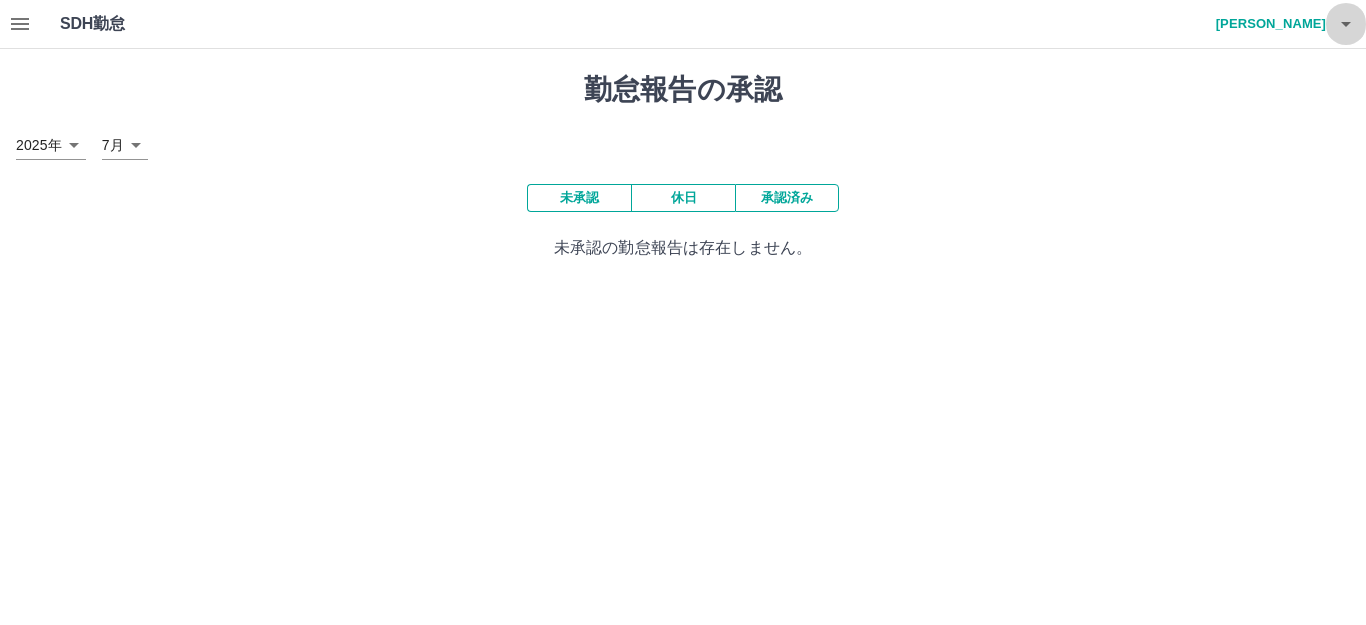 click 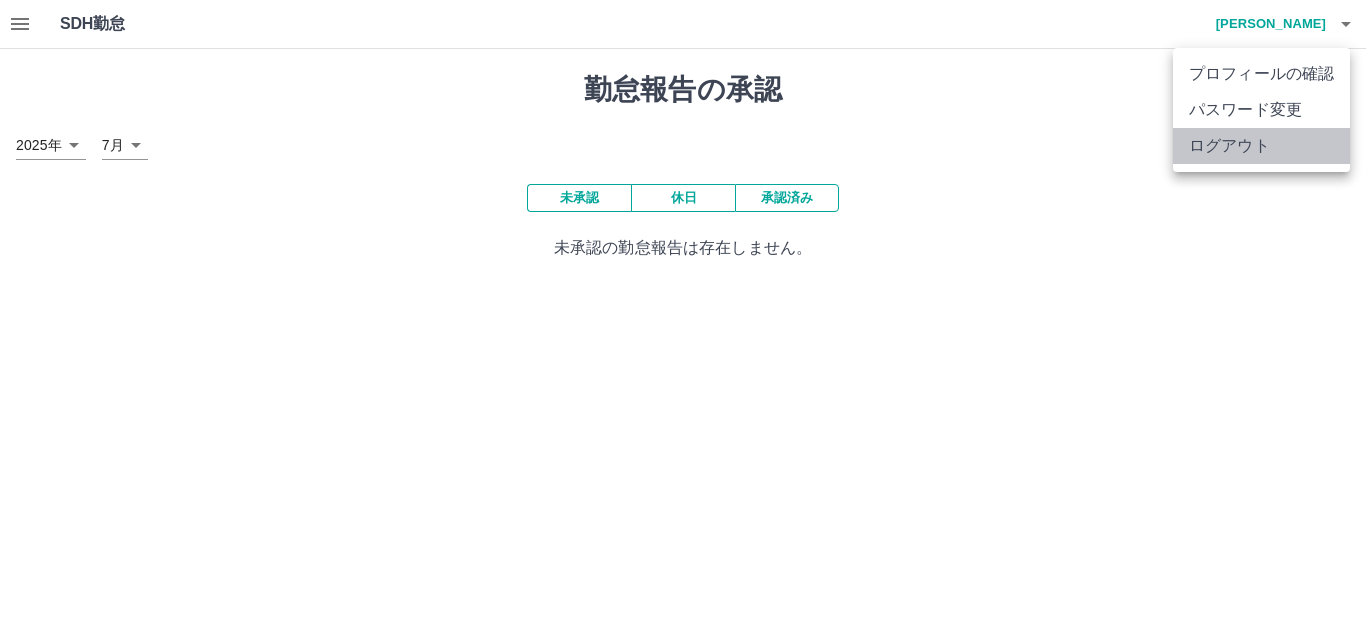 click on "ログアウト" at bounding box center (1261, 146) 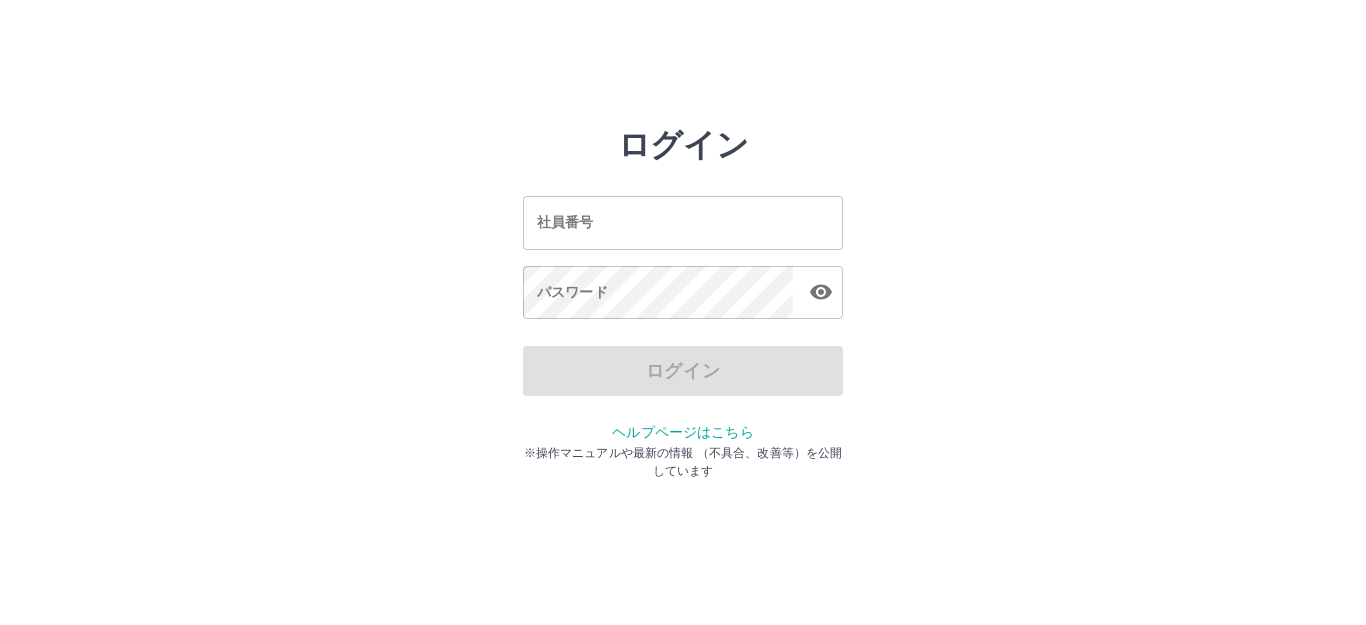 scroll, scrollTop: 0, scrollLeft: 0, axis: both 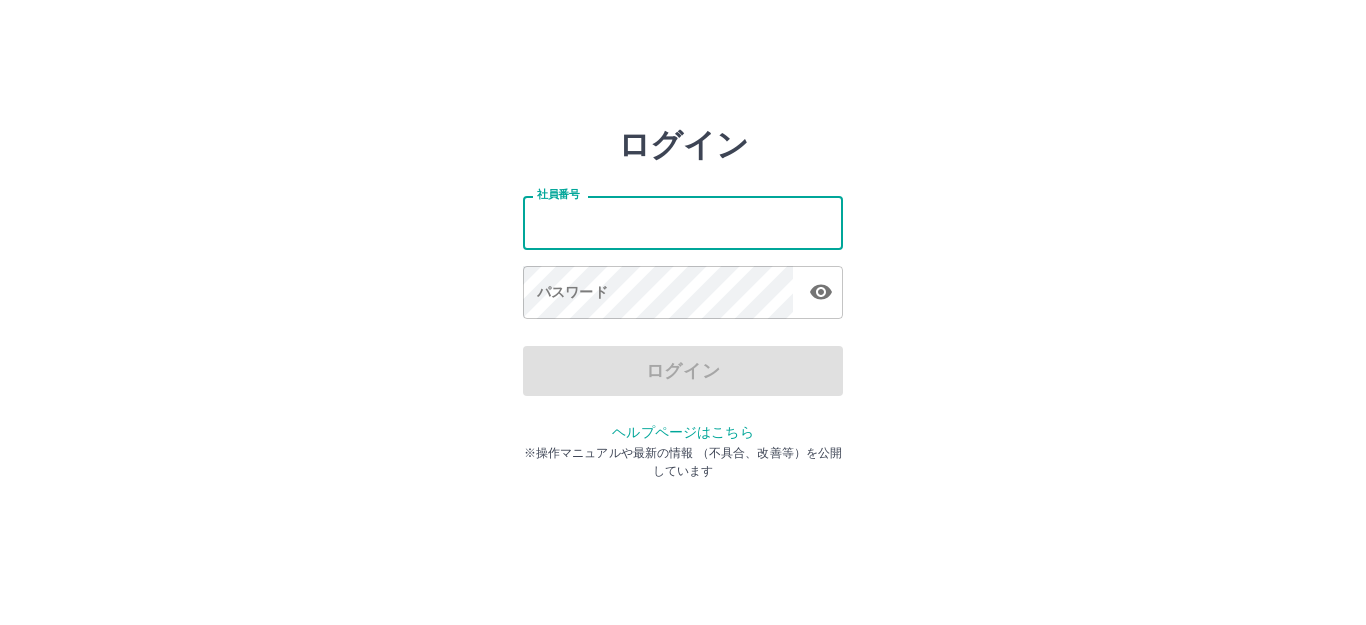 click on "社員番号" at bounding box center (683, 222) 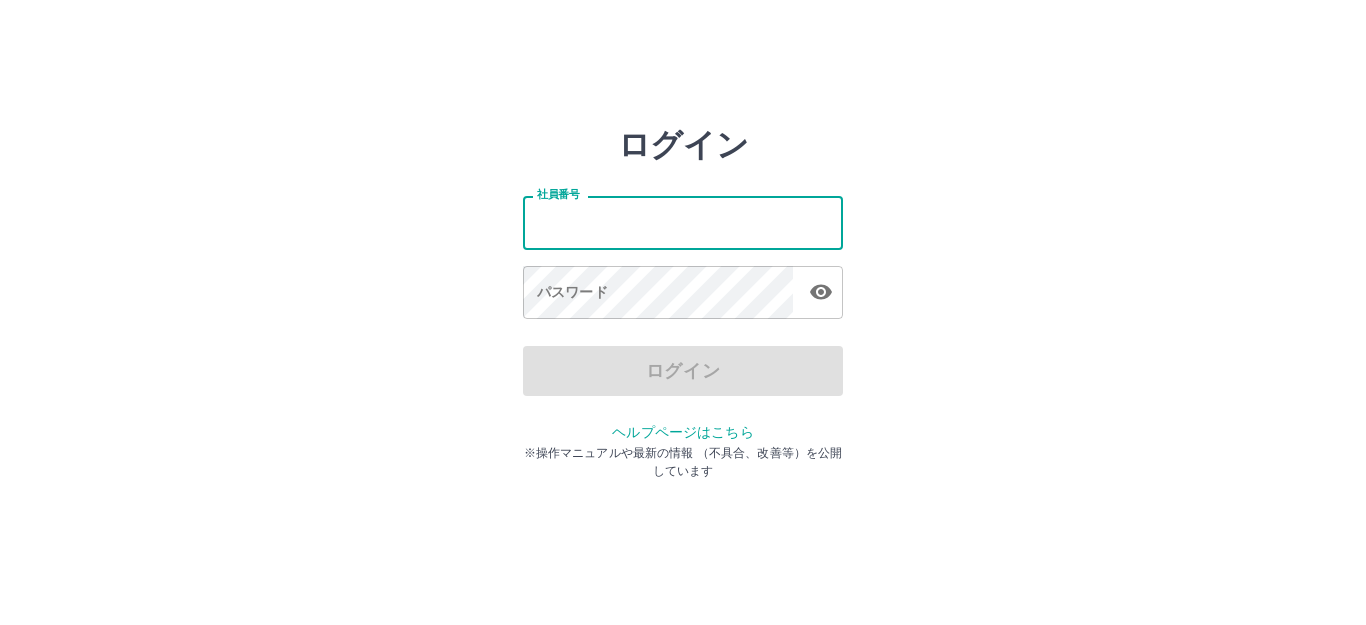 type on "*******" 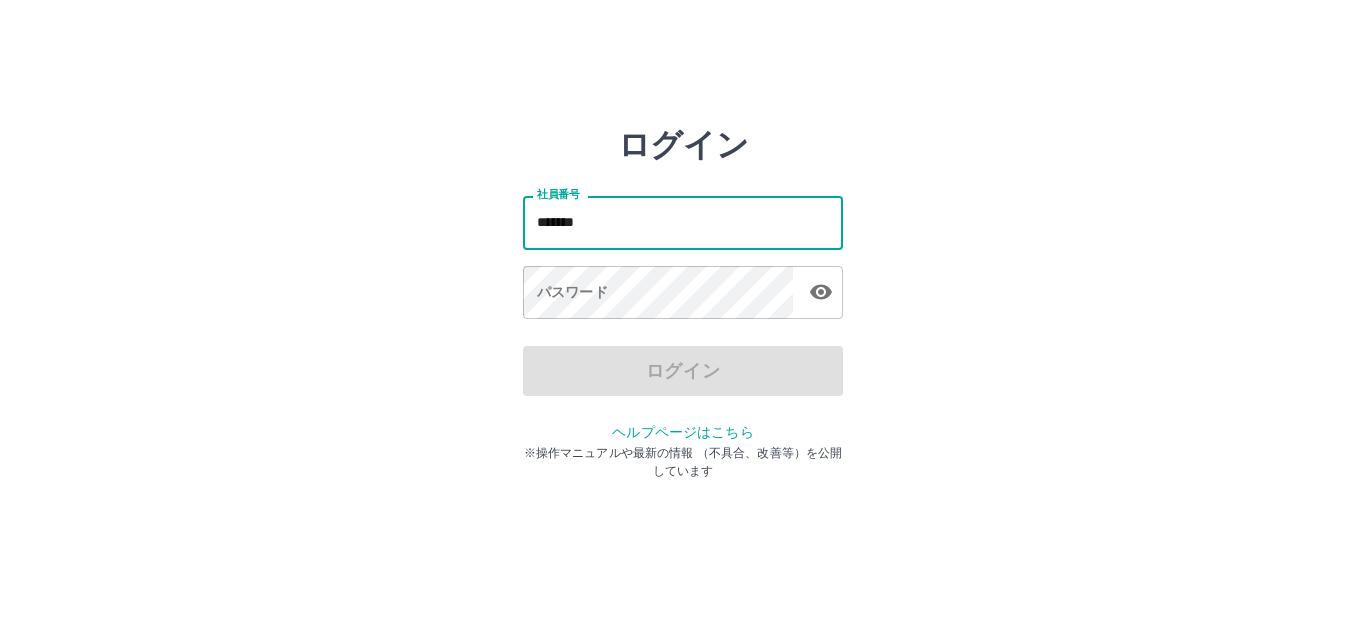 drag, startPoint x: 532, startPoint y: 226, endPoint x: 589, endPoint y: 224, distance: 57.035076 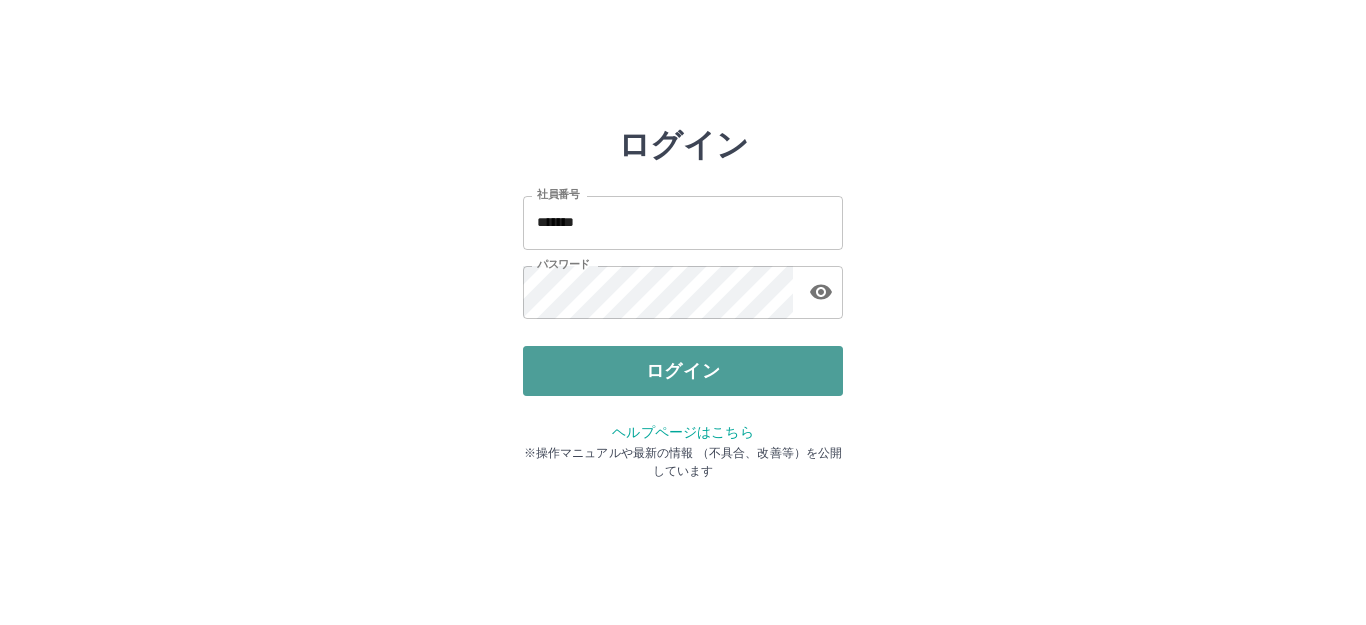 click on "ログイン" at bounding box center [683, 371] 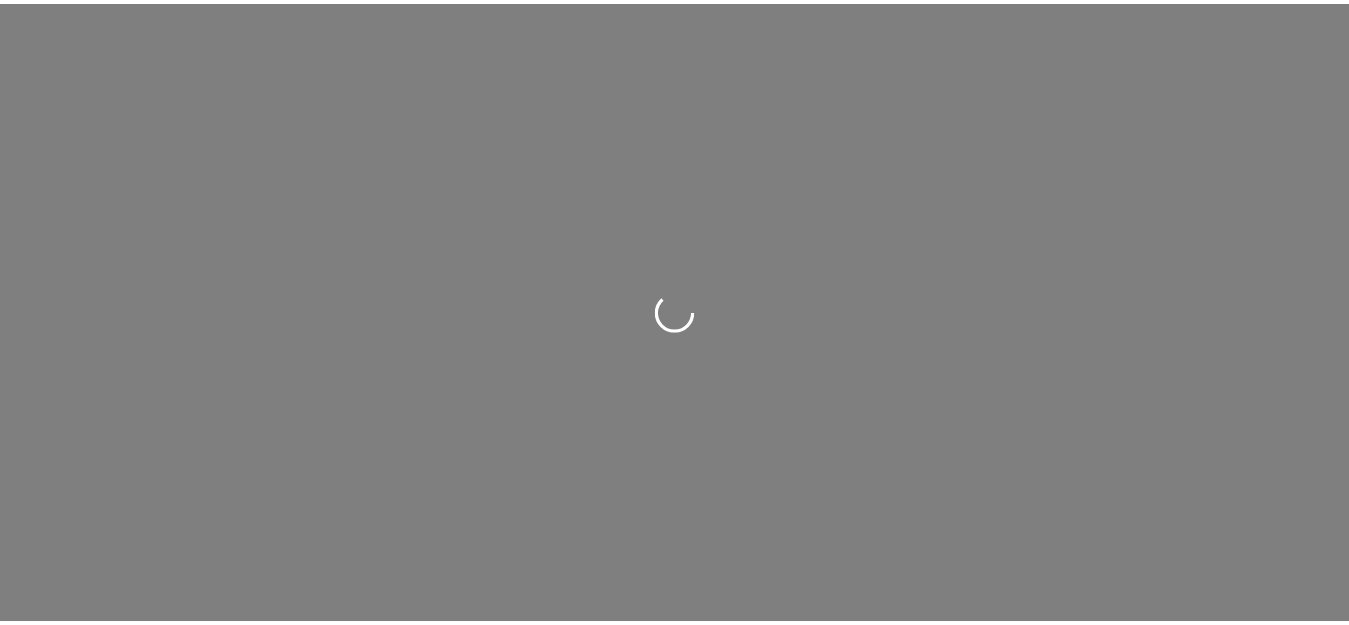scroll, scrollTop: 0, scrollLeft: 0, axis: both 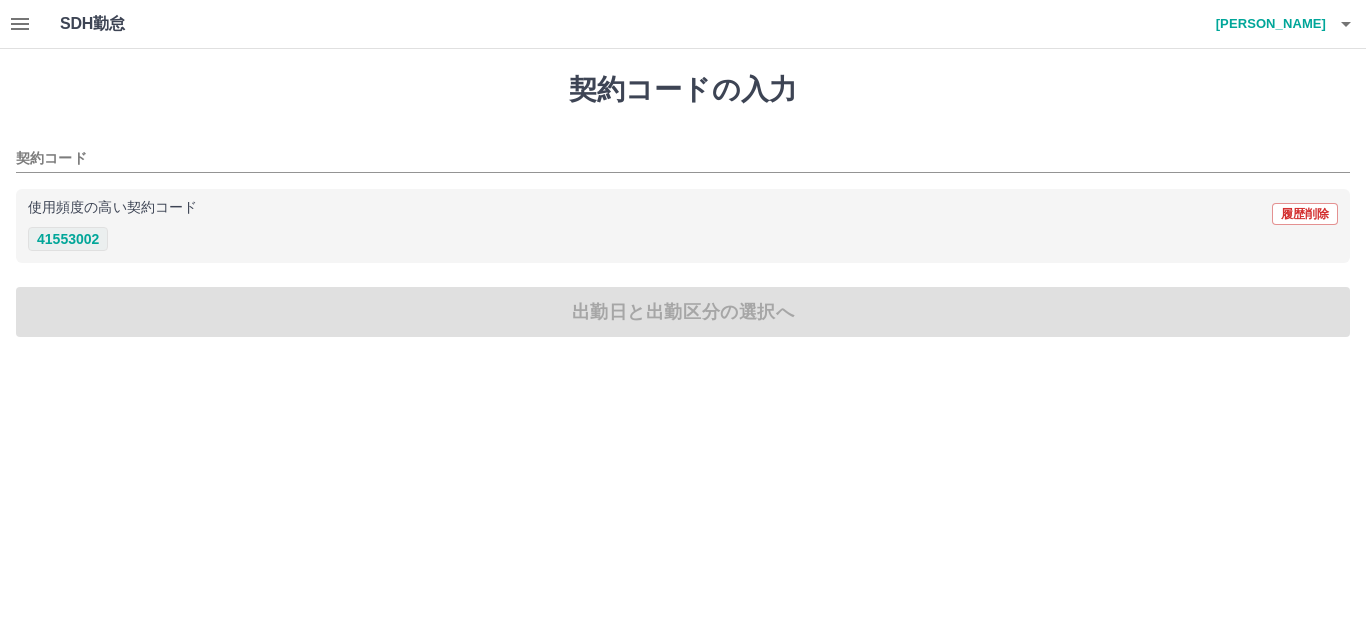 click on "41553002" at bounding box center [68, 239] 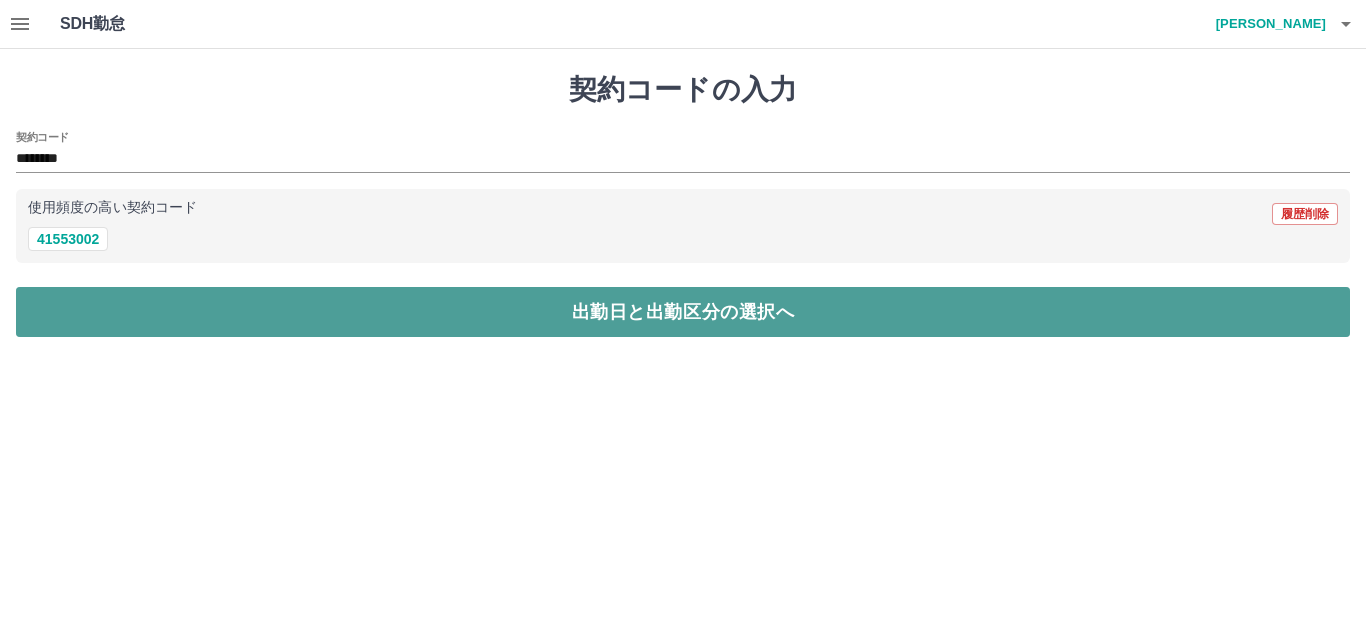 click on "出勤日と出勤区分の選択へ" at bounding box center [683, 312] 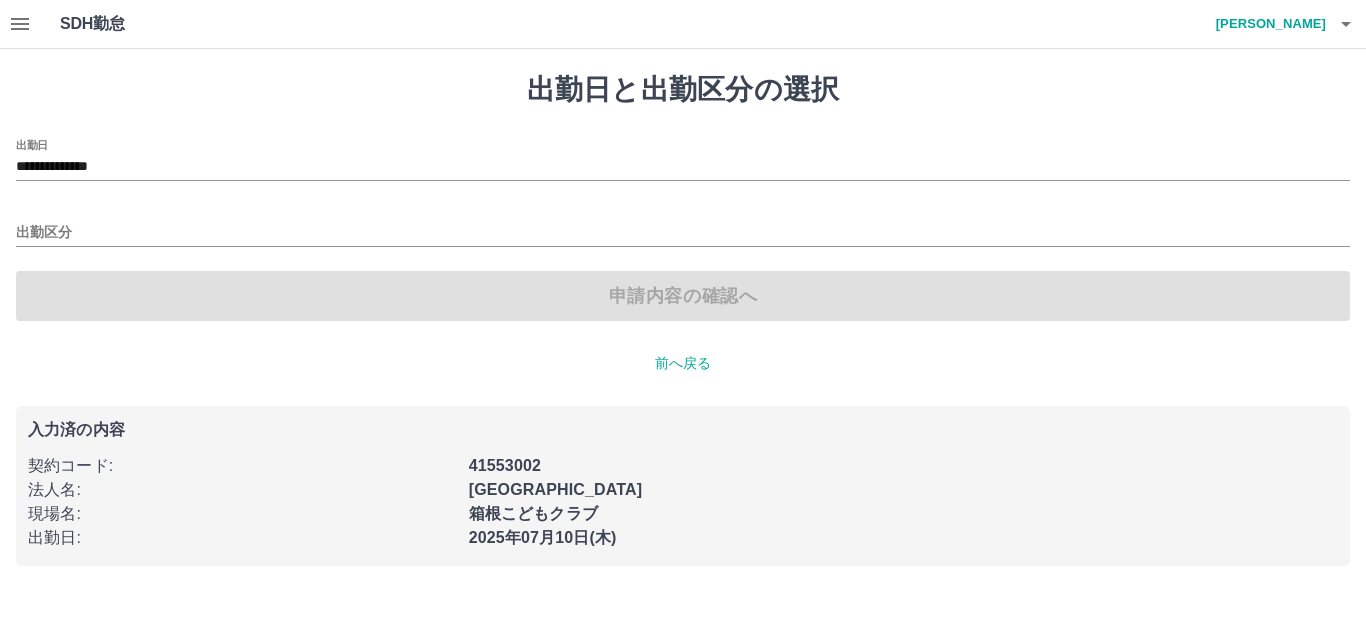 click on "出勤区分" at bounding box center [683, 226] 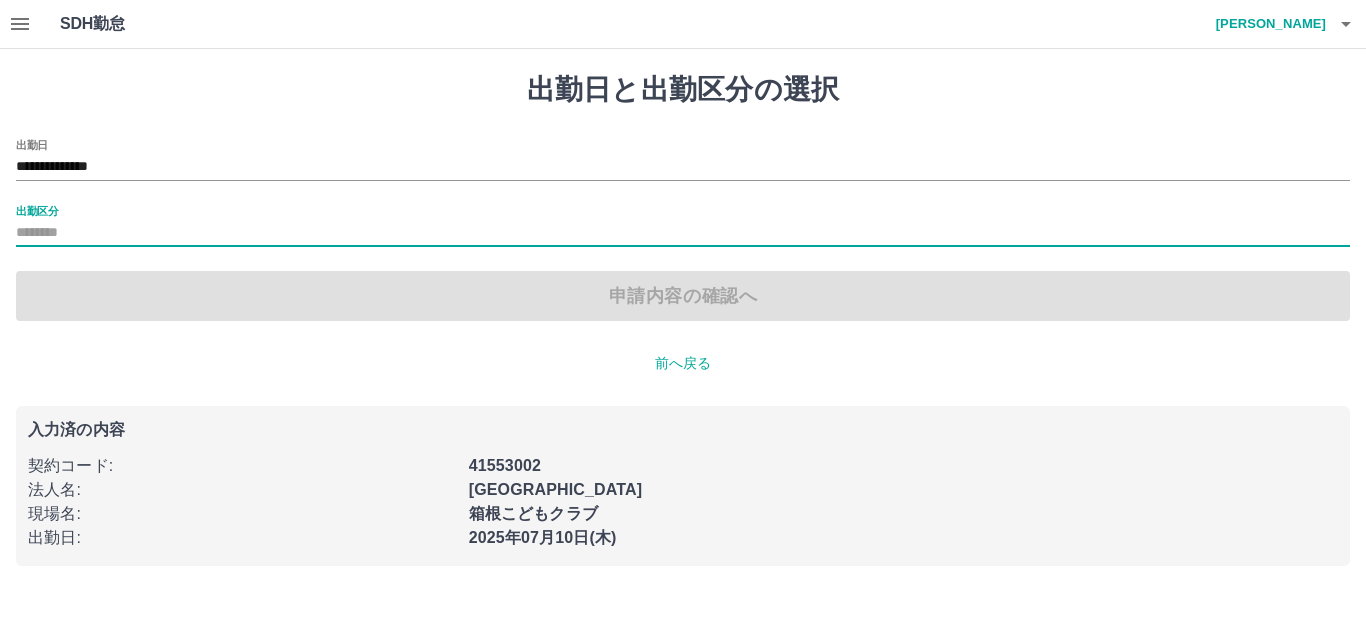 click on "出勤区分" at bounding box center (683, 226) 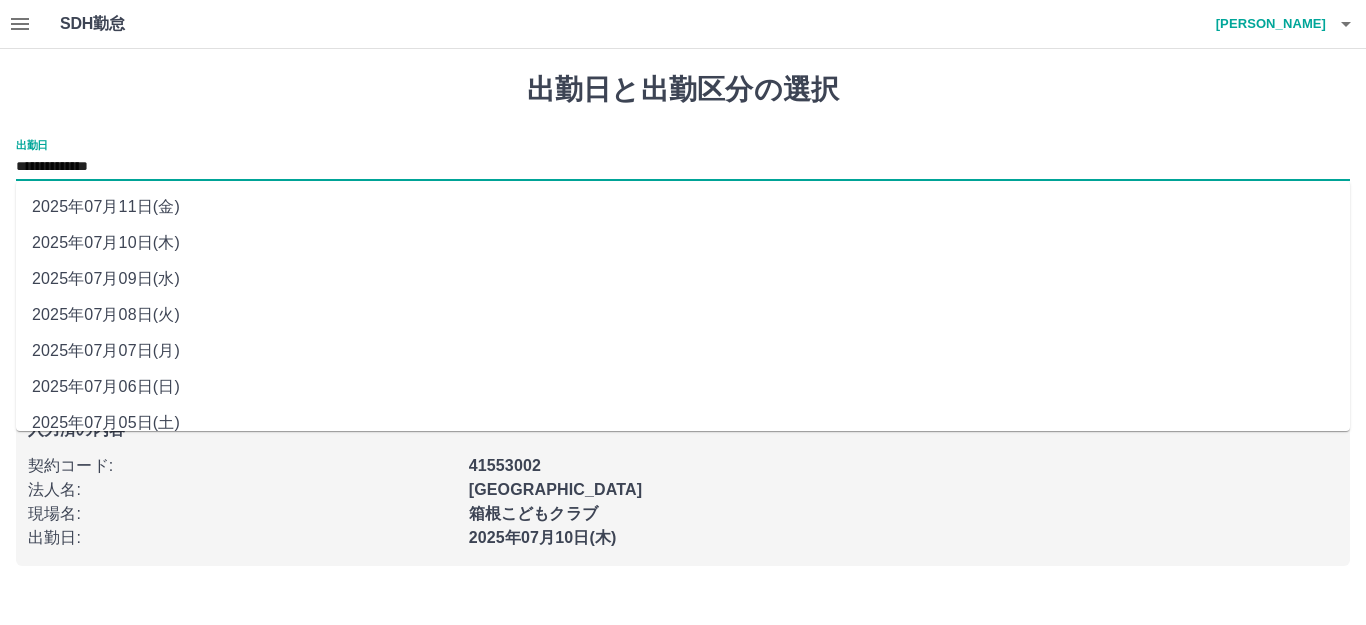 click on "**********" at bounding box center [683, 167] 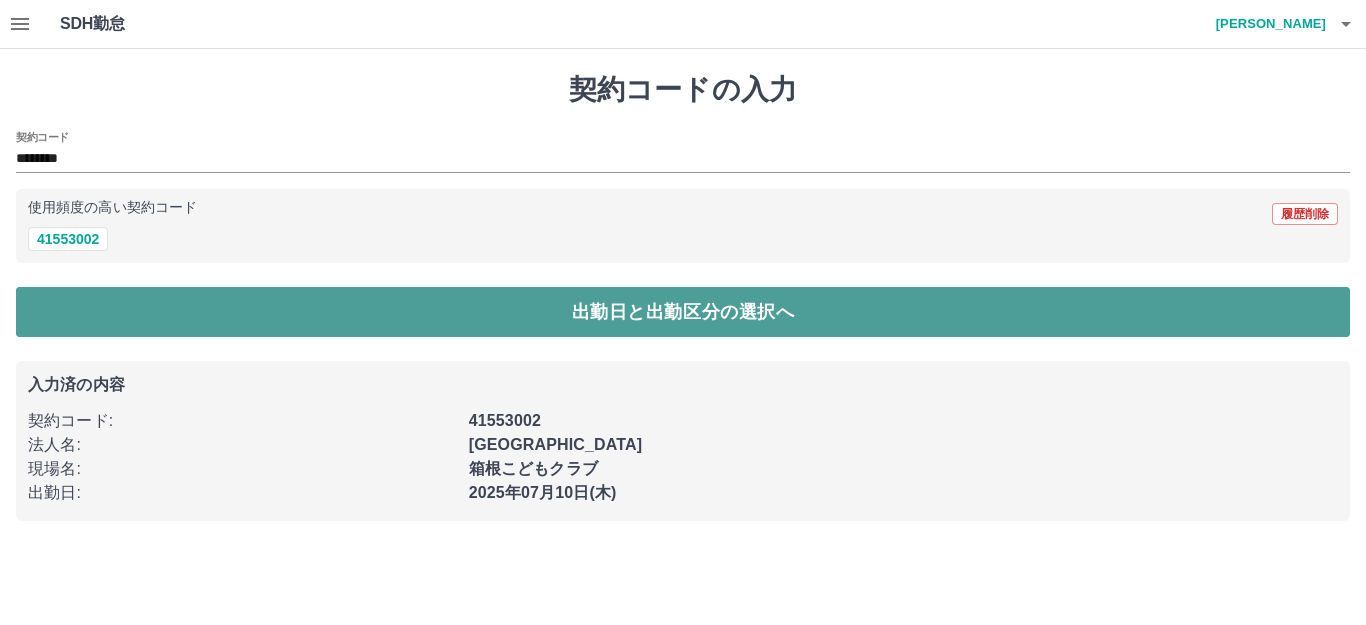 click on "出勤日と出勤区分の選択へ" at bounding box center [683, 312] 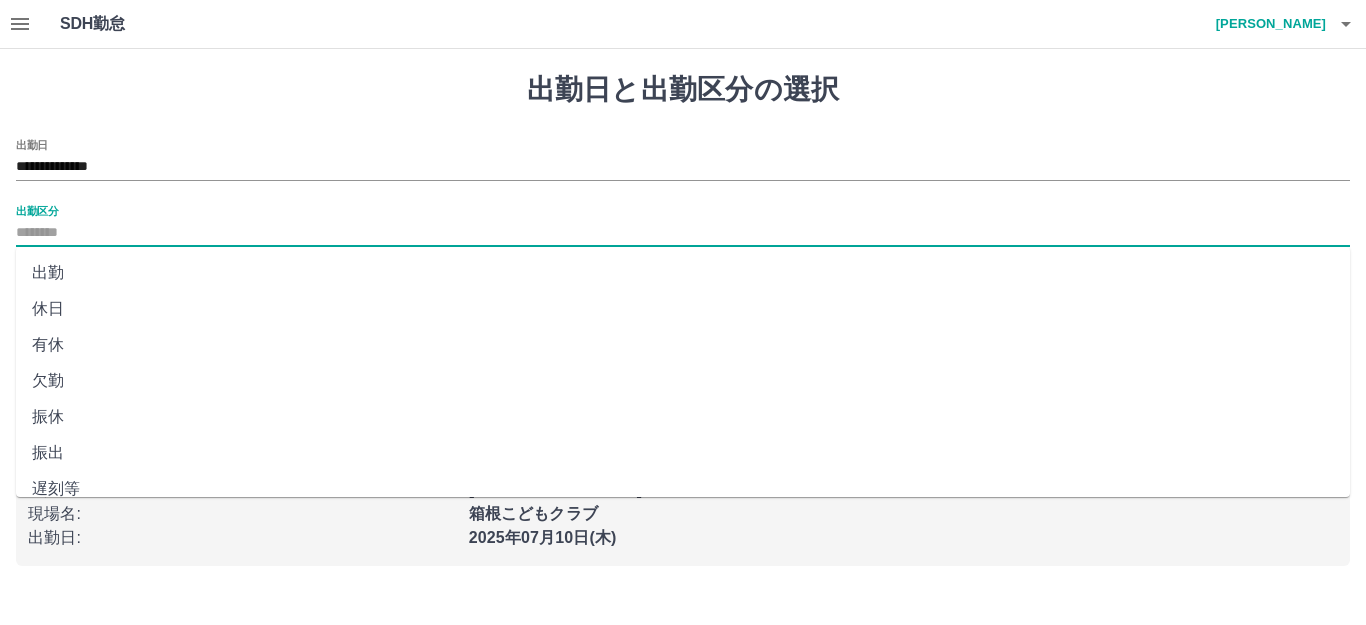 click on "出勤区分" at bounding box center (683, 233) 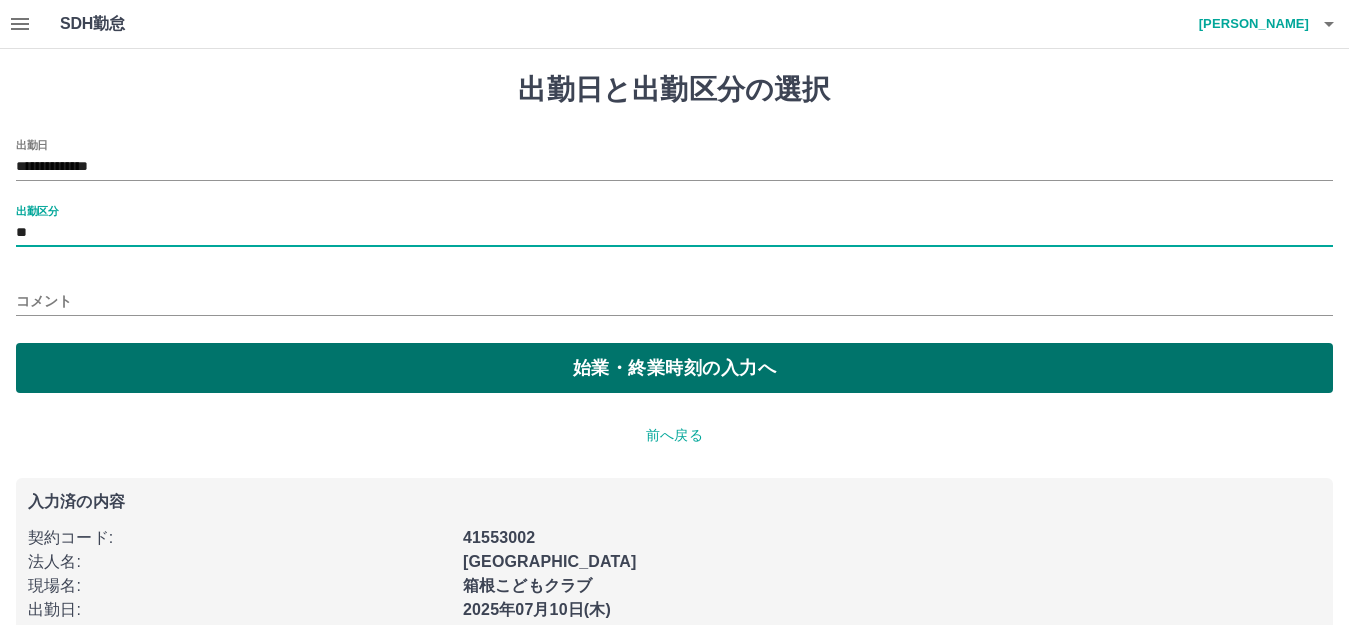 click on "始業・終業時刻の入力へ" at bounding box center [674, 368] 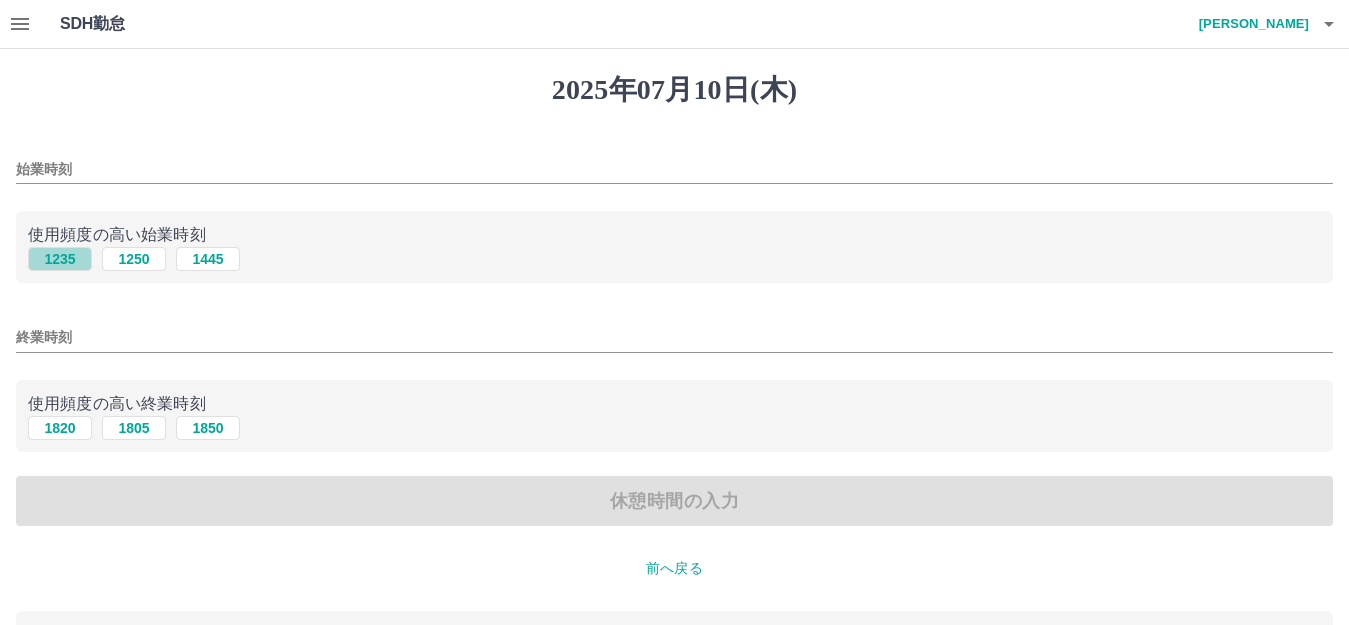 click on "1235" at bounding box center [60, 259] 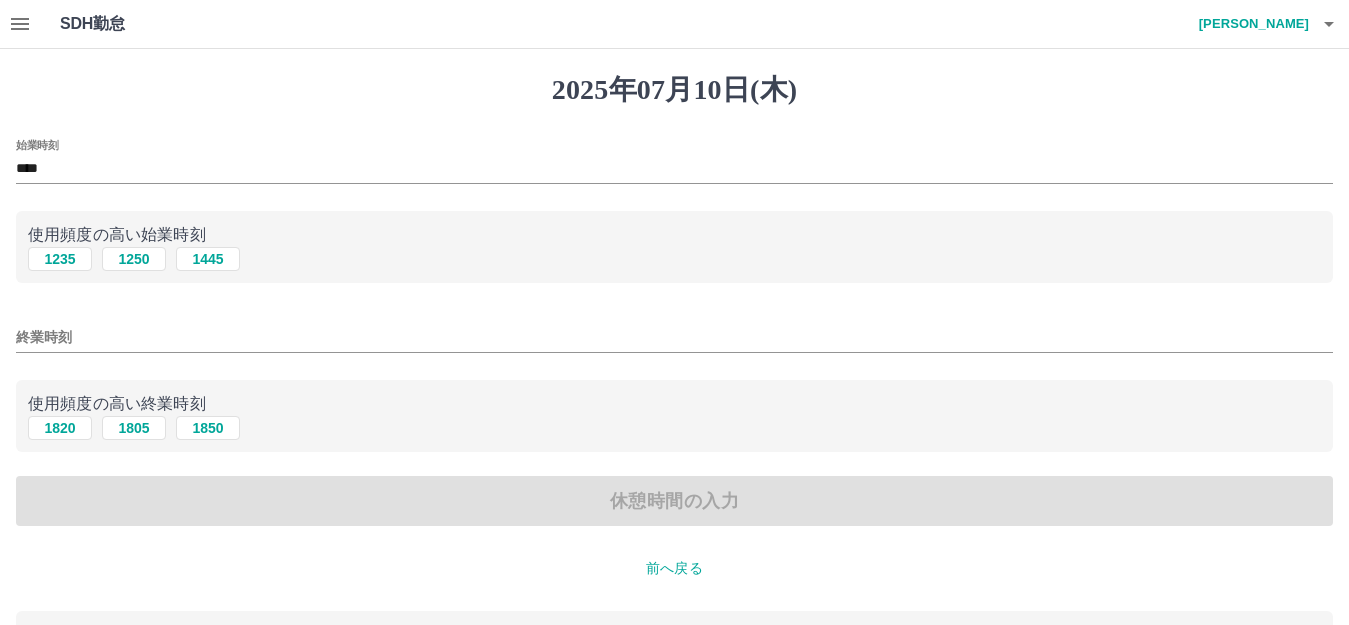 click on "終業時刻" at bounding box center (674, 337) 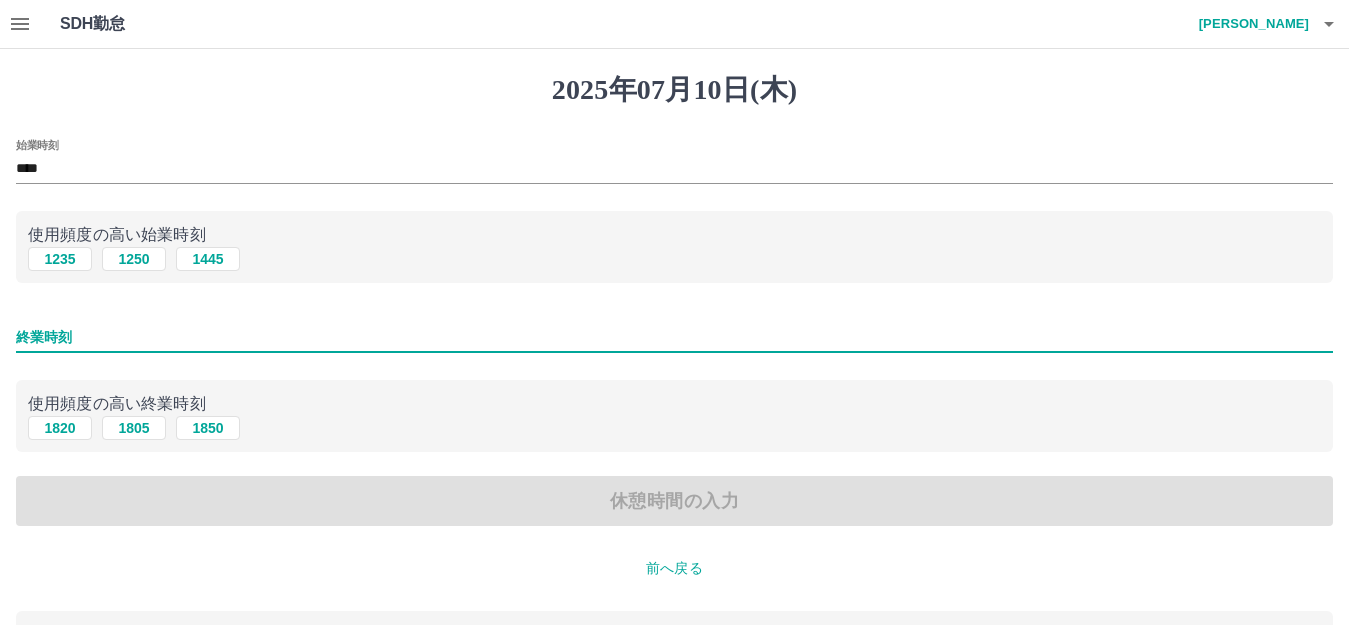 type on "****" 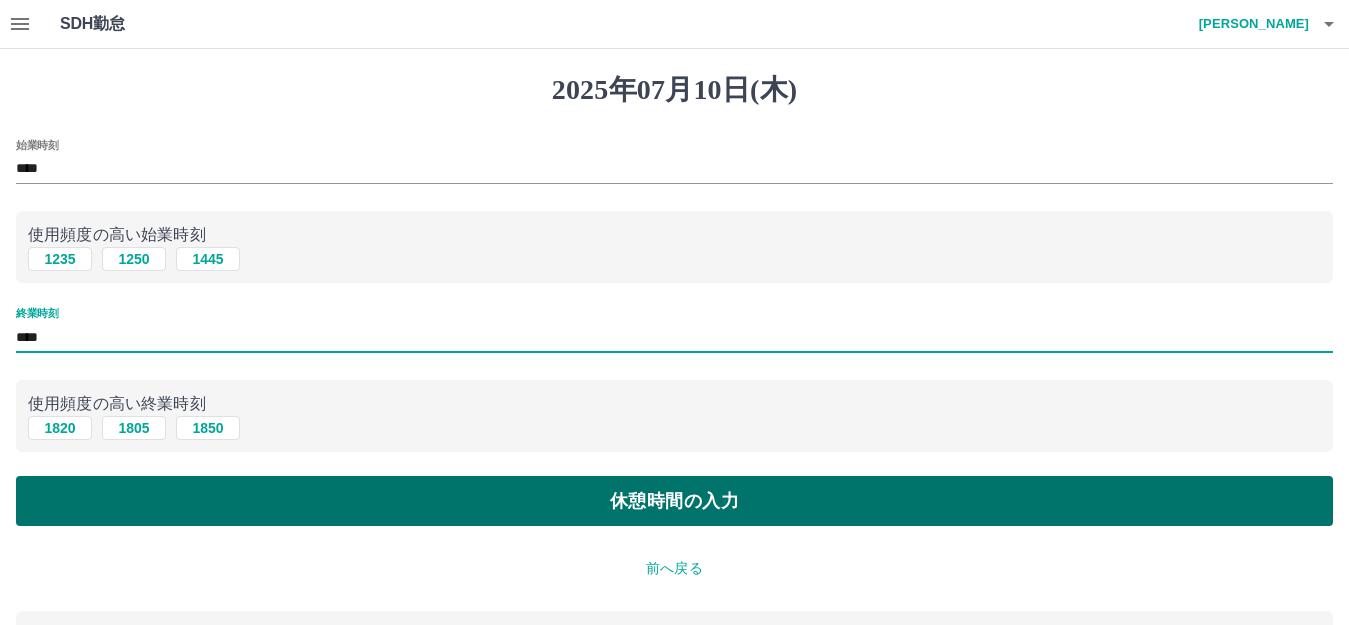 click on "休憩時間の入力" at bounding box center (674, 501) 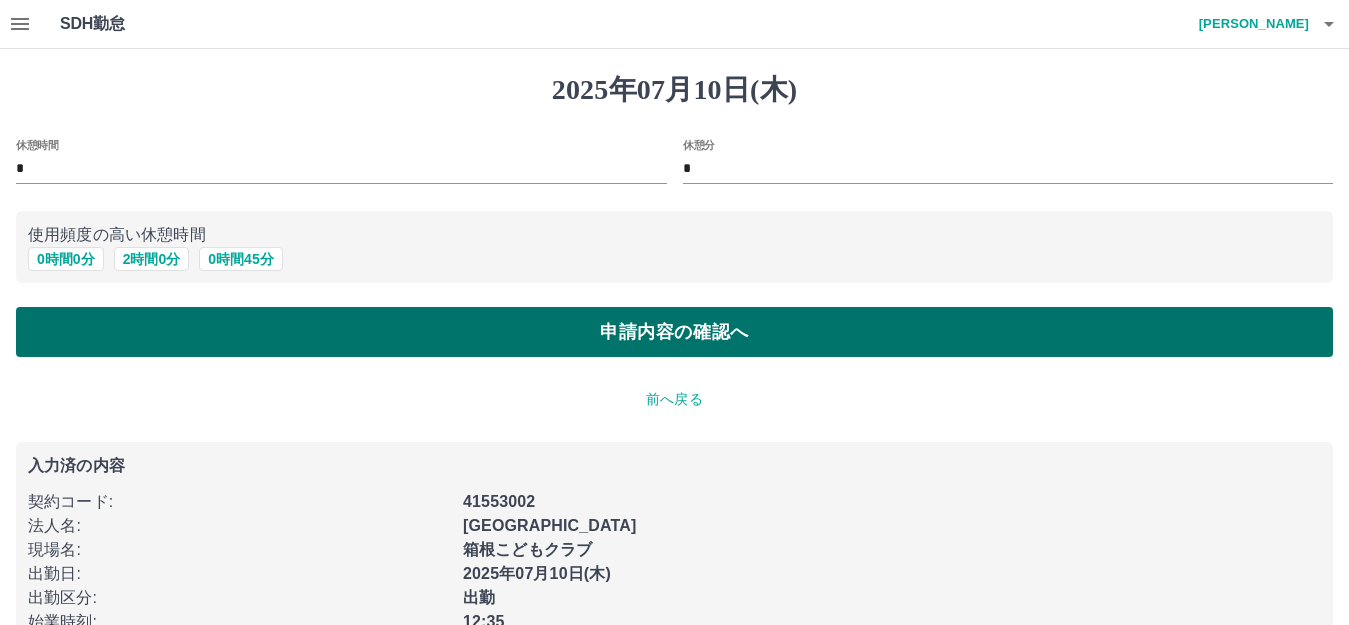 click on "申請内容の確認へ" at bounding box center (674, 332) 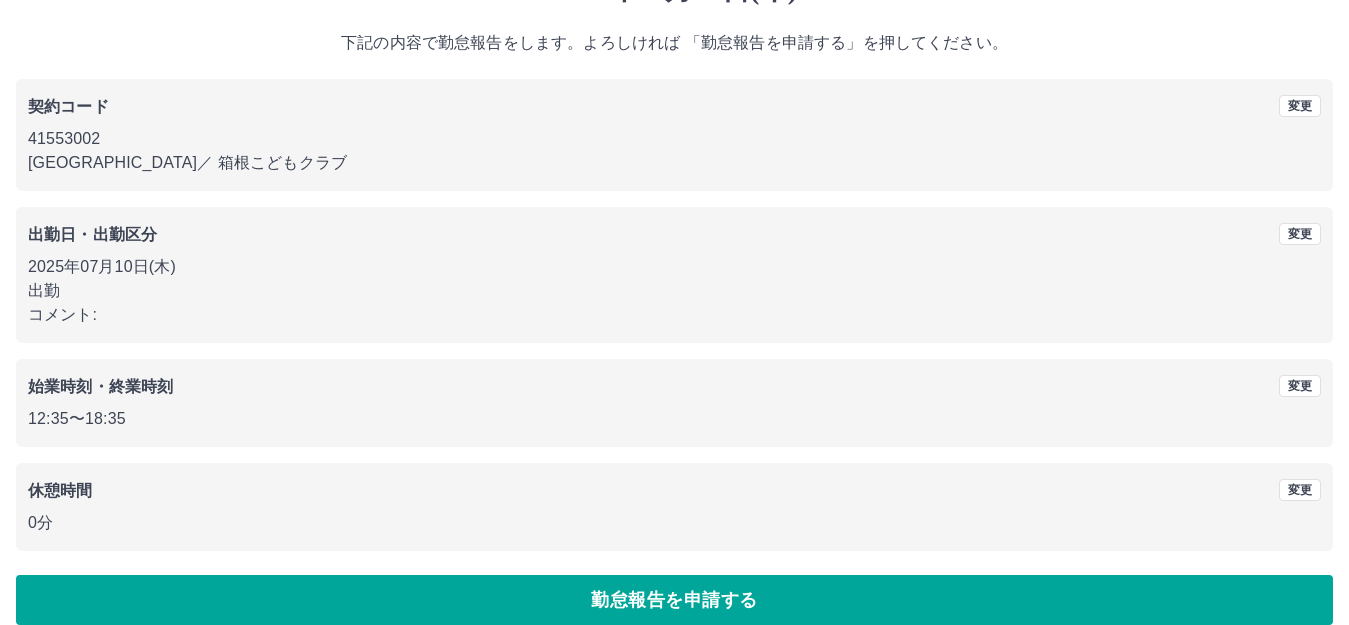 scroll, scrollTop: 124, scrollLeft: 0, axis: vertical 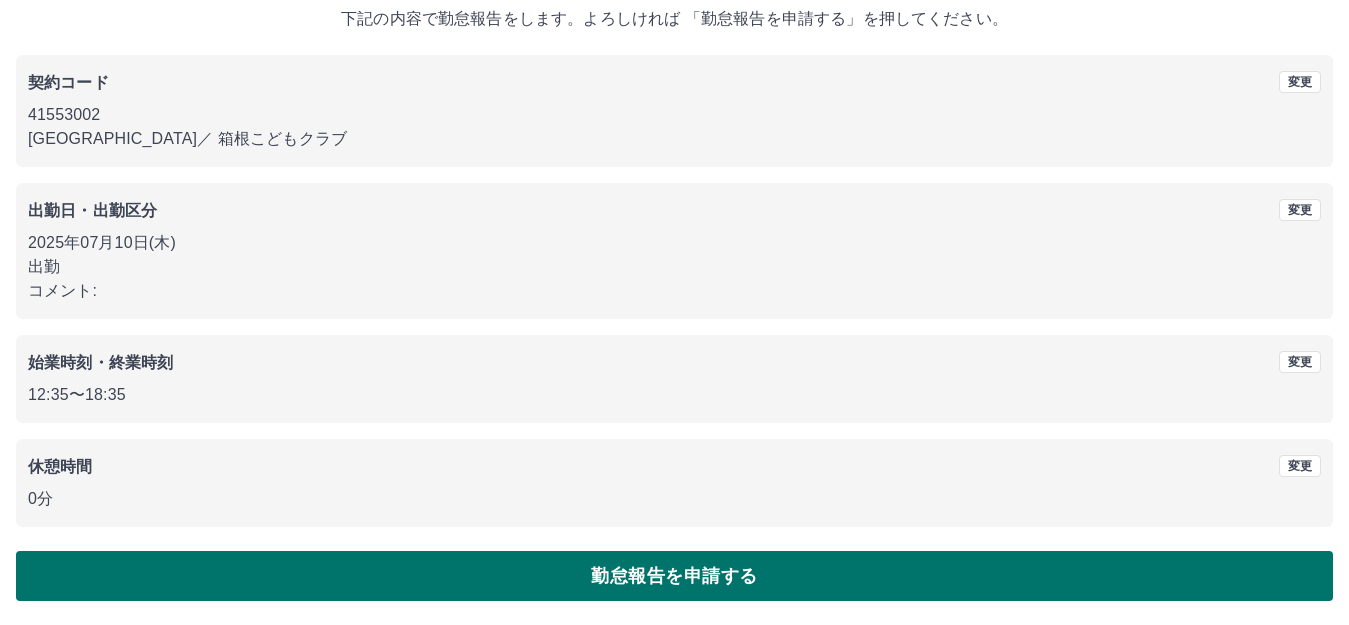 click on "勤怠報告を申請する" at bounding box center (674, 576) 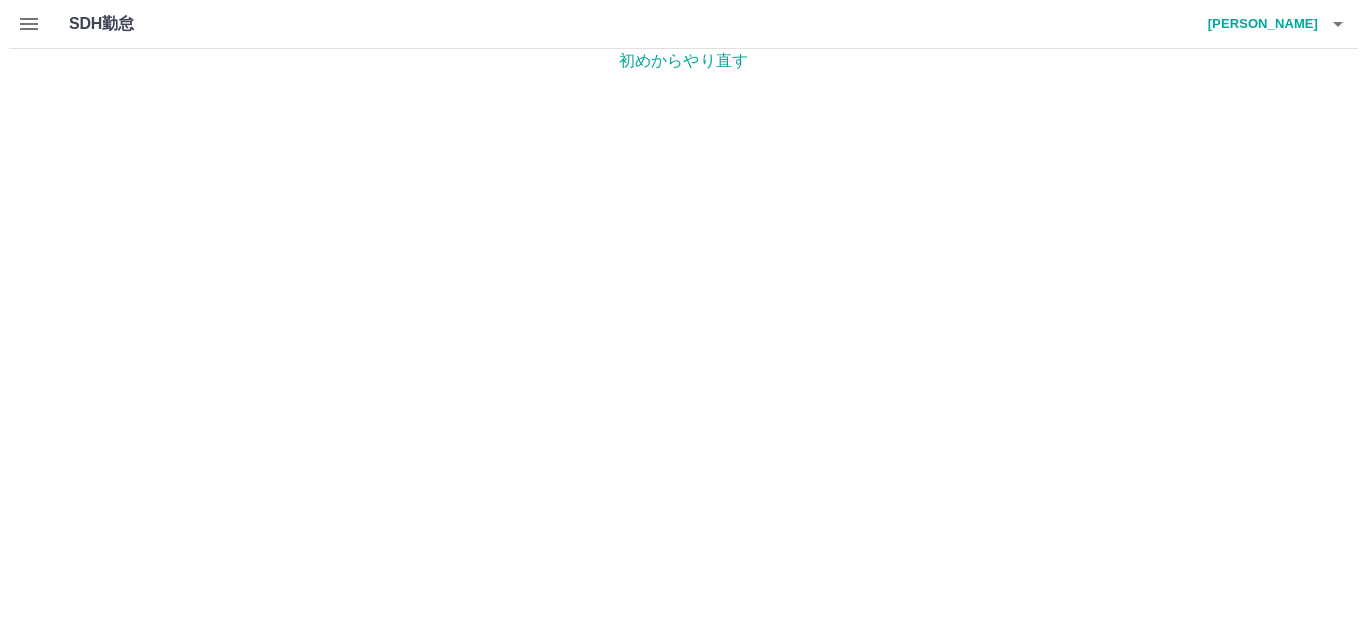 scroll, scrollTop: 0, scrollLeft: 0, axis: both 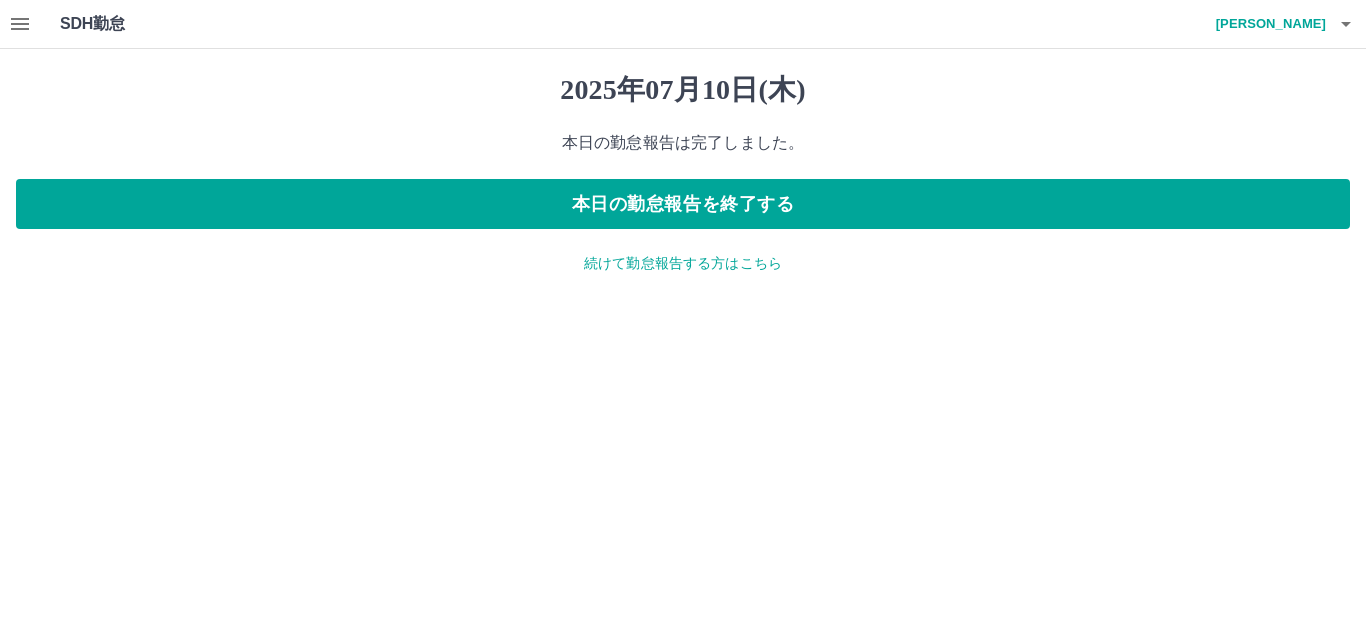 click on "続けて勤怠報告する方はこちら" at bounding box center (683, 263) 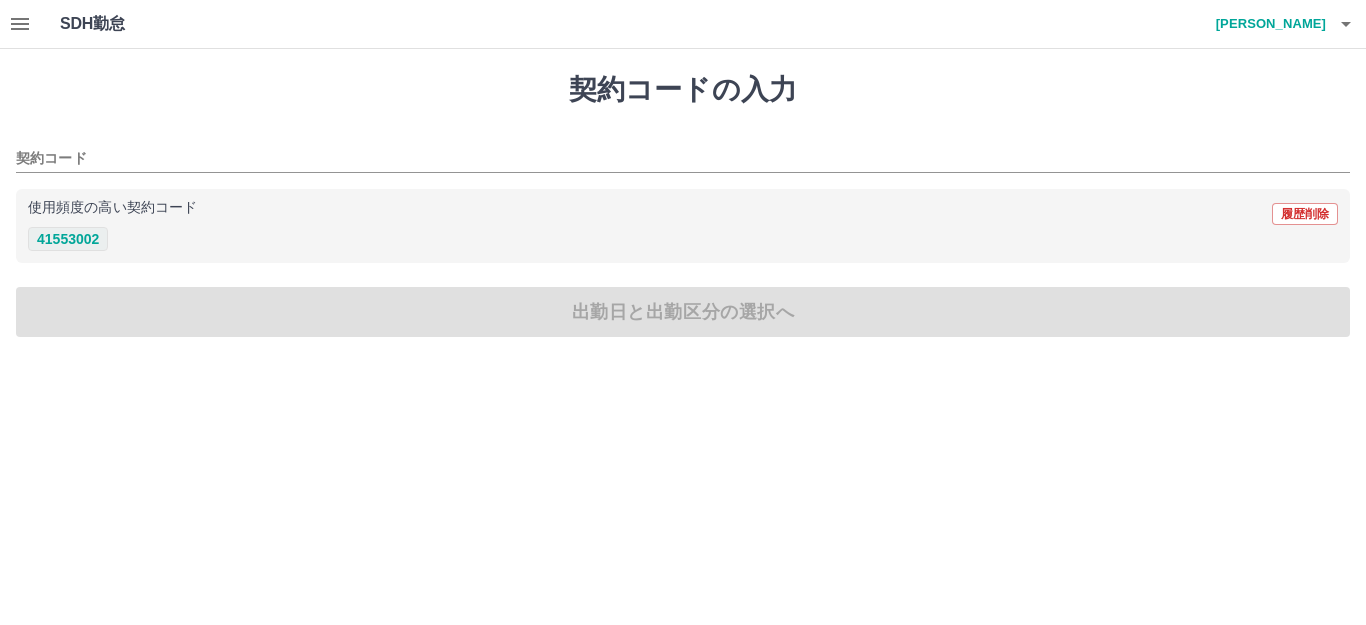 click on "41553002" at bounding box center [68, 239] 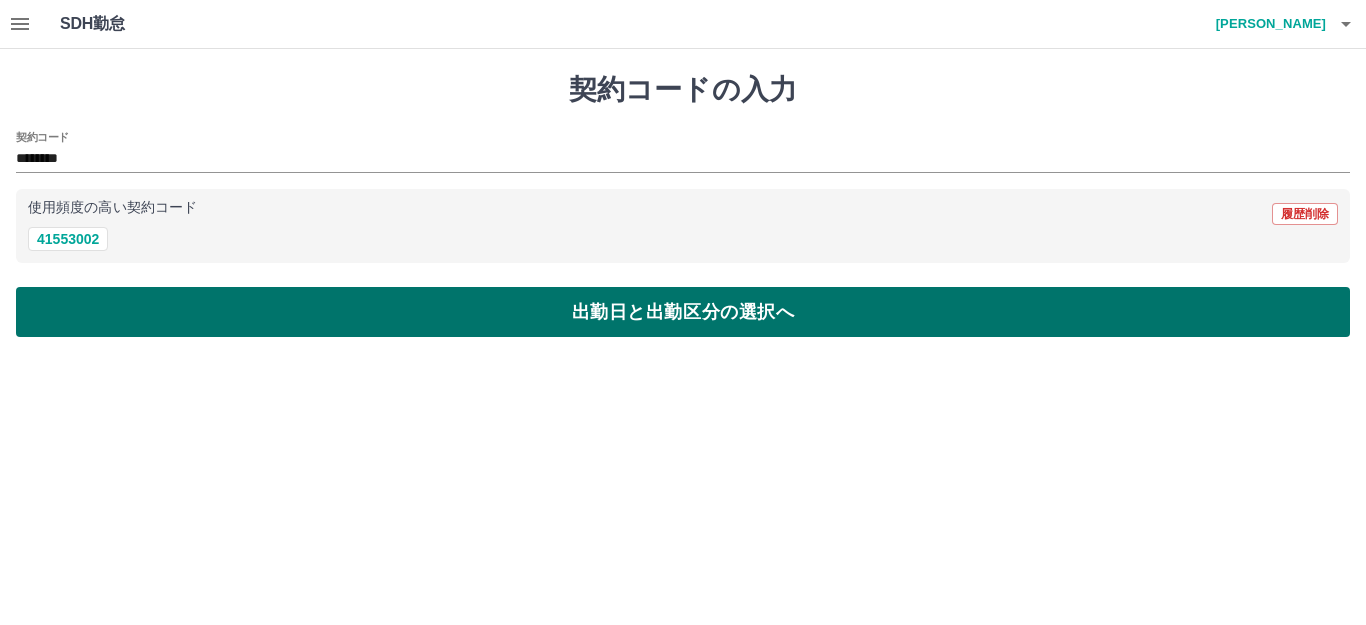 click on "出勤日と出勤区分の選択へ" at bounding box center [683, 312] 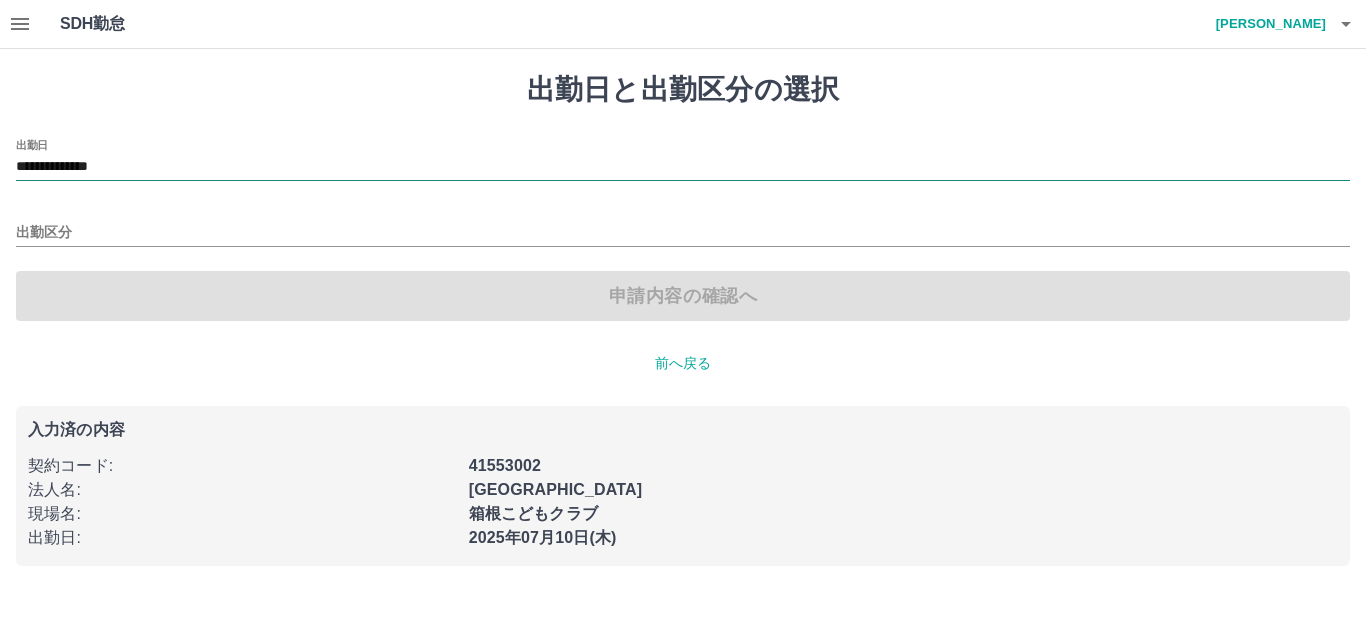click on "**********" at bounding box center (683, 167) 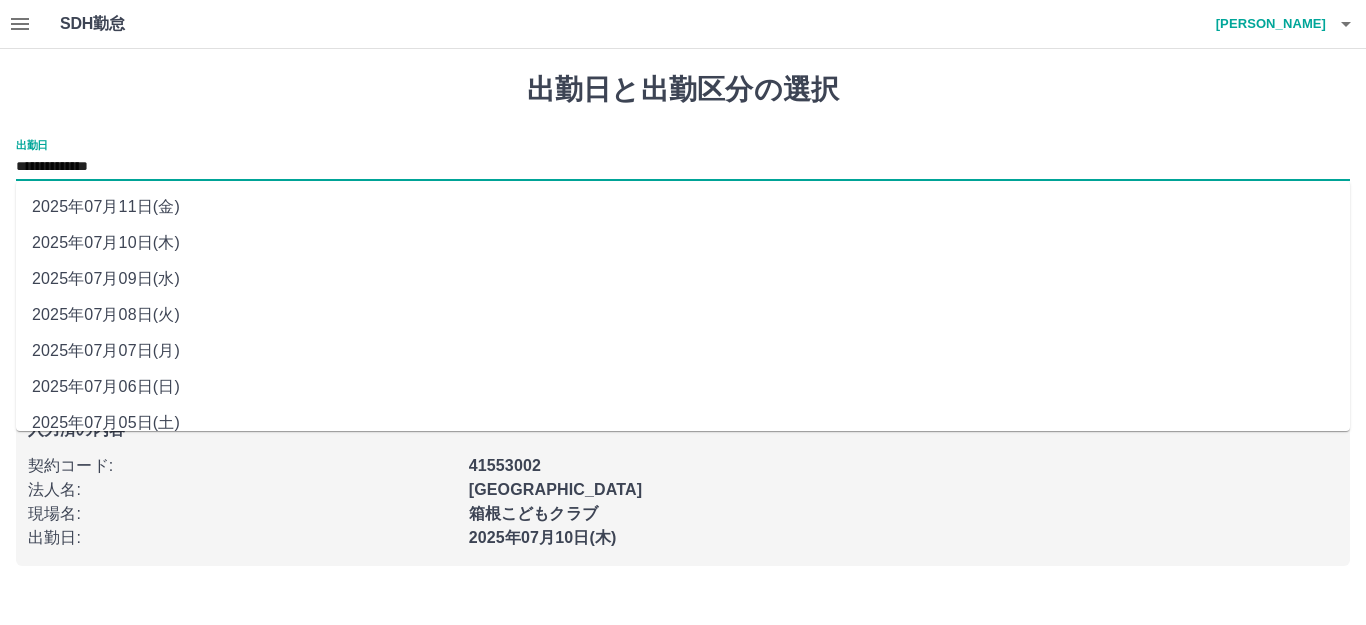 click on "2025年07月11日(金)" at bounding box center [683, 207] 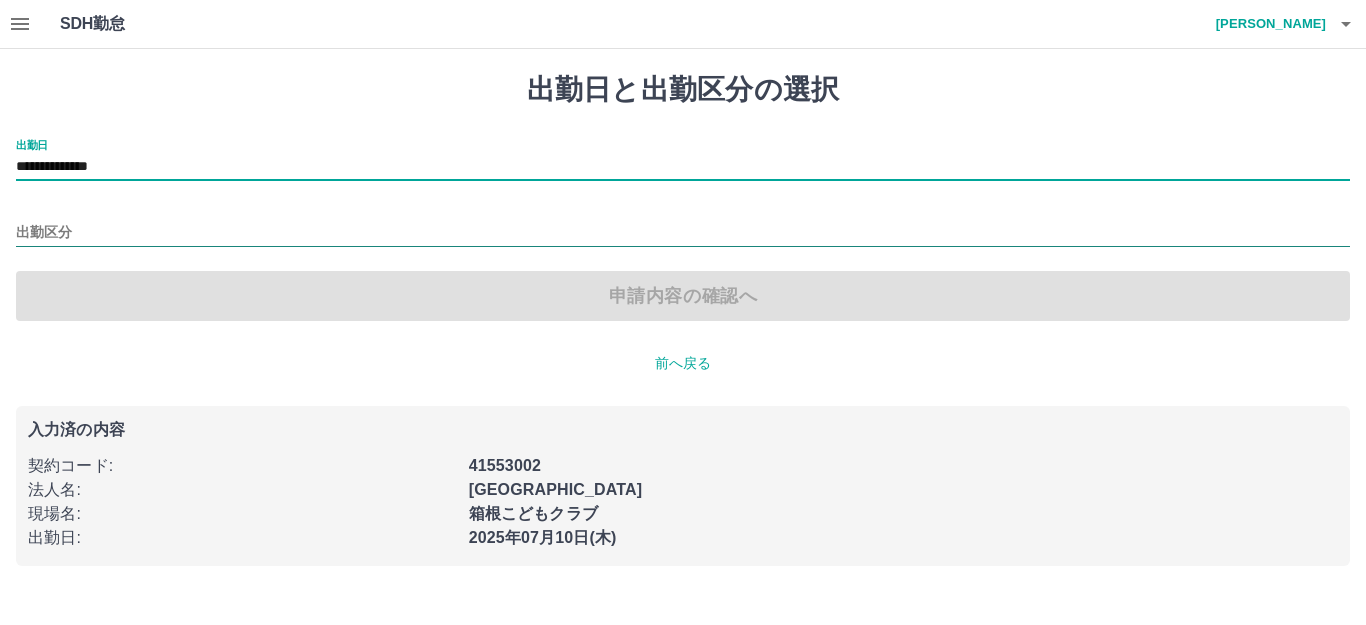 click on "出勤区分" at bounding box center (683, 233) 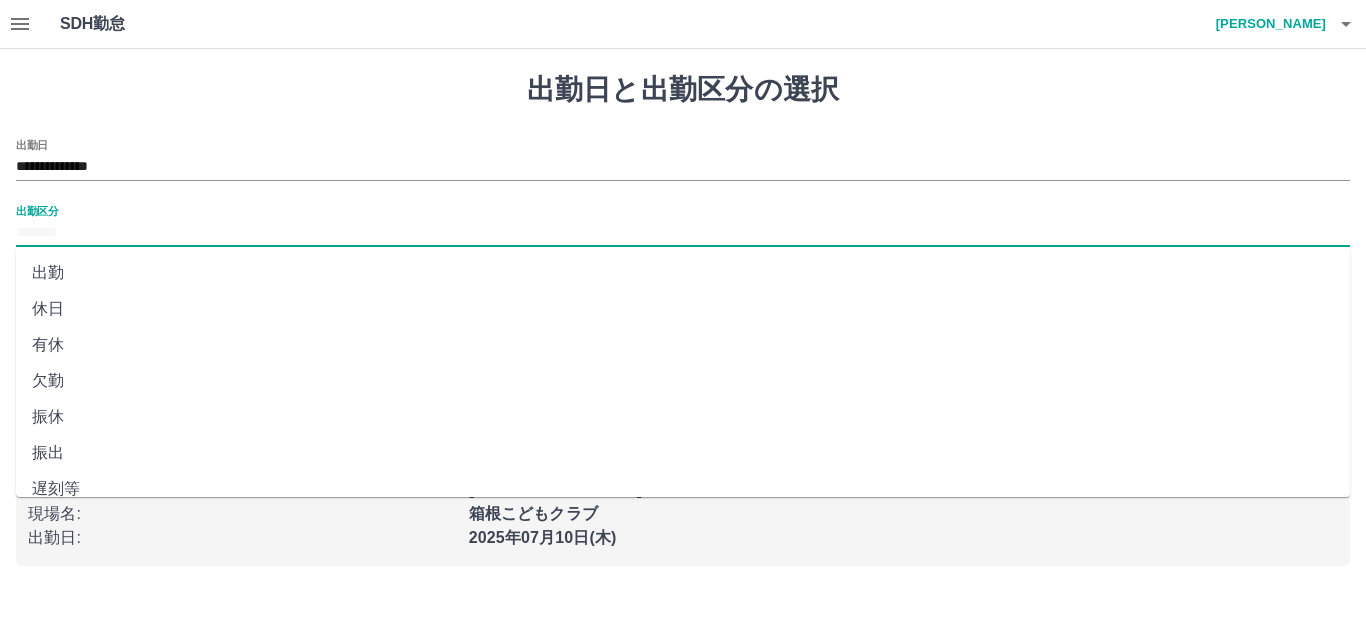 click on "休日" at bounding box center [683, 309] 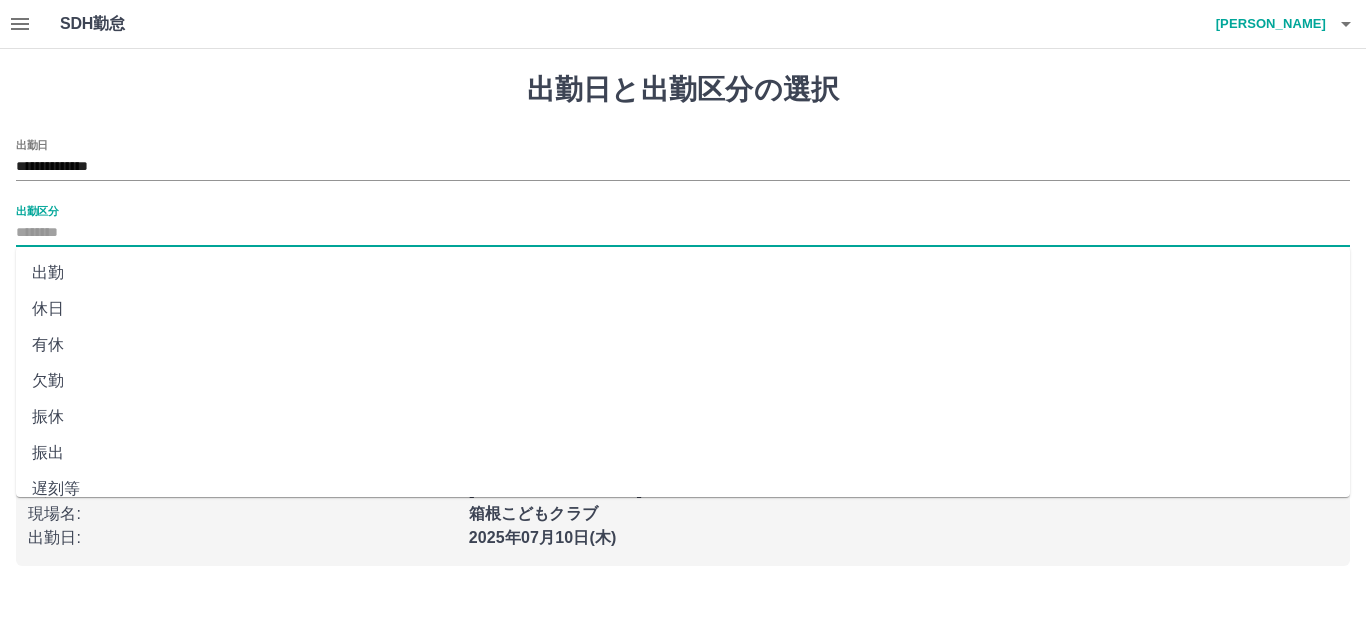 type on "**" 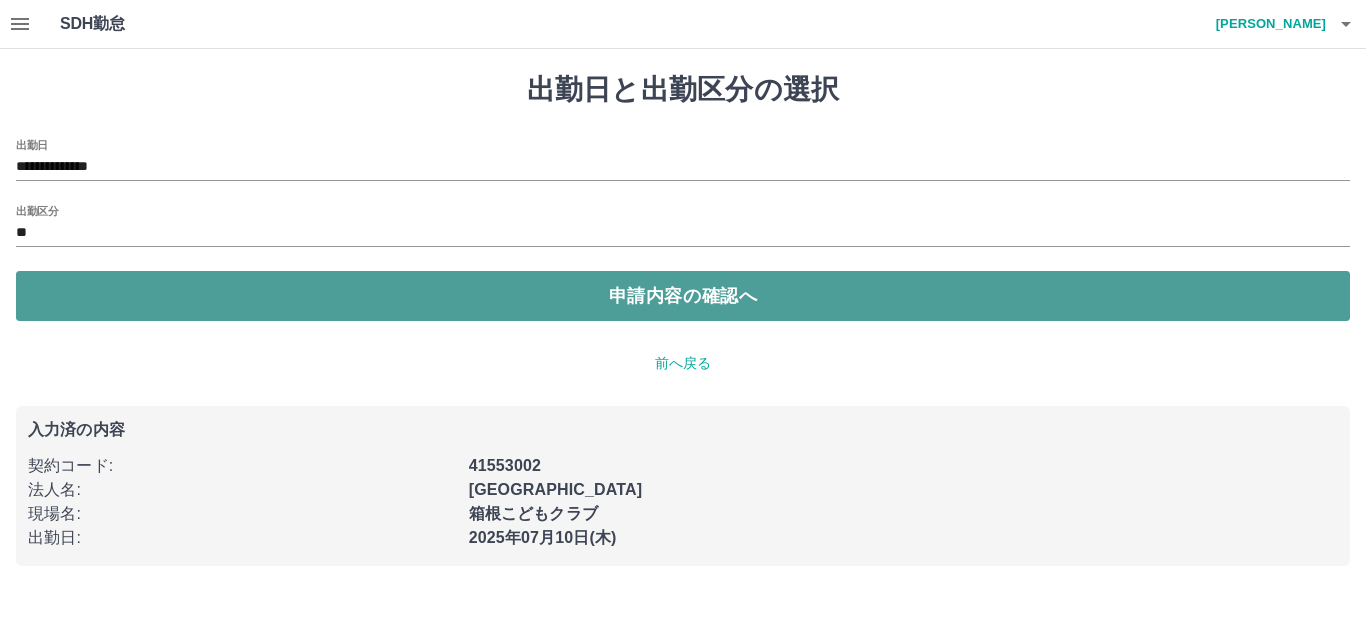 click on "申請内容の確認へ" at bounding box center [683, 296] 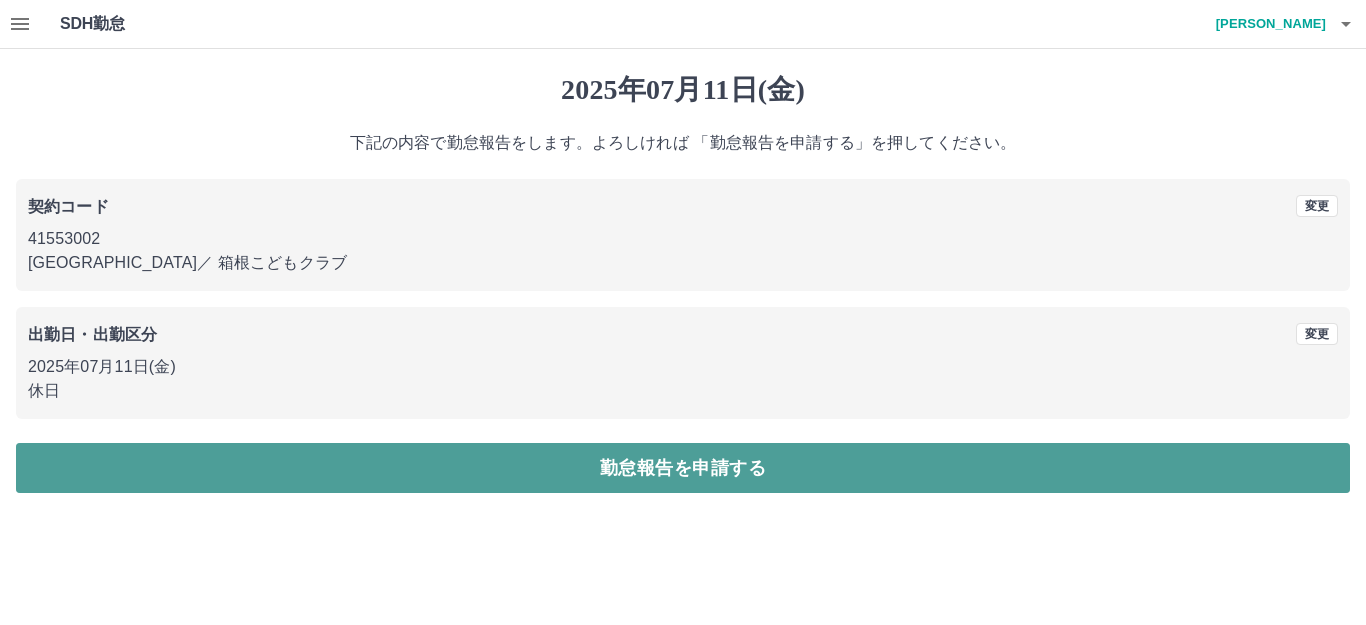click on "勤怠報告を申請する" at bounding box center (683, 468) 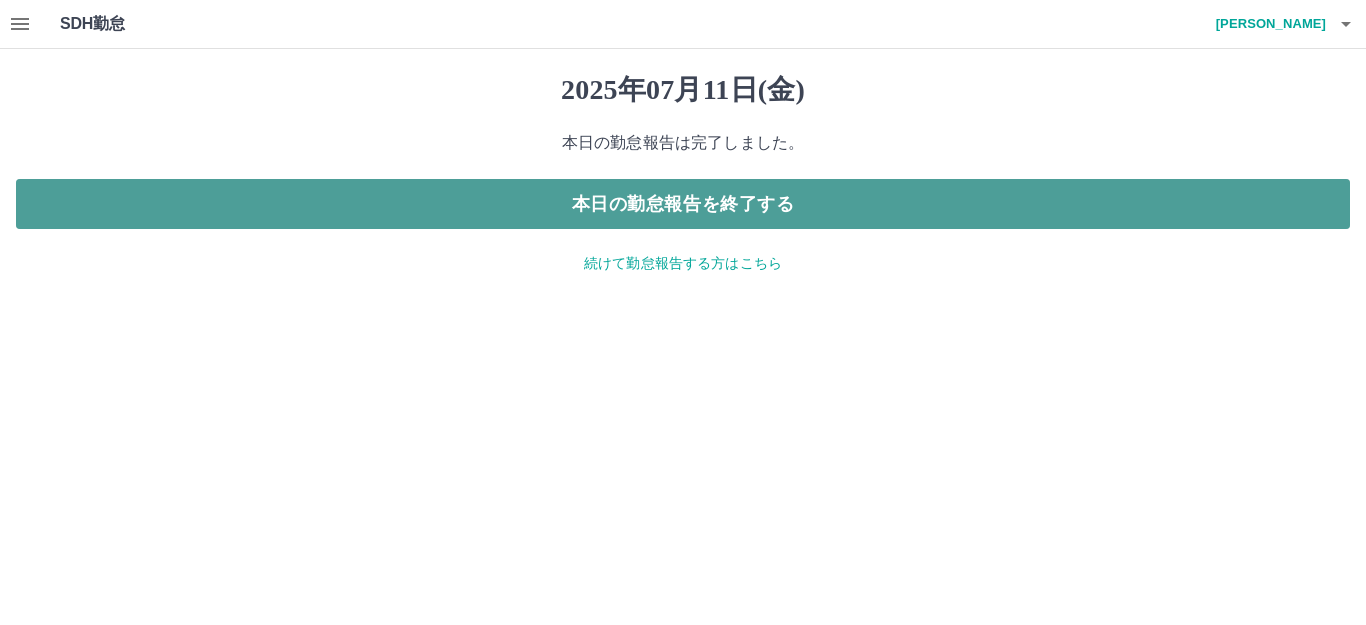 click on "本日の勤怠報告を終了する" at bounding box center [683, 204] 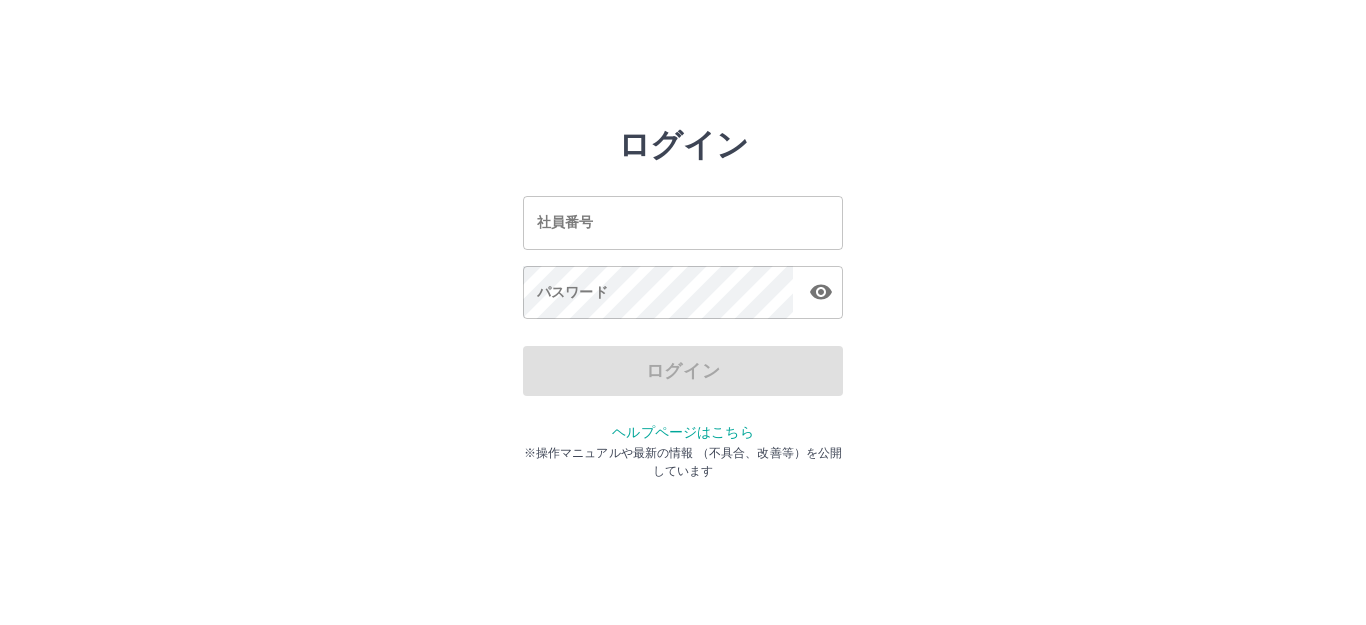 scroll, scrollTop: 0, scrollLeft: 0, axis: both 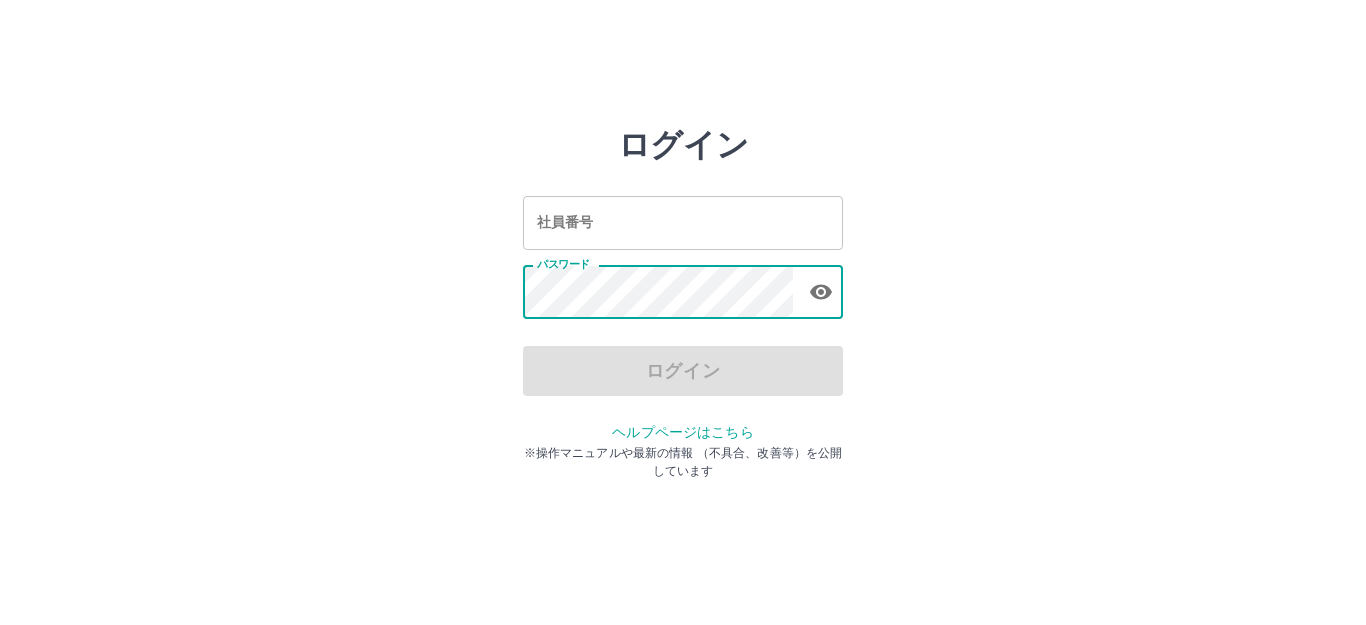 click on "社員番号" at bounding box center (683, 222) 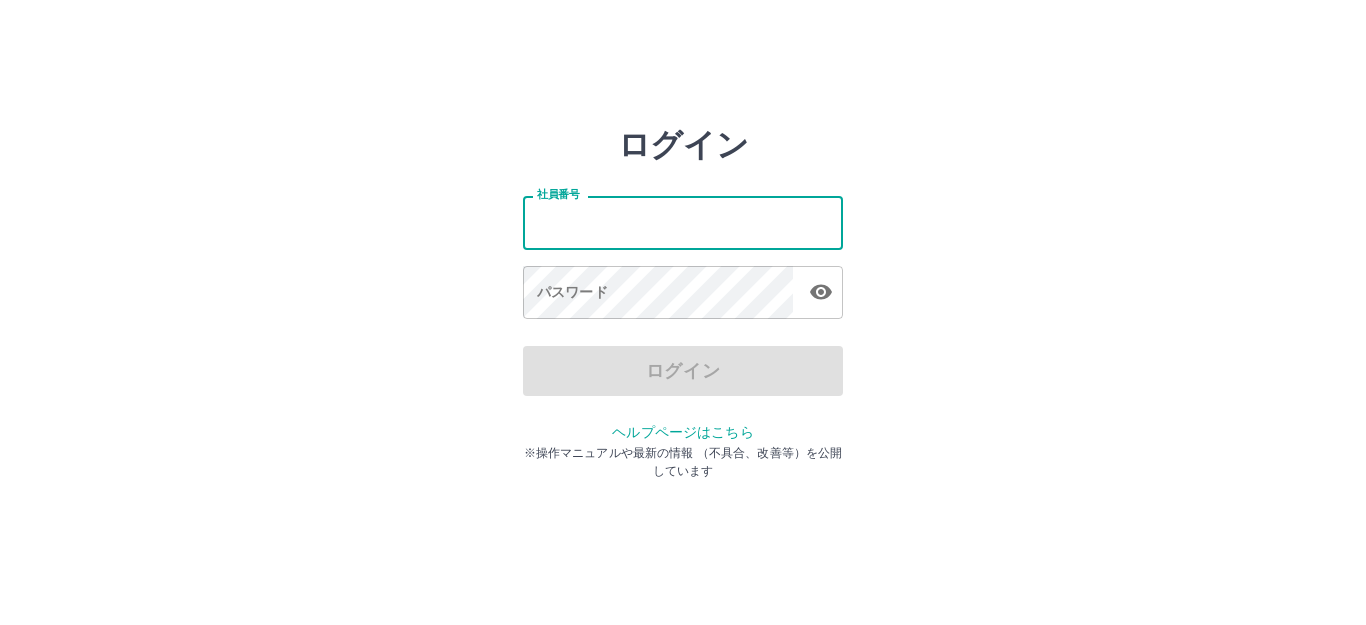 type on "*******" 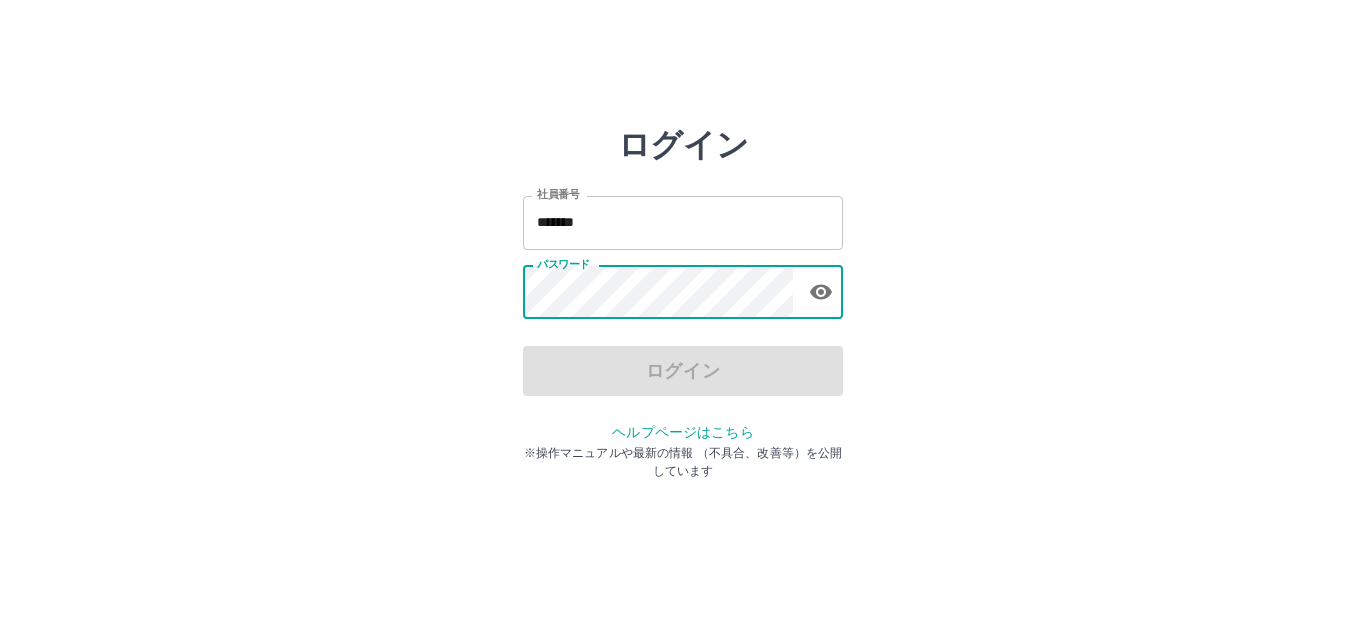 drag, startPoint x: 552, startPoint y: 319, endPoint x: 931, endPoint y: 406, distance: 388.8573 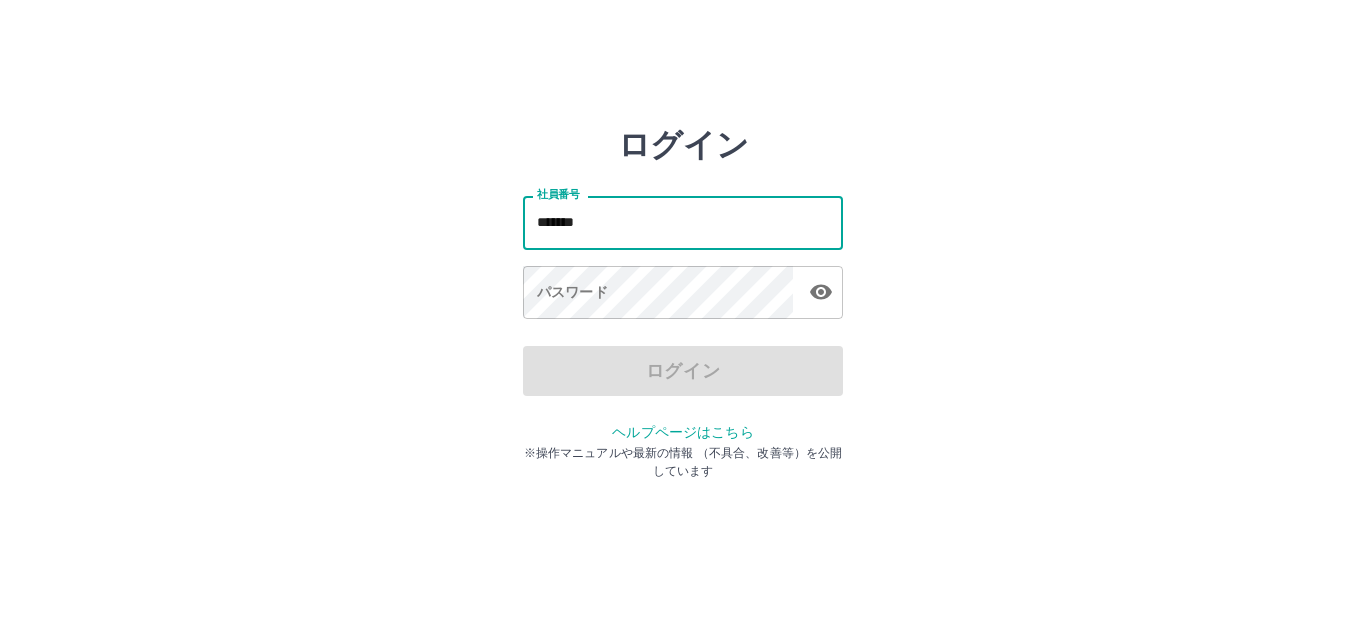 drag, startPoint x: 540, startPoint y: 226, endPoint x: 599, endPoint y: 232, distance: 59.3043 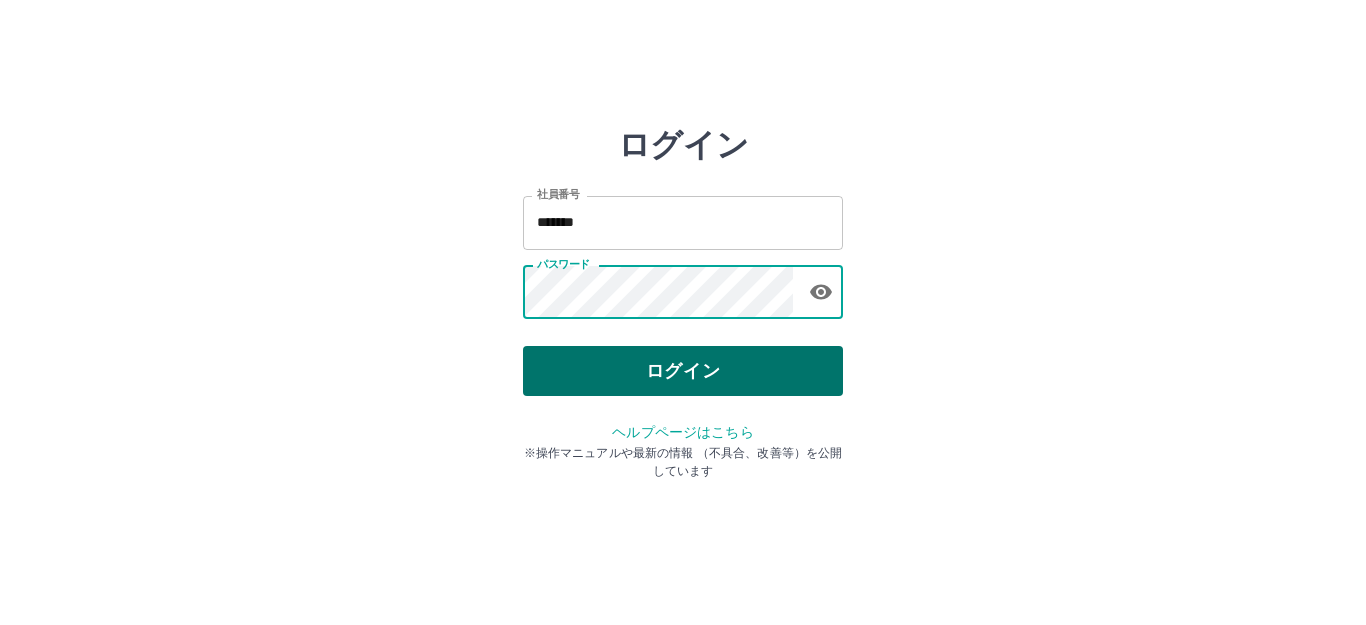 click on "ログイン" at bounding box center [683, 371] 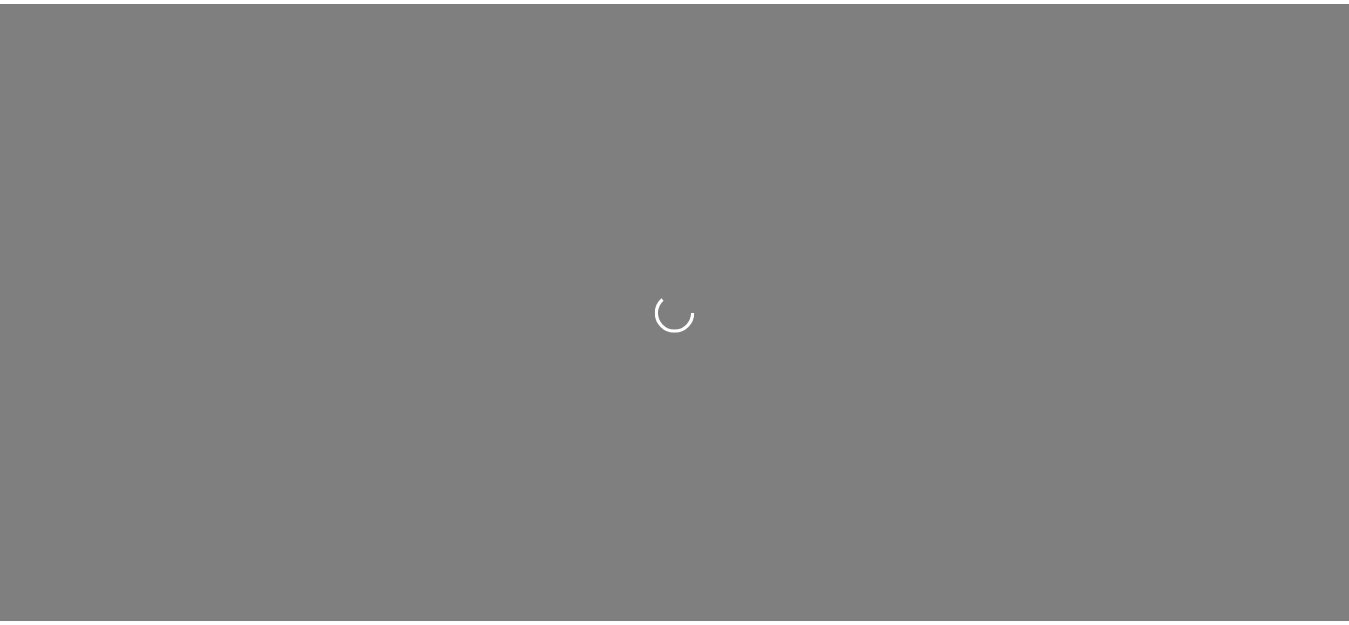scroll, scrollTop: 0, scrollLeft: 0, axis: both 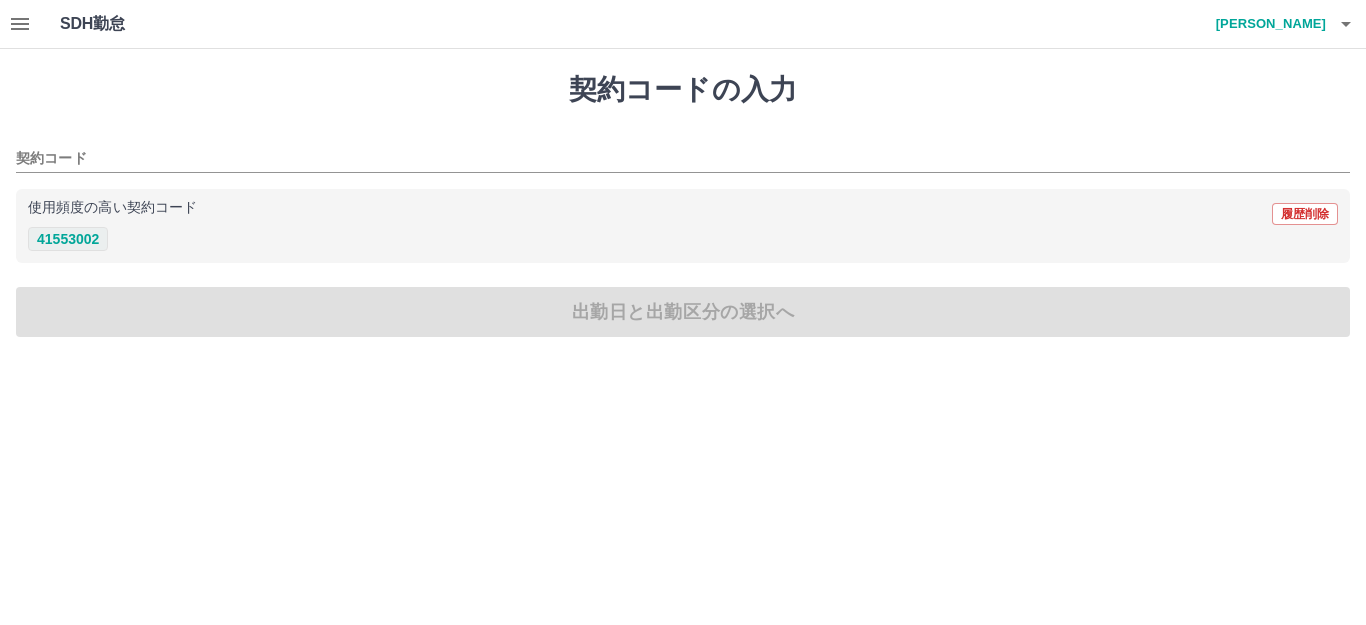 click on "41553002" at bounding box center (68, 239) 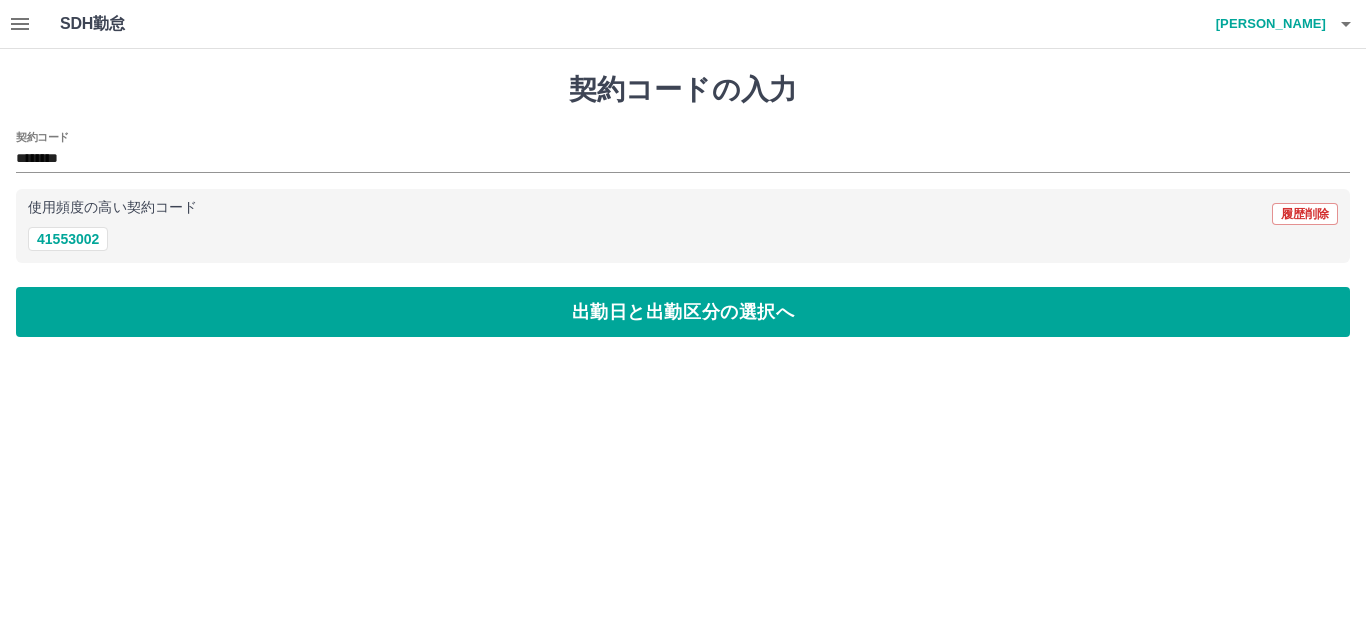 click 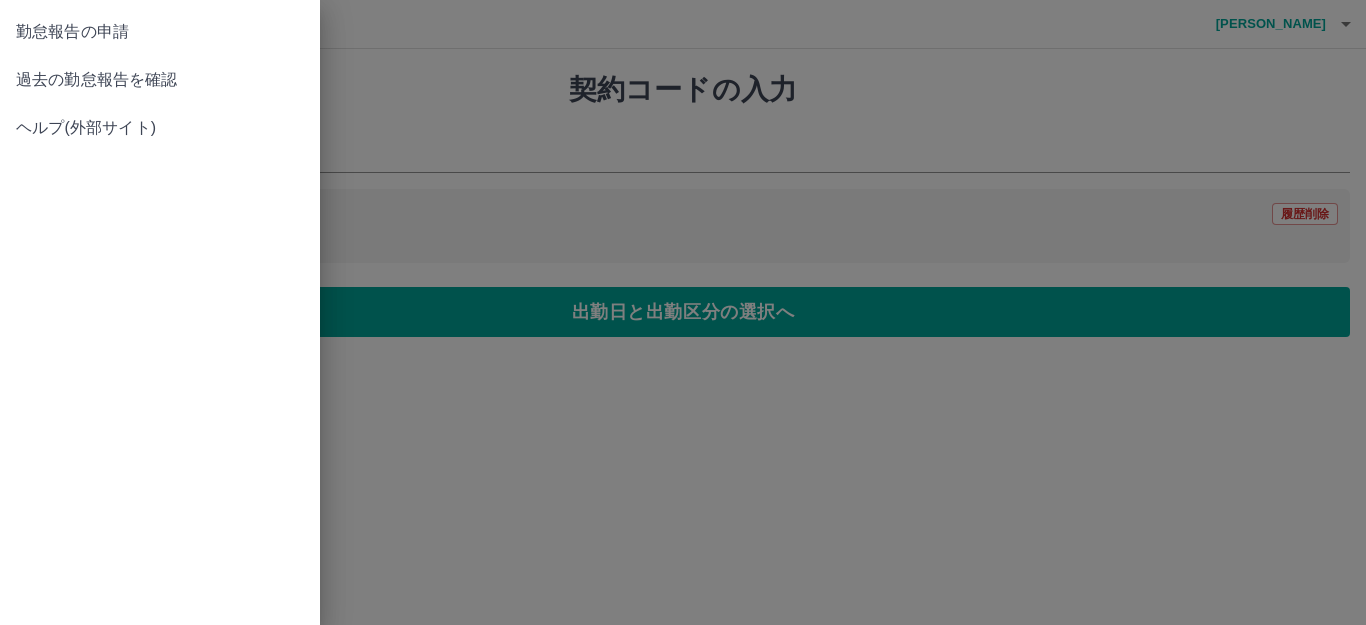 click on "過去の勤怠報告を確認" at bounding box center (160, 80) 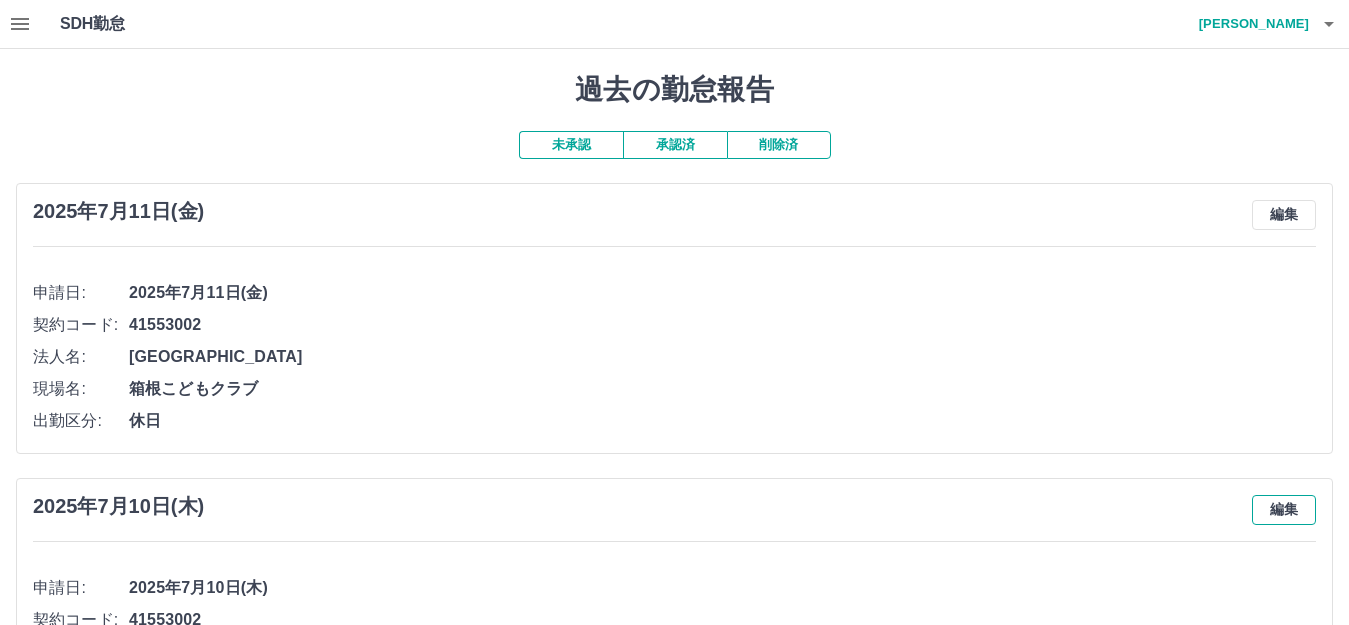 click on "編集" at bounding box center [1284, 510] 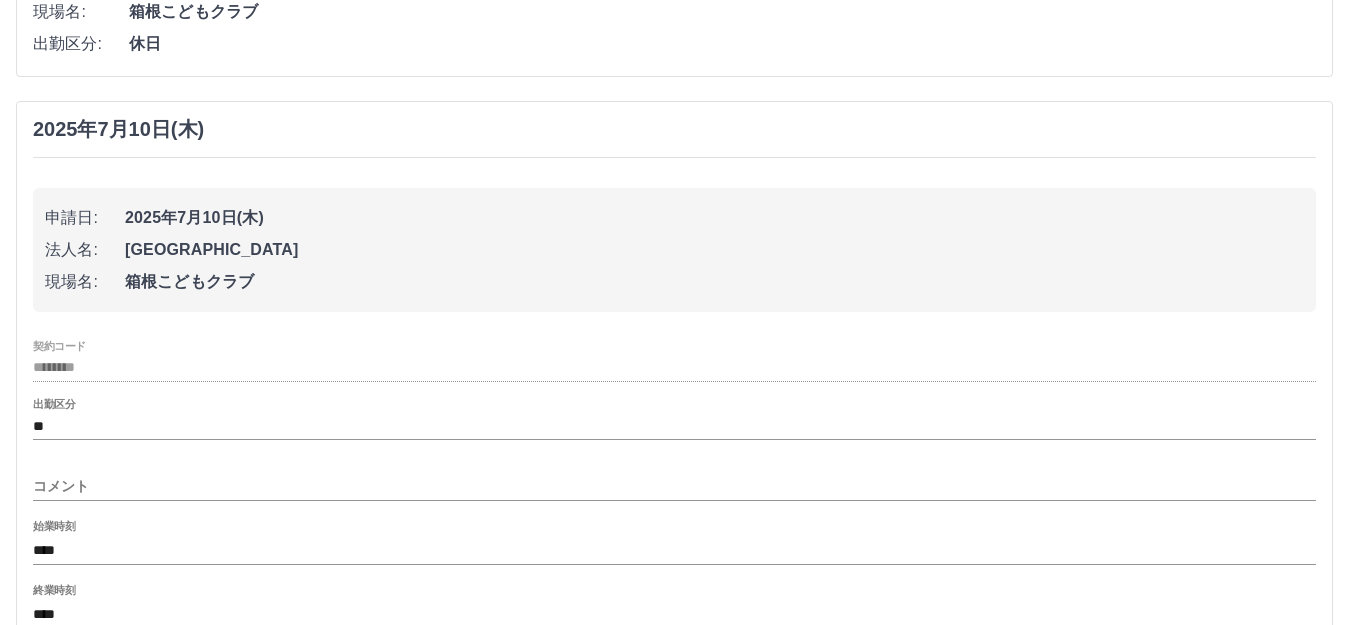 scroll, scrollTop: 400, scrollLeft: 0, axis: vertical 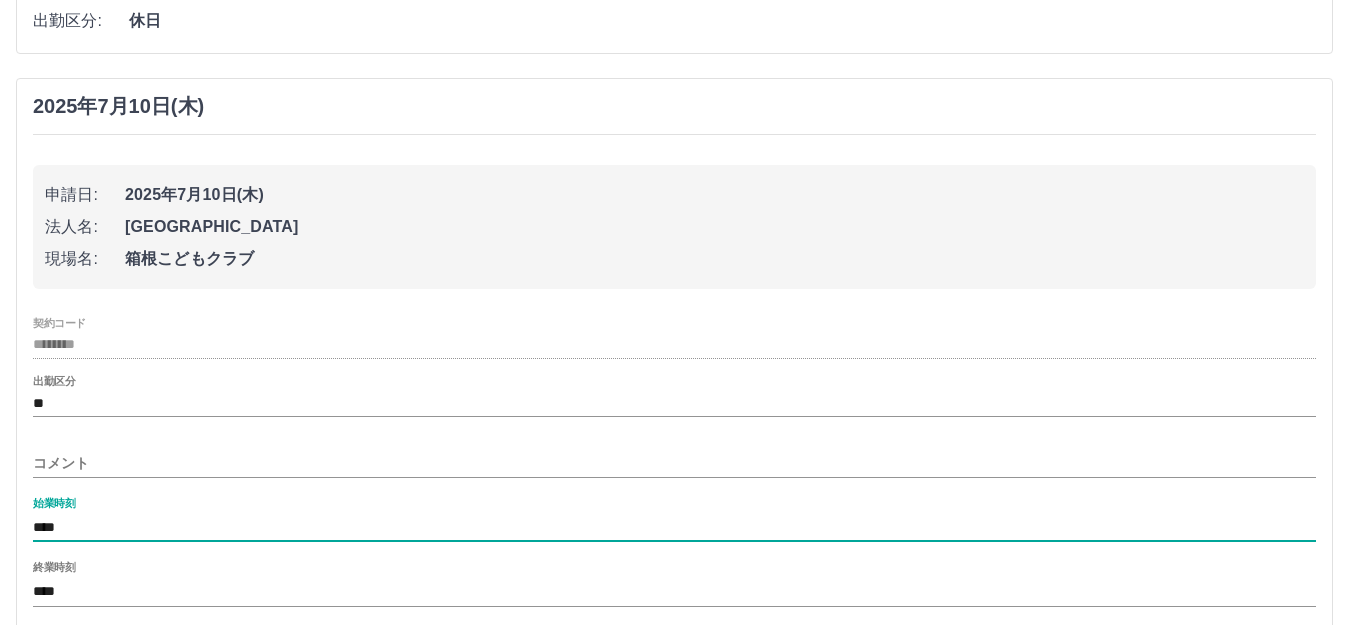 click on "****" at bounding box center [674, 527] 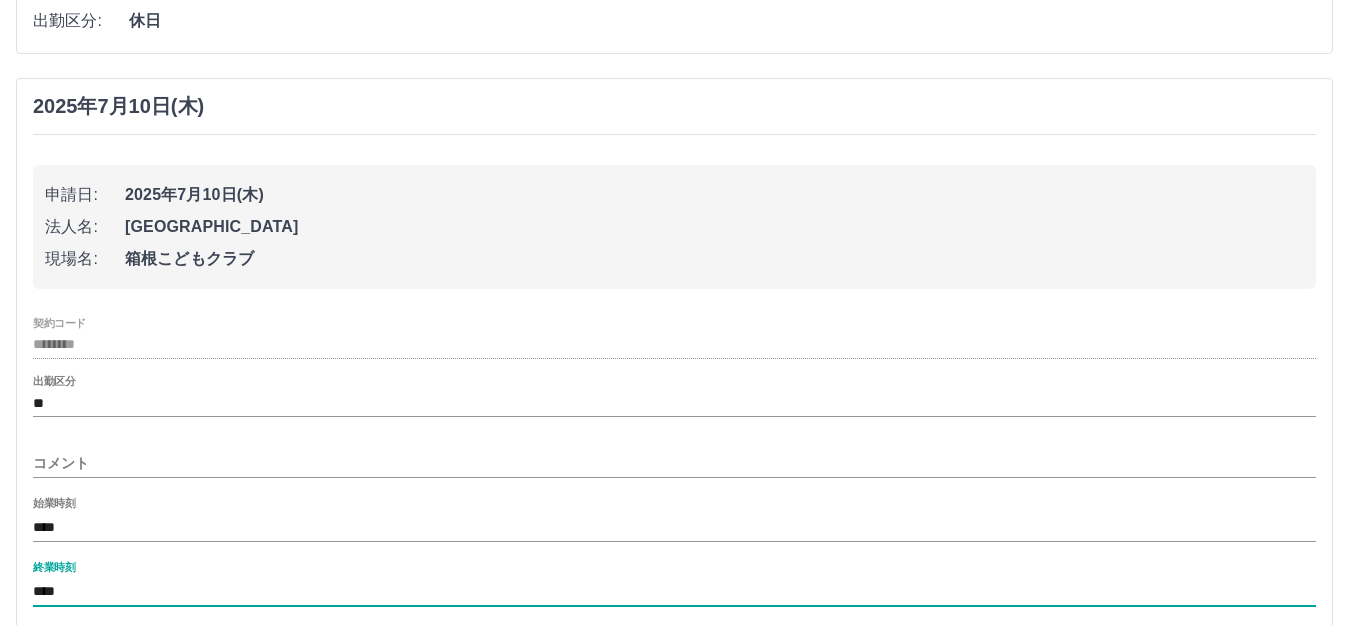 click on "****" at bounding box center [674, 591] 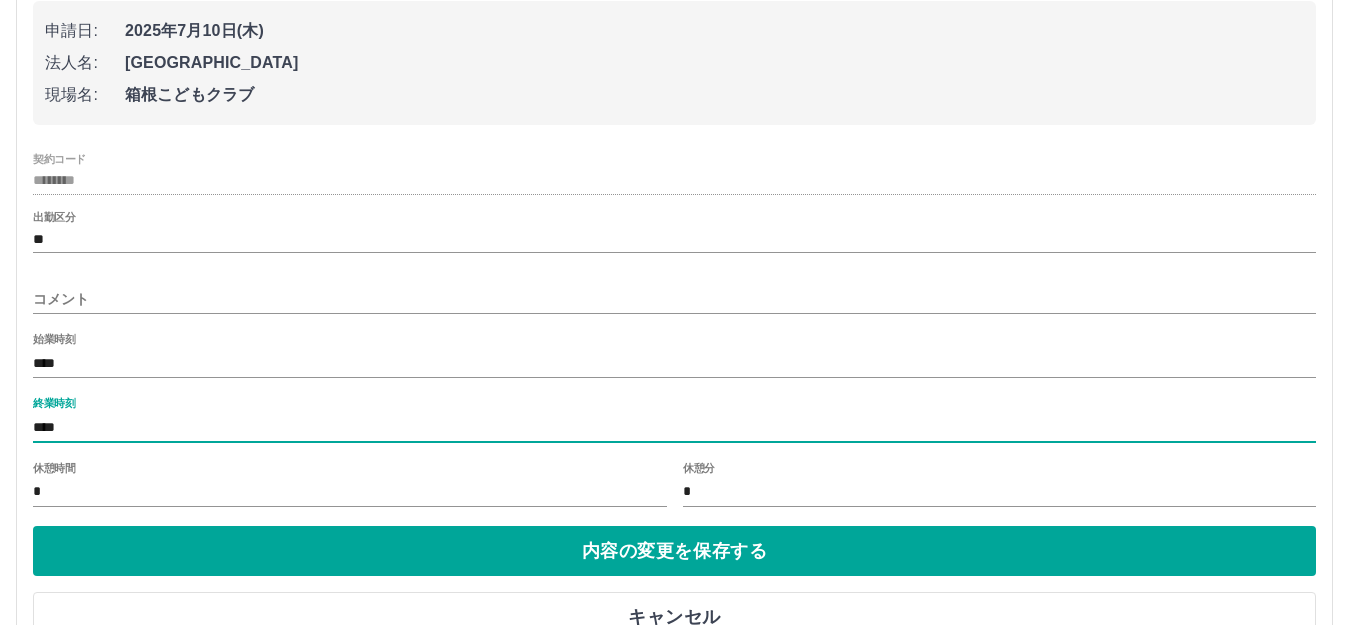 scroll, scrollTop: 600, scrollLeft: 0, axis: vertical 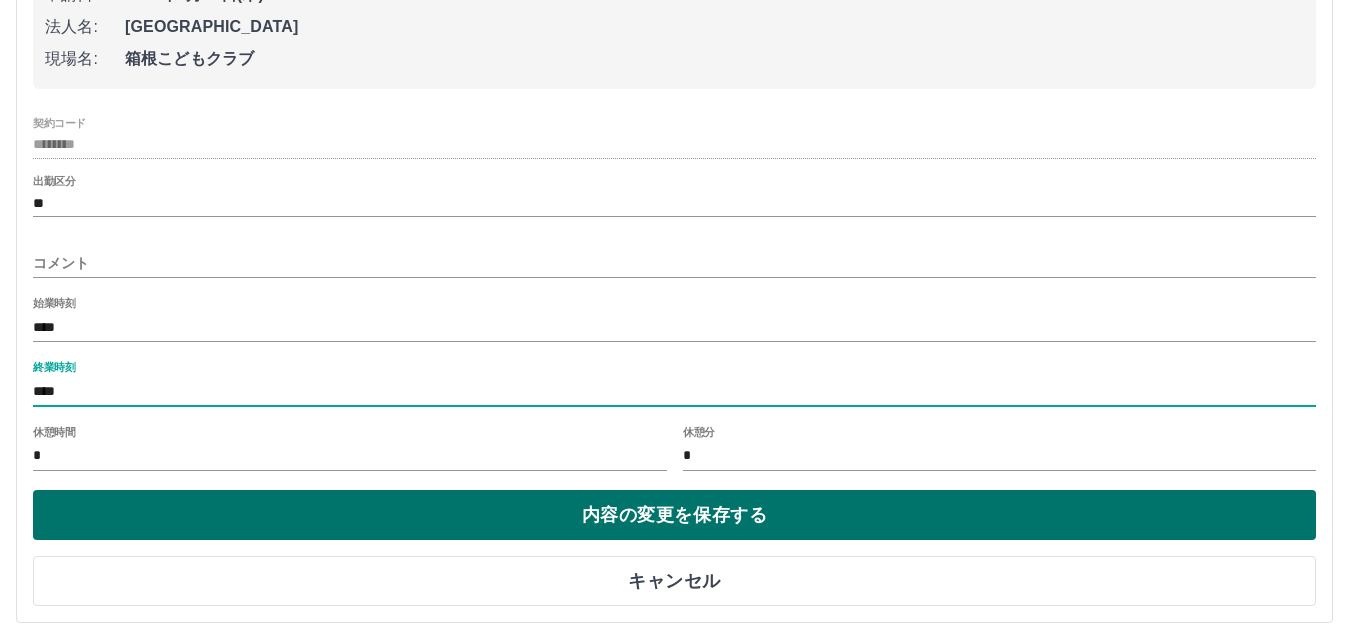 type on "****" 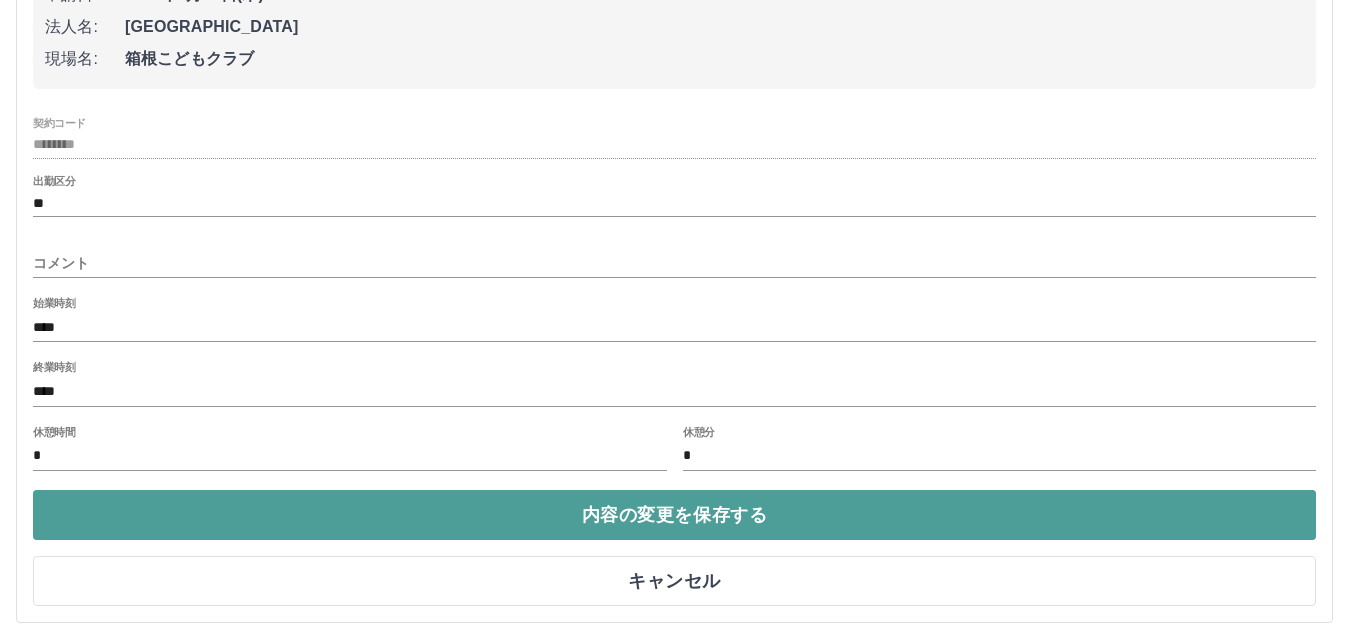 click on "内容の変更を保存する" at bounding box center [674, 515] 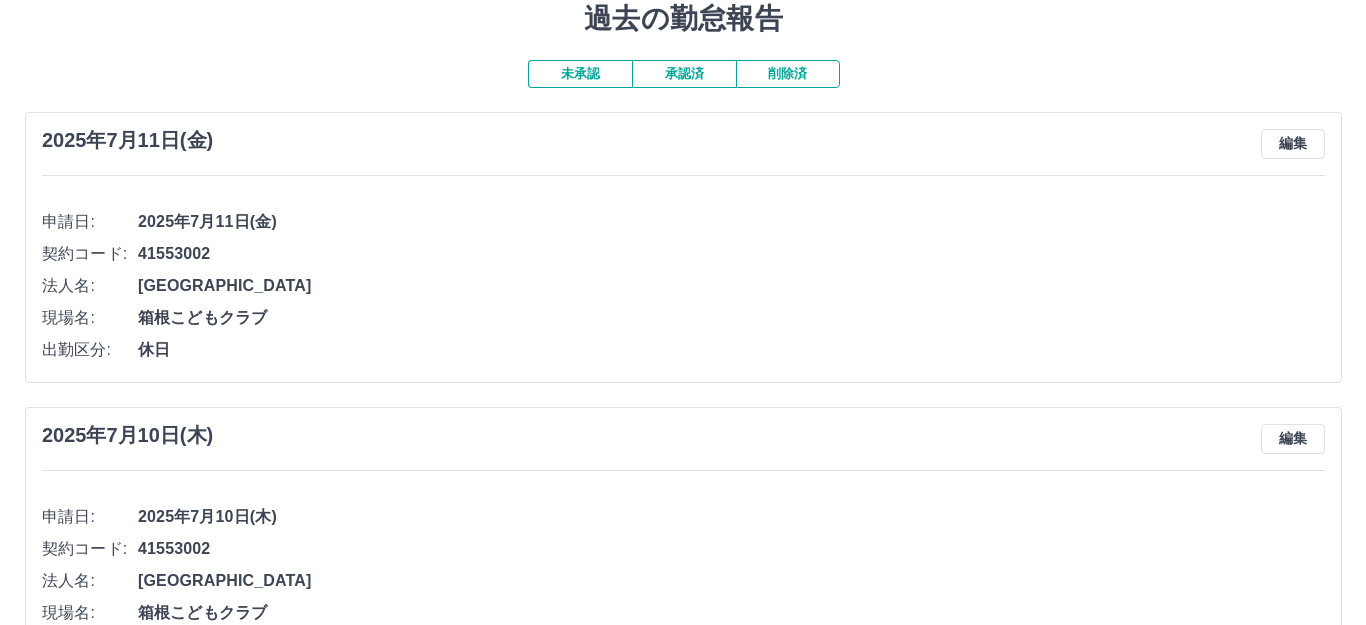 scroll, scrollTop: 0, scrollLeft: 0, axis: both 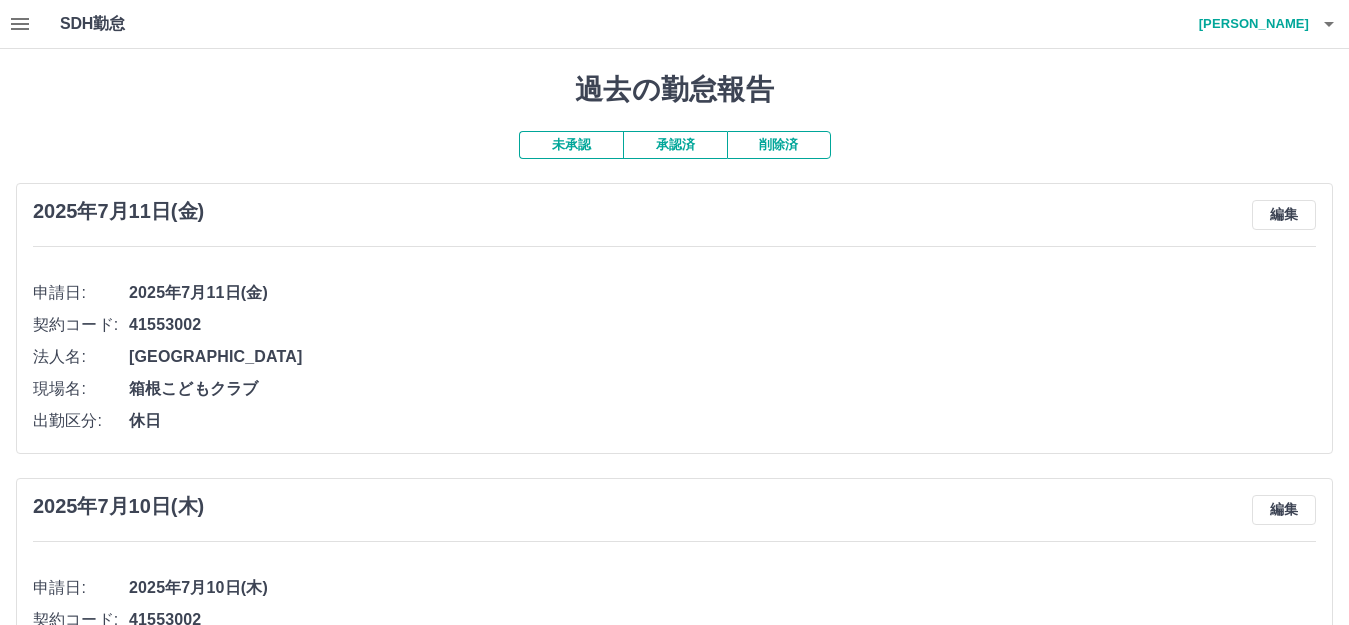 click 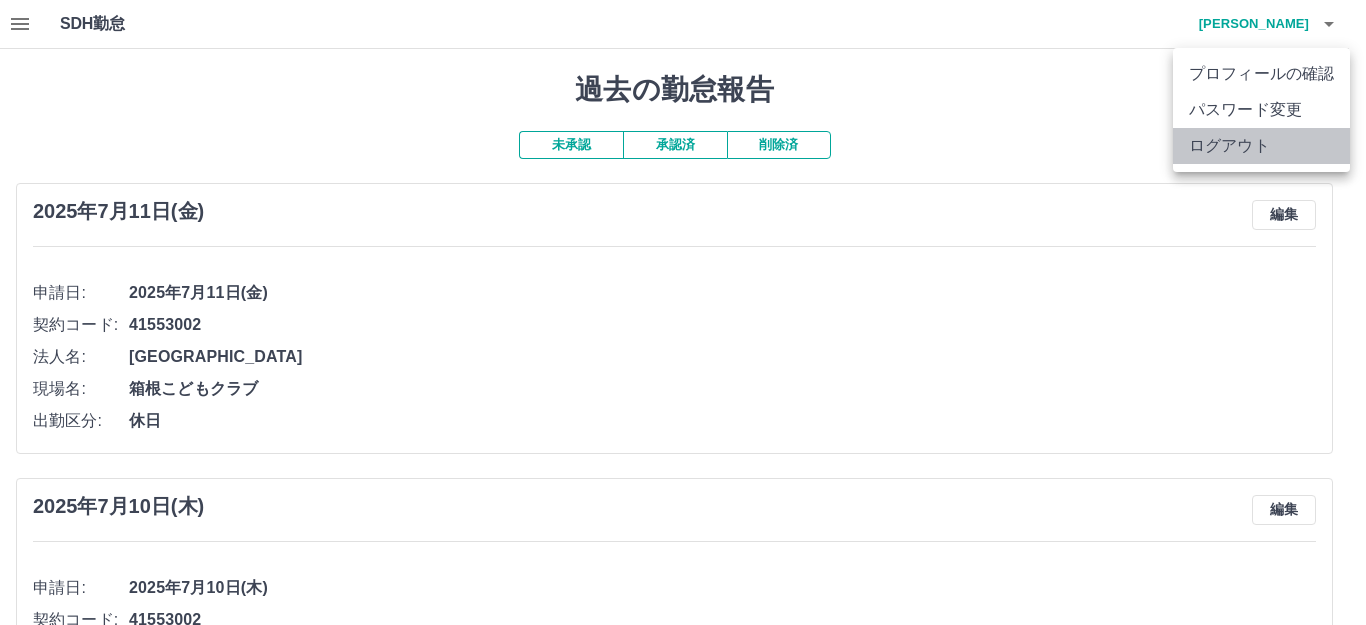 click on "ログアウト" at bounding box center (1261, 146) 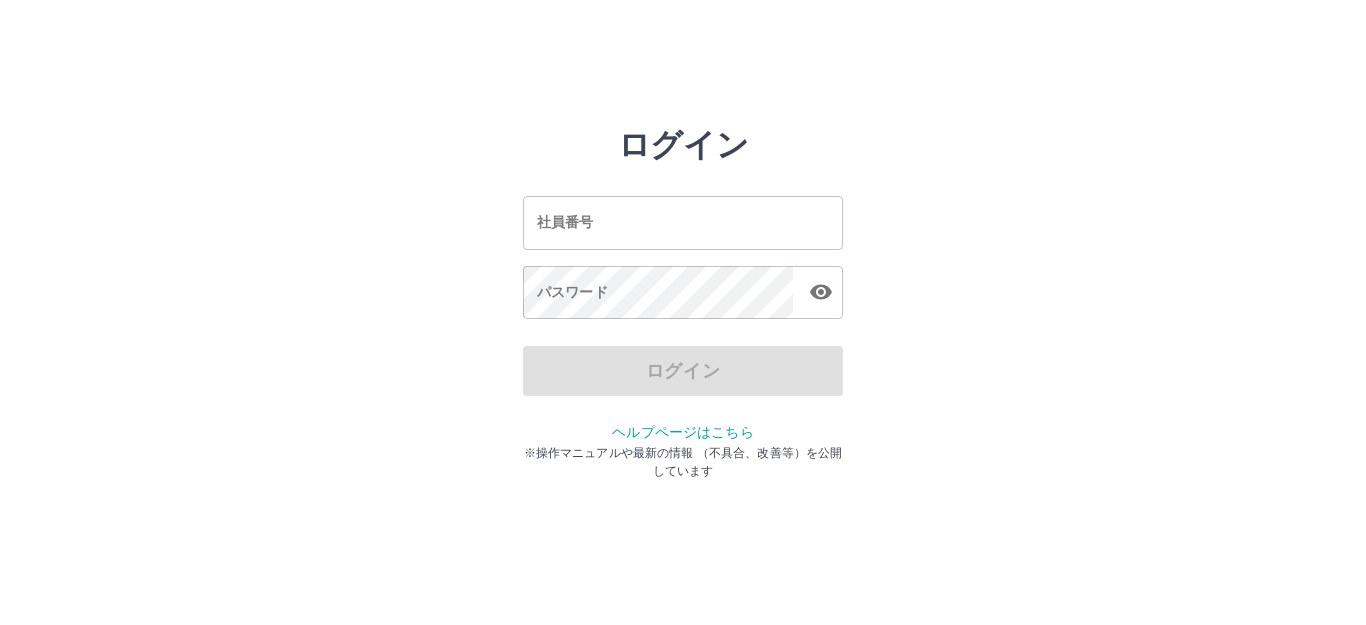 scroll, scrollTop: 0, scrollLeft: 0, axis: both 